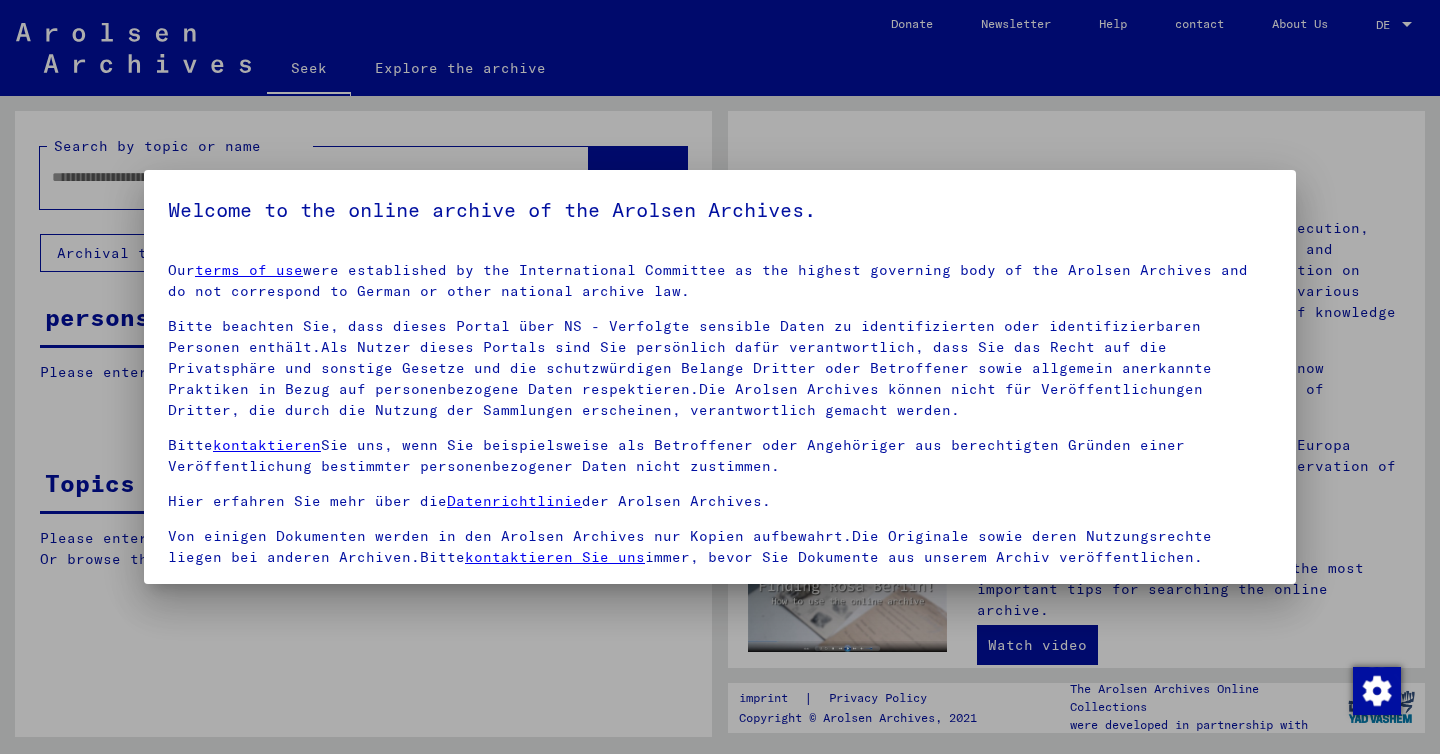 scroll, scrollTop: 0, scrollLeft: 0, axis: both 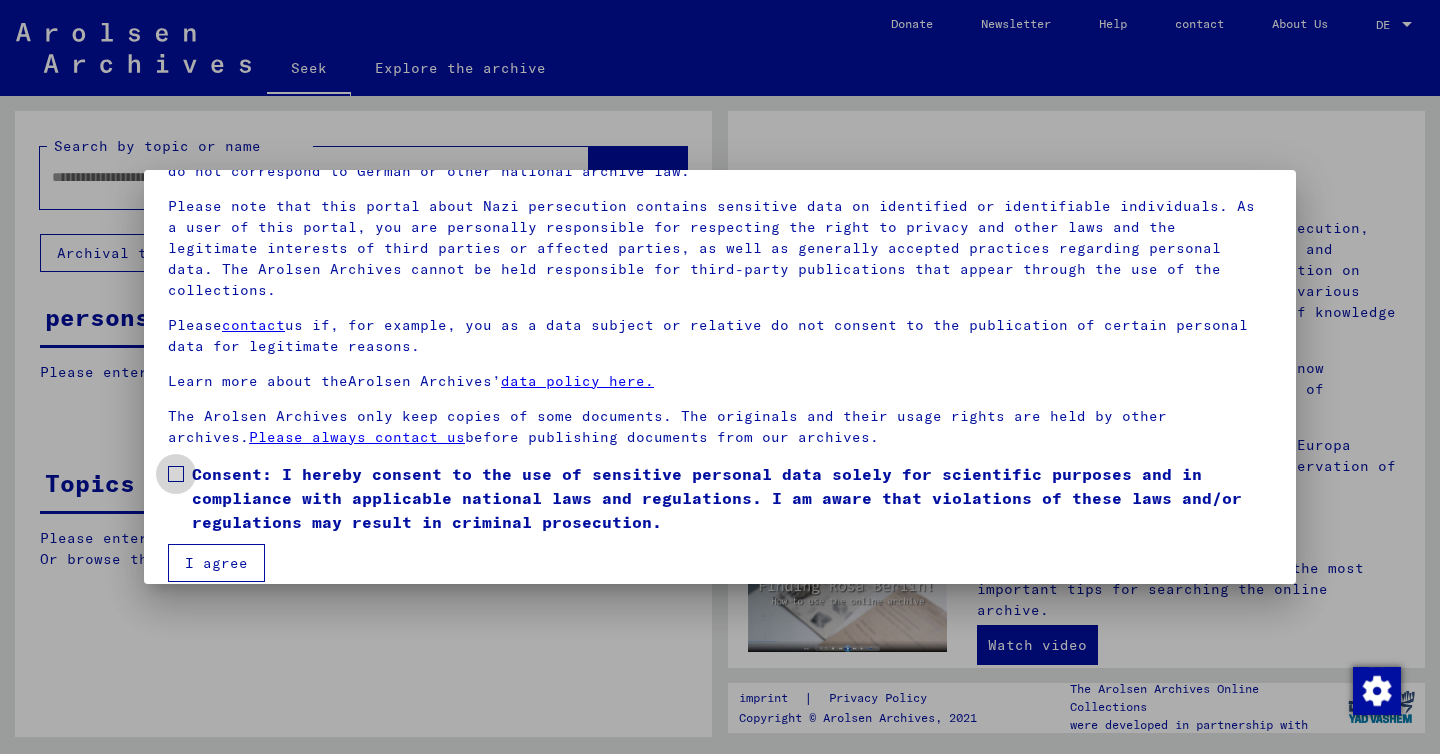 click on "Consent: I hereby consent to the use of sensitive personal data solely for scientific purposes and in compliance with applicable national laws and regulations. I am aware that violations of these laws and/or regulations may result in criminal prosecution." at bounding box center [720, 498] 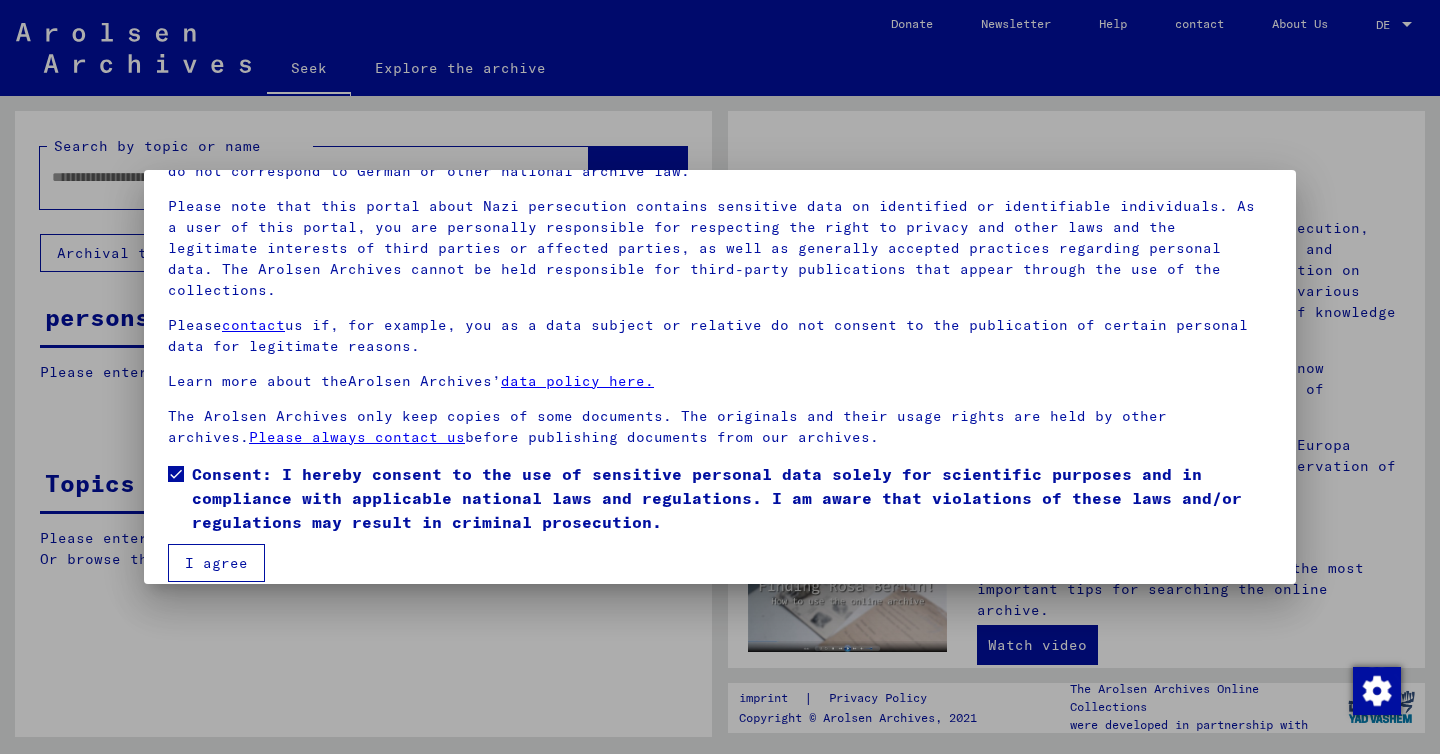 click on "I agree" at bounding box center (216, 563) 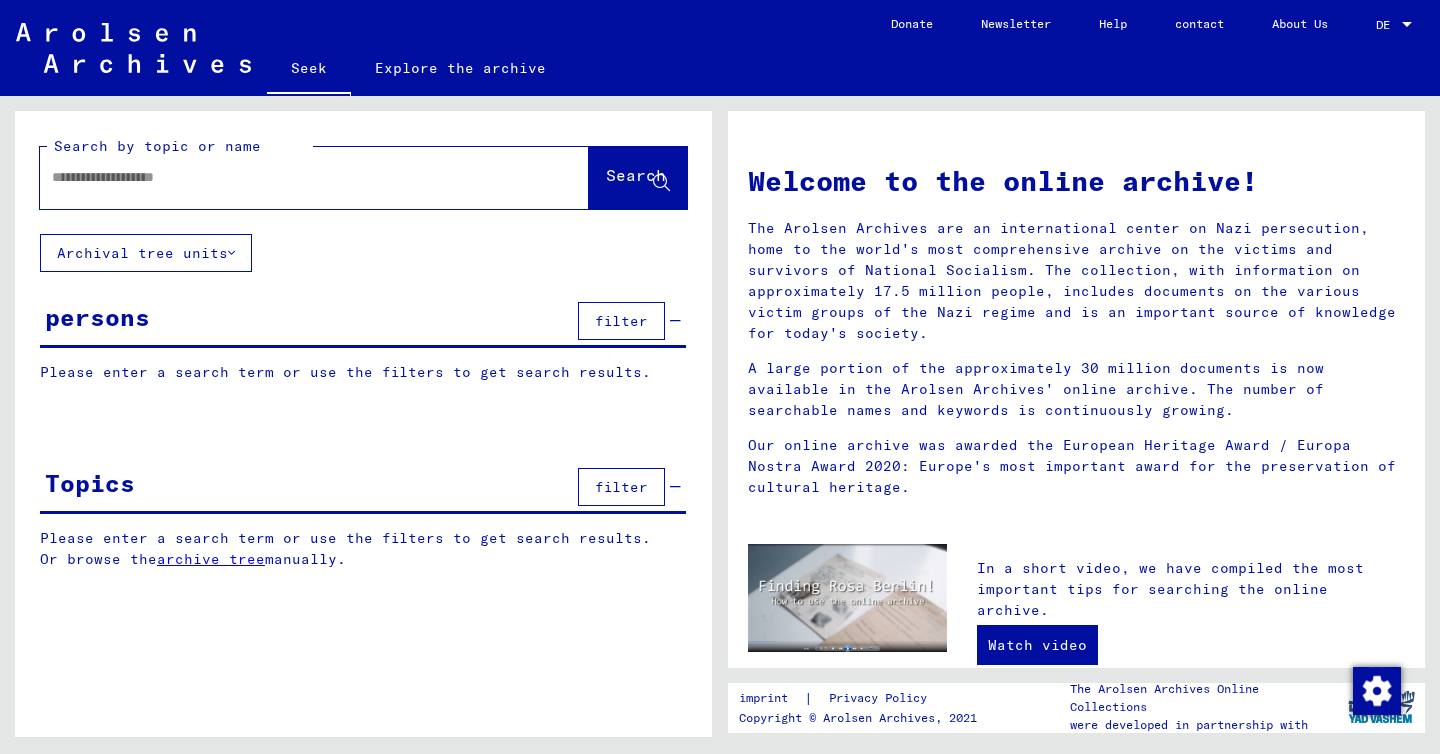 click at bounding box center [290, 177] 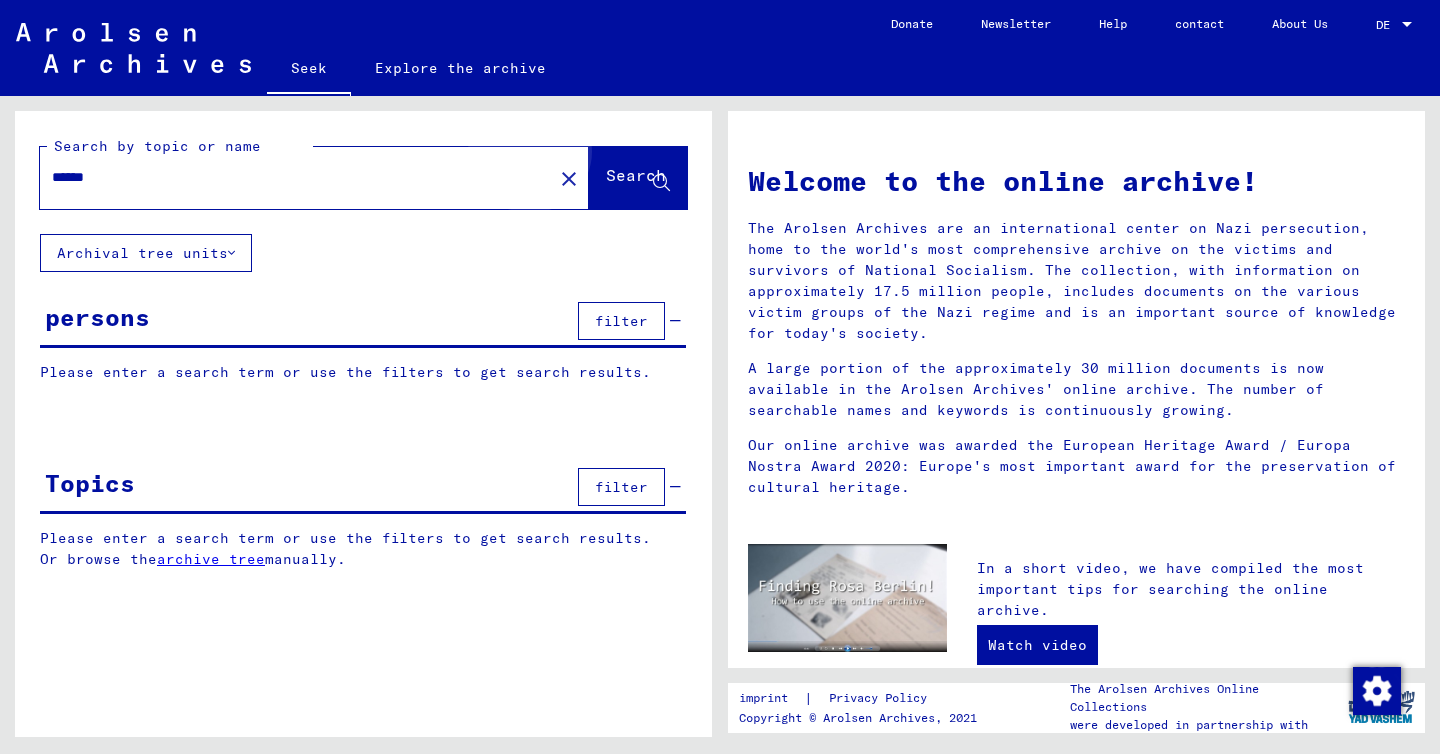 click on "Search" at bounding box center (636, 175) 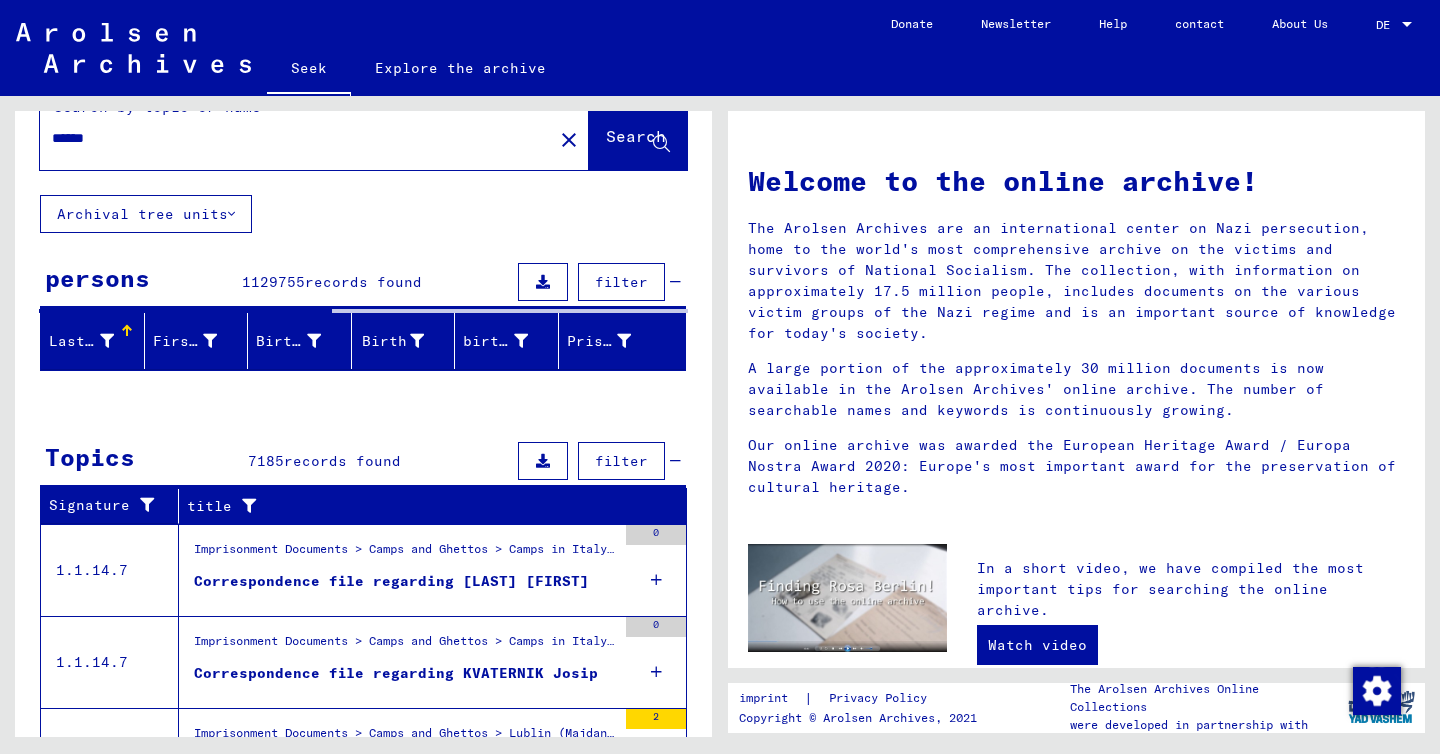scroll, scrollTop: 0, scrollLeft: 0, axis: both 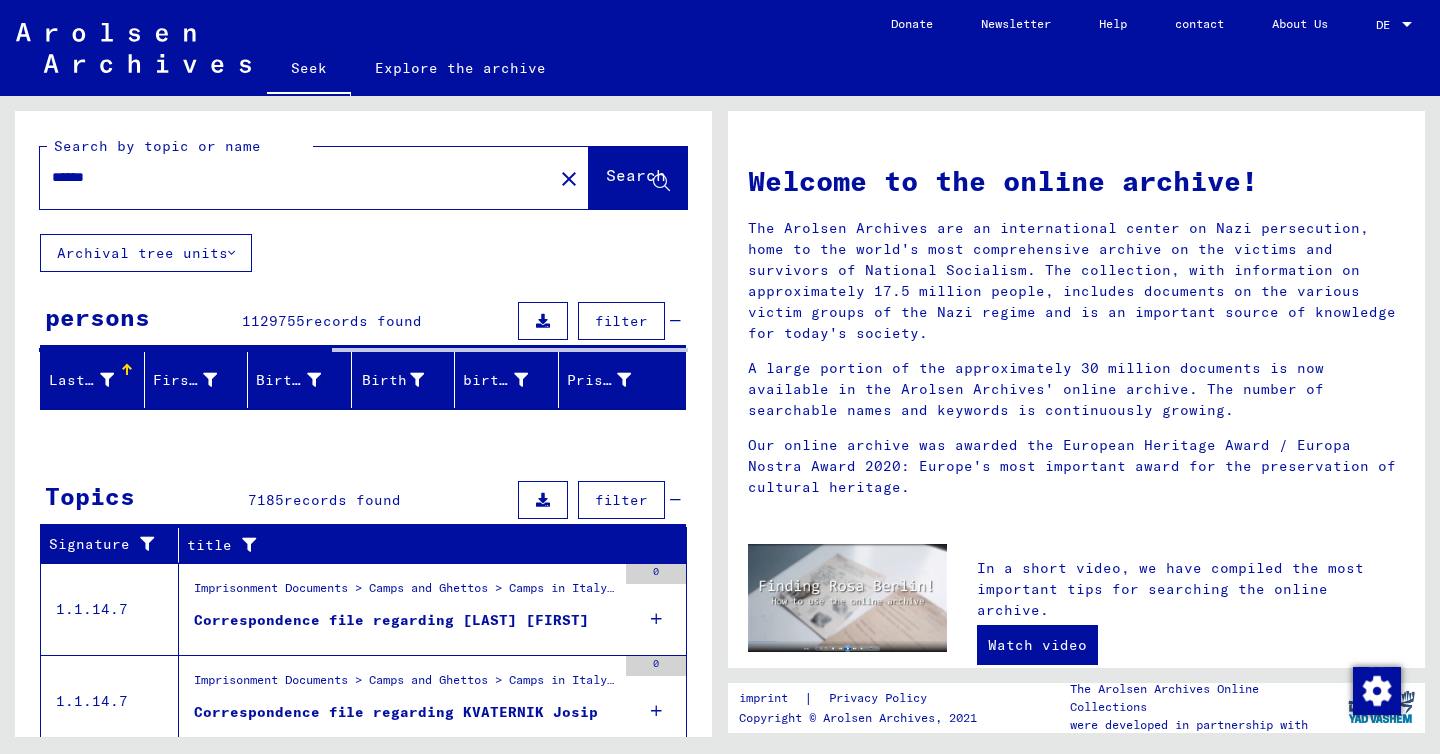 click on "filter" at bounding box center (621, 321) 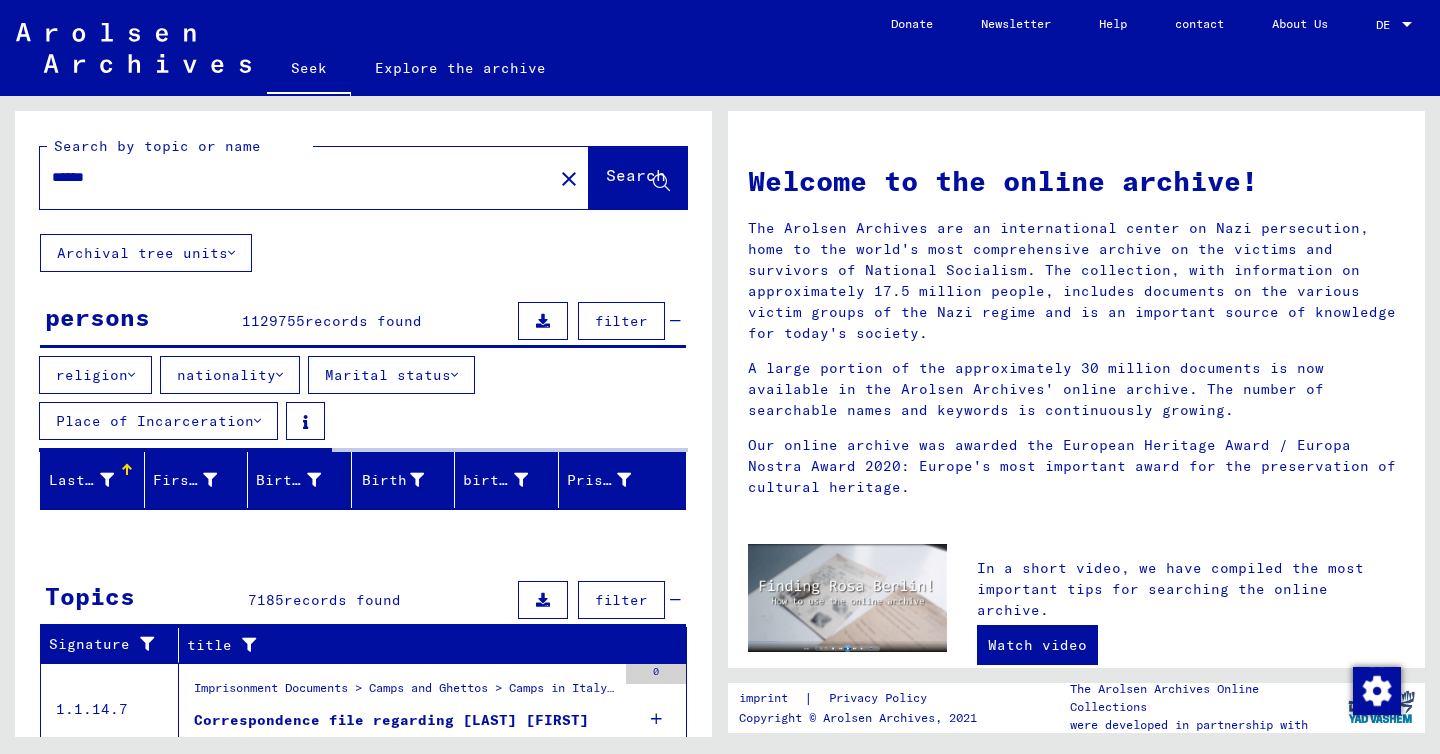 click on "nationality" at bounding box center [95, 375] 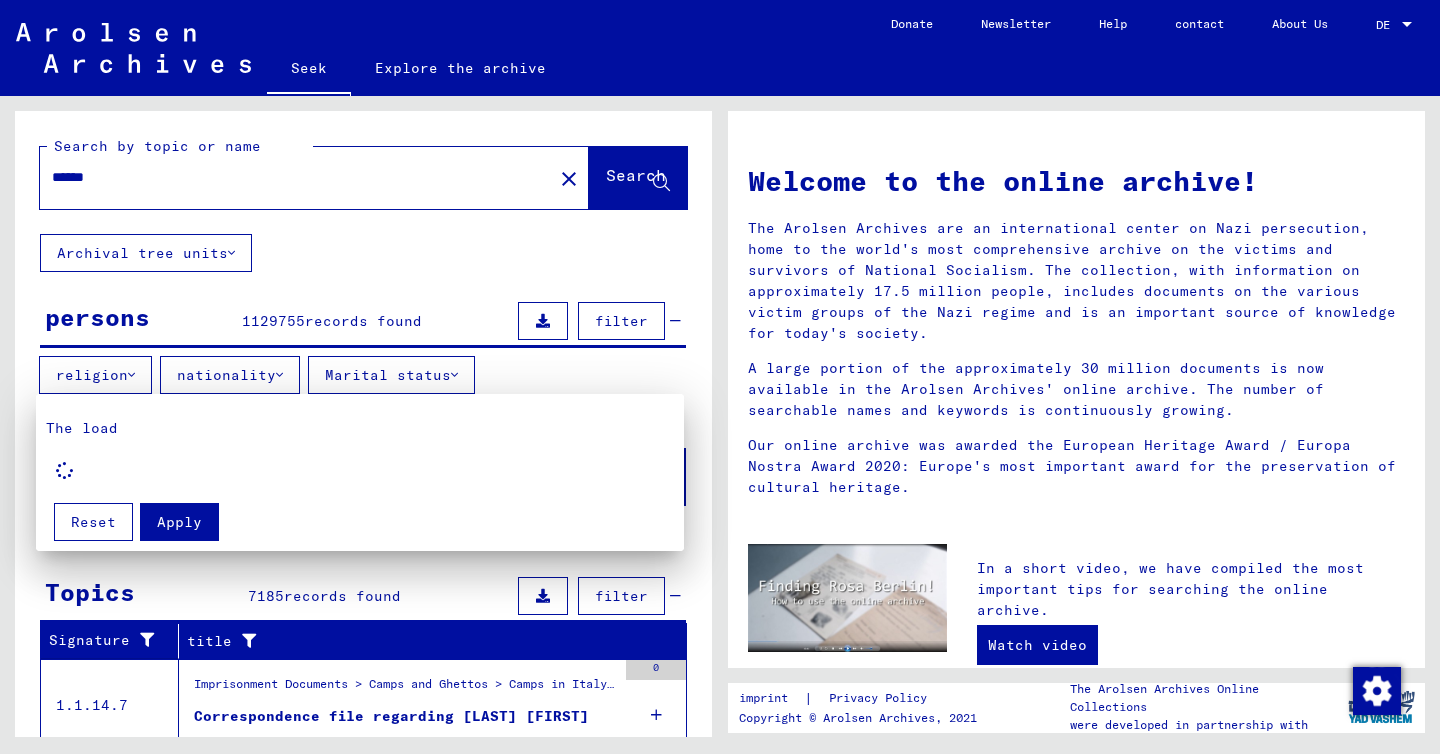 click at bounding box center (720, 377) 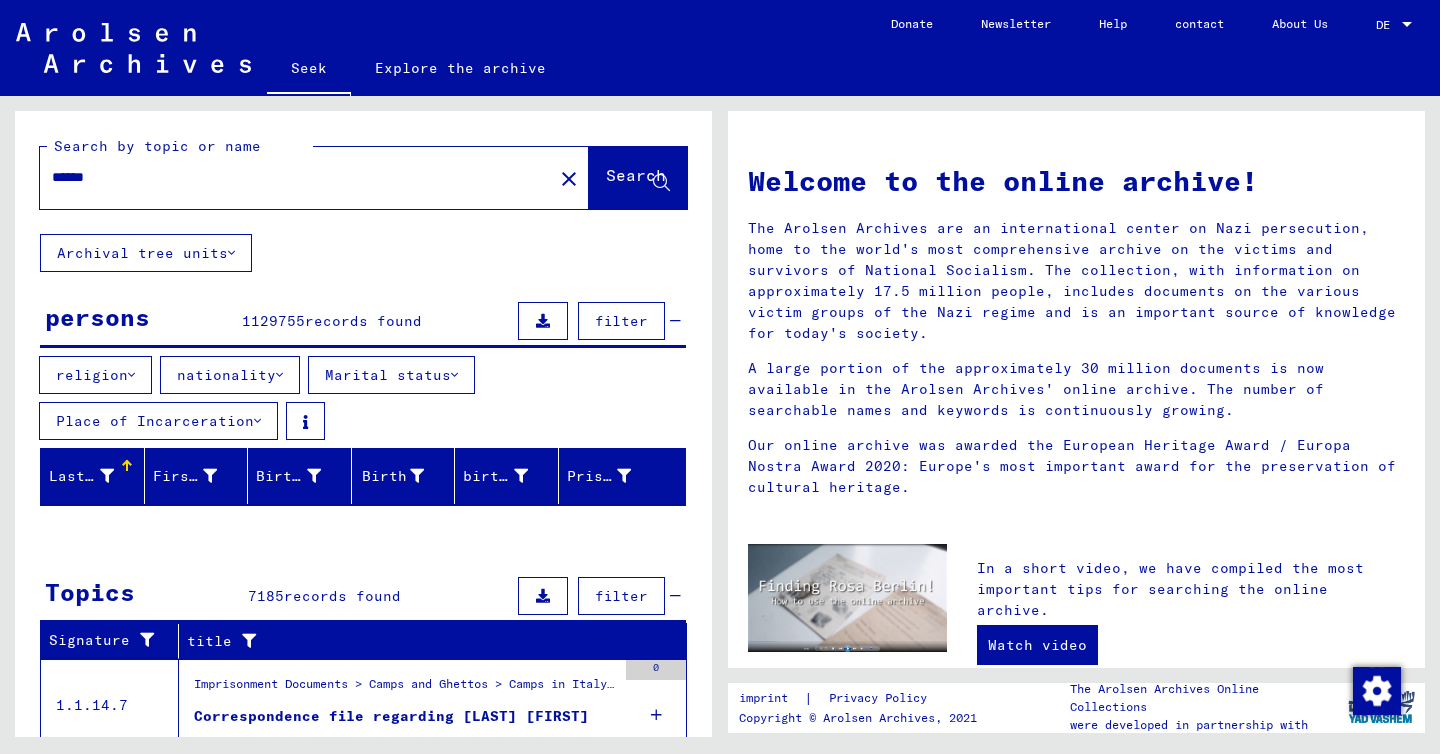 click on "******" at bounding box center (290, 177) 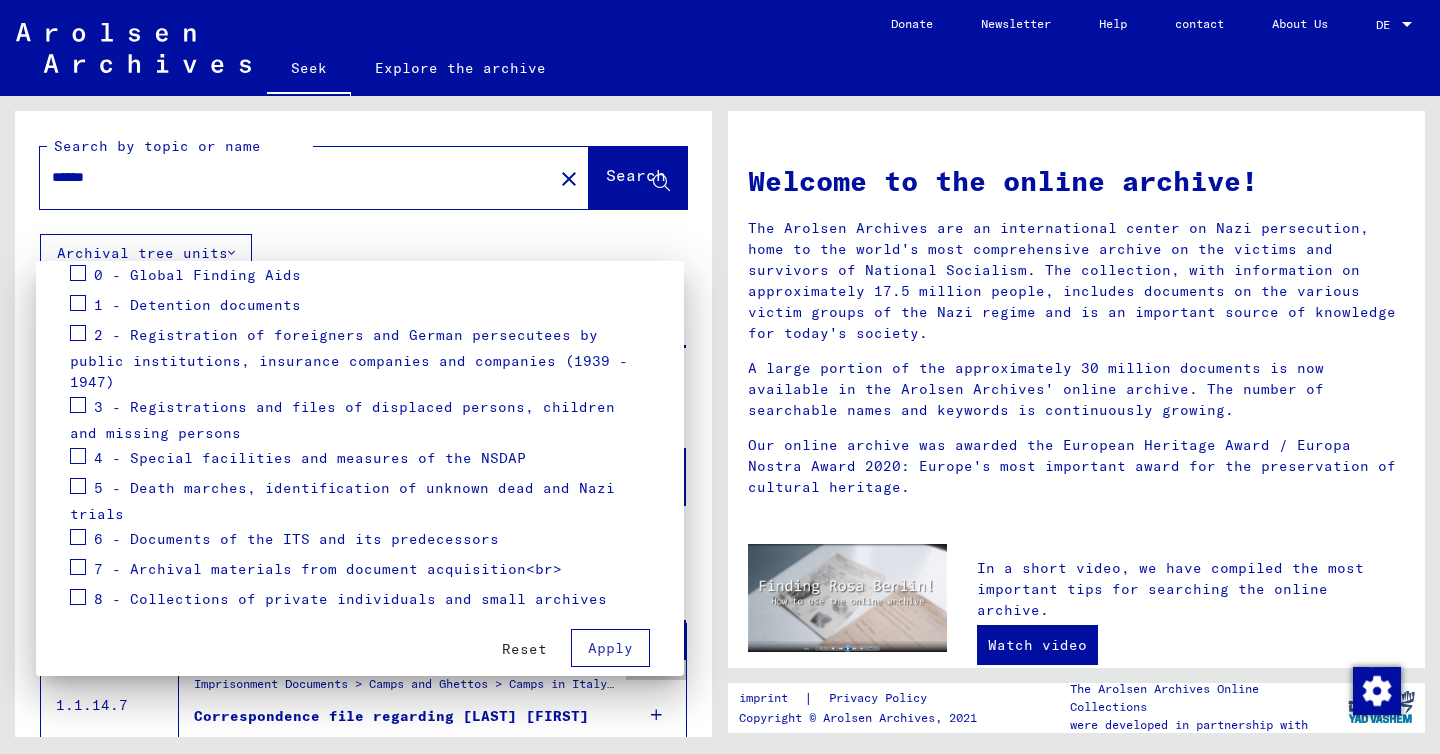 scroll, scrollTop: 258, scrollLeft: 0, axis: vertical 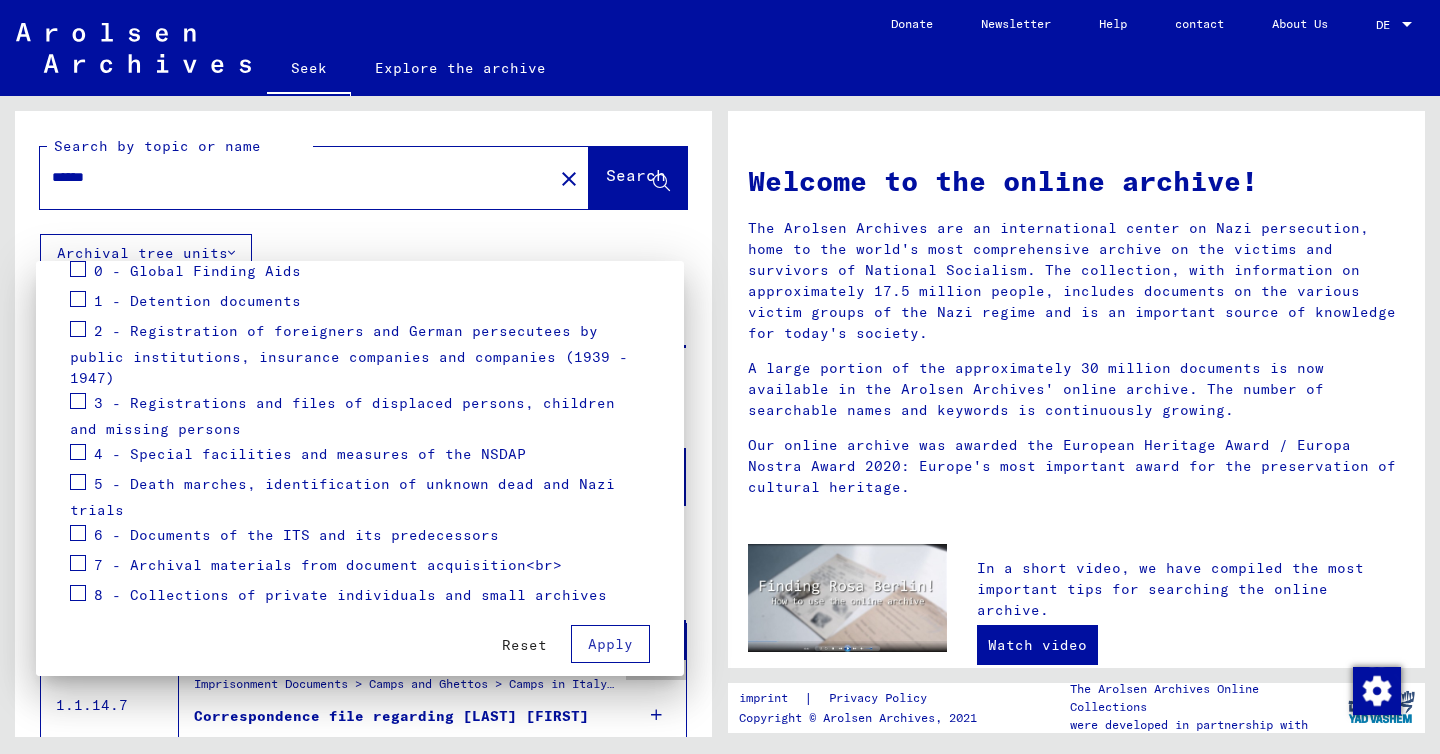 click at bounding box center (720, 377) 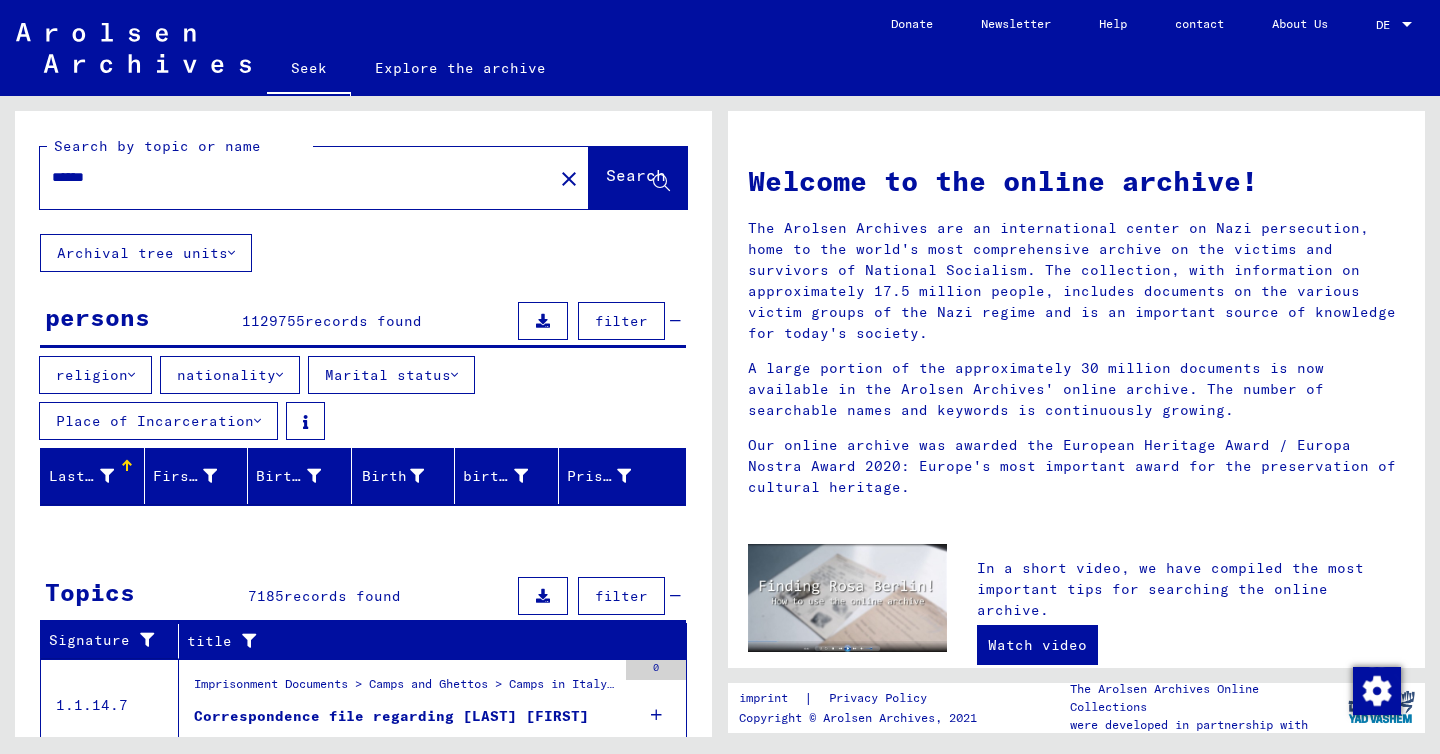 click on "Search" at bounding box center (636, 175) 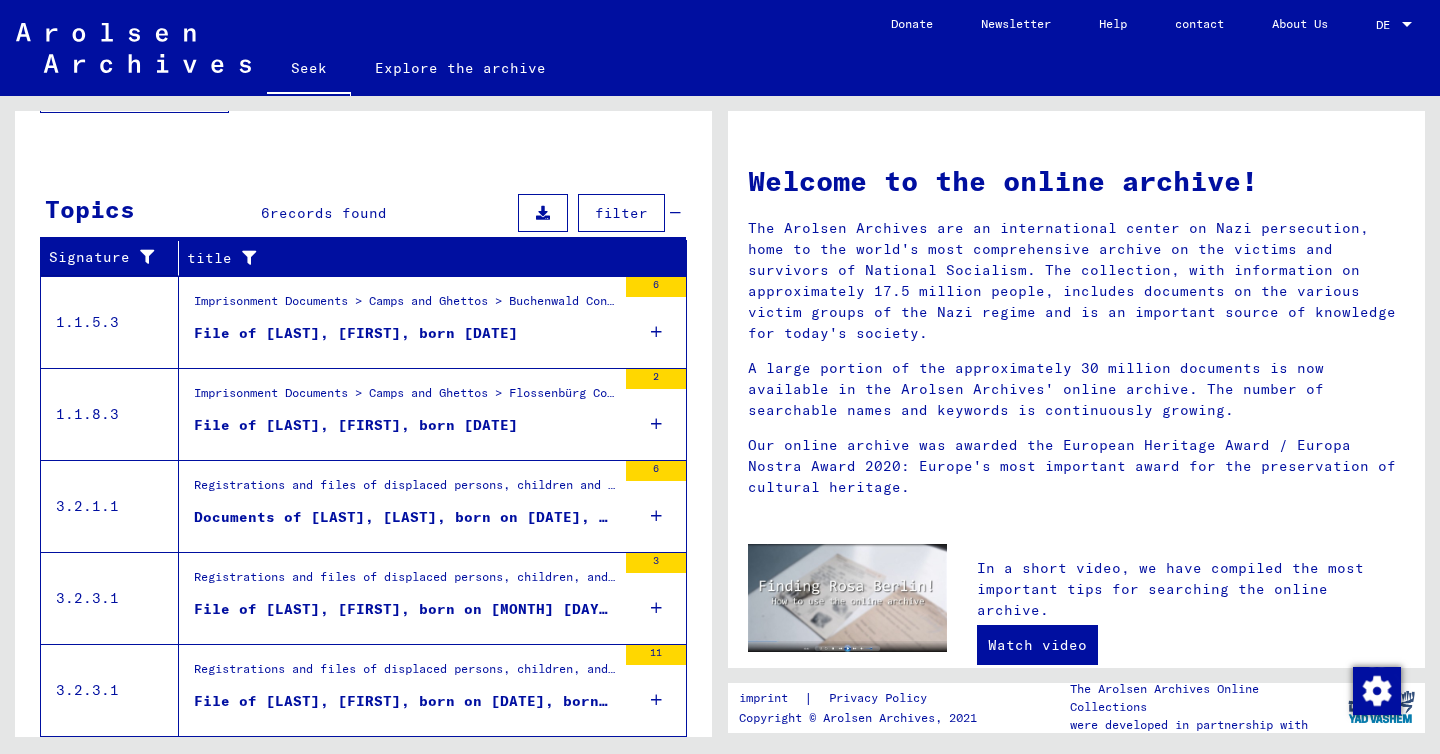 scroll, scrollTop: 744, scrollLeft: 0, axis: vertical 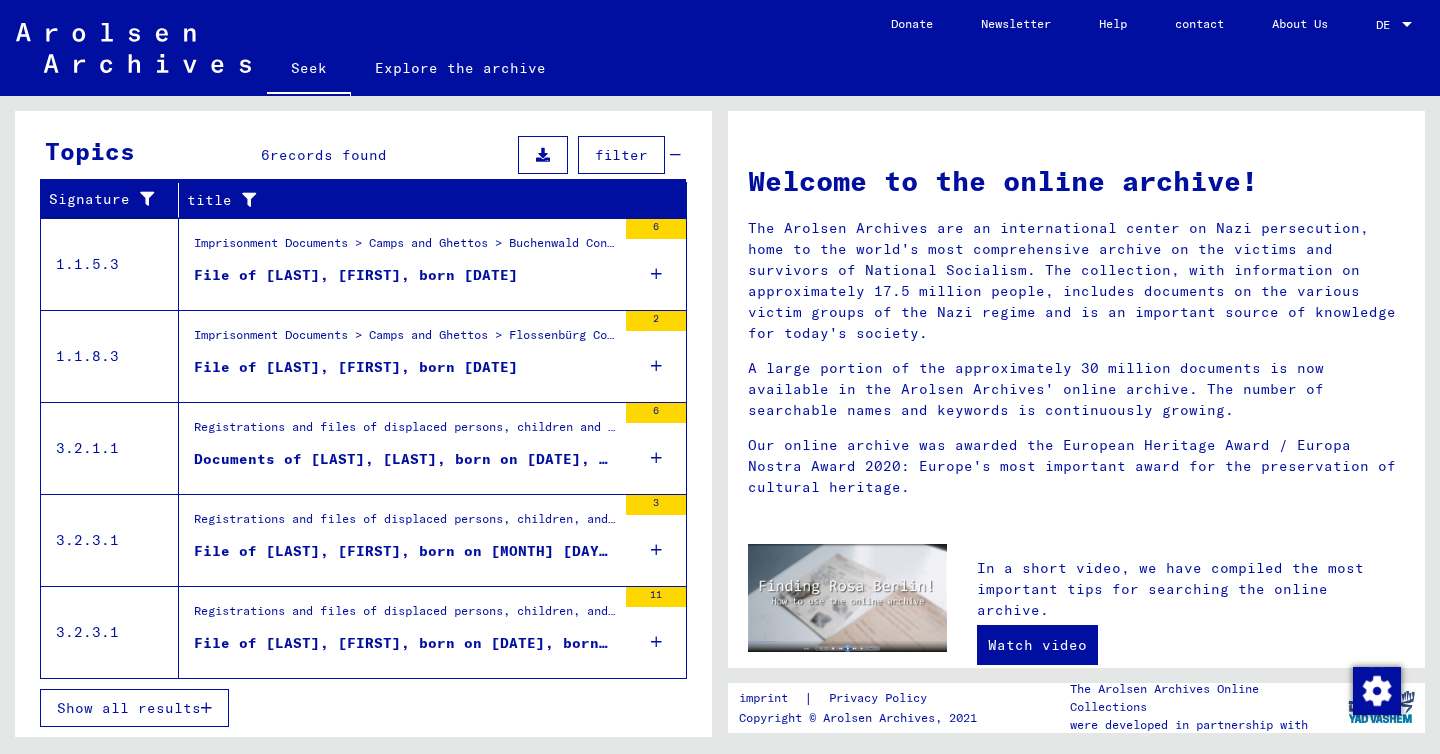 click at bounding box center [206, 708] 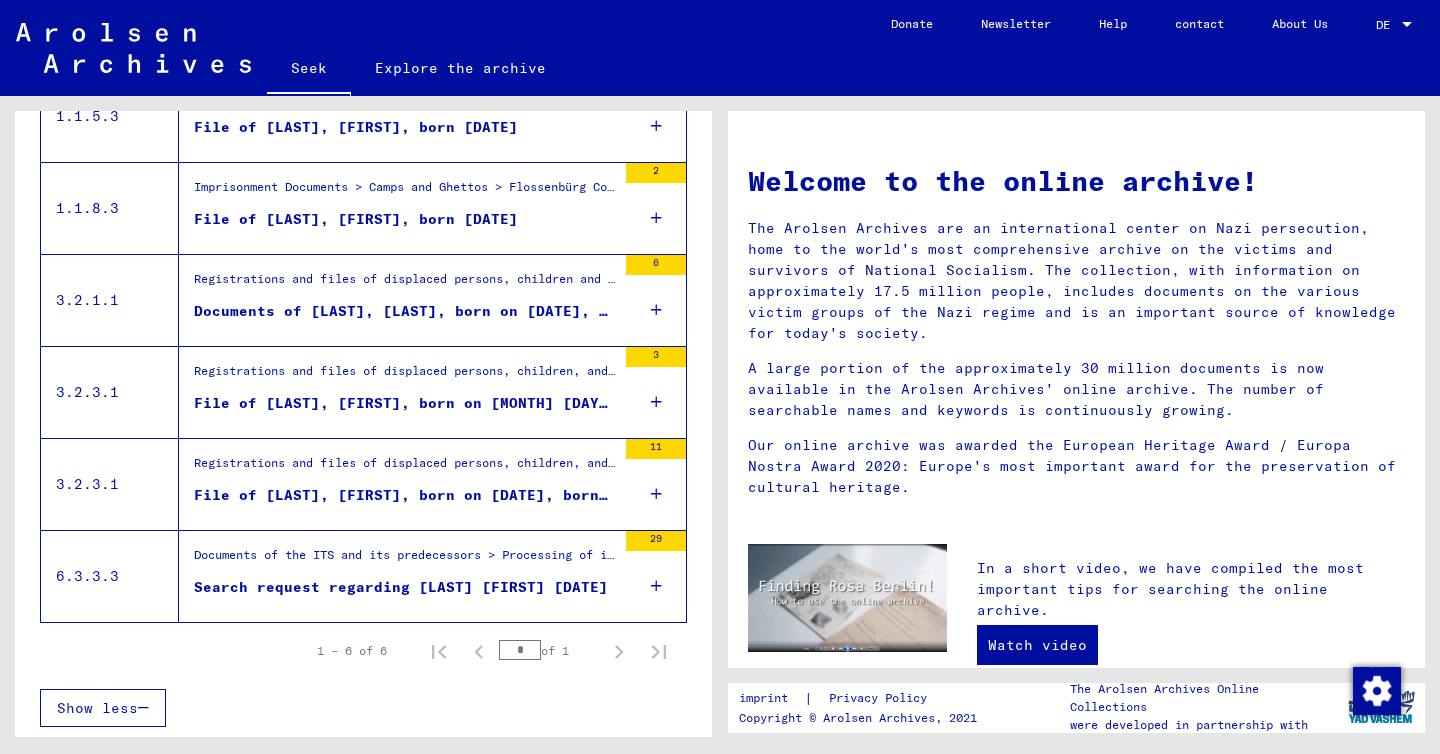 scroll, scrollTop: 0, scrollLeft: 0, axis: both 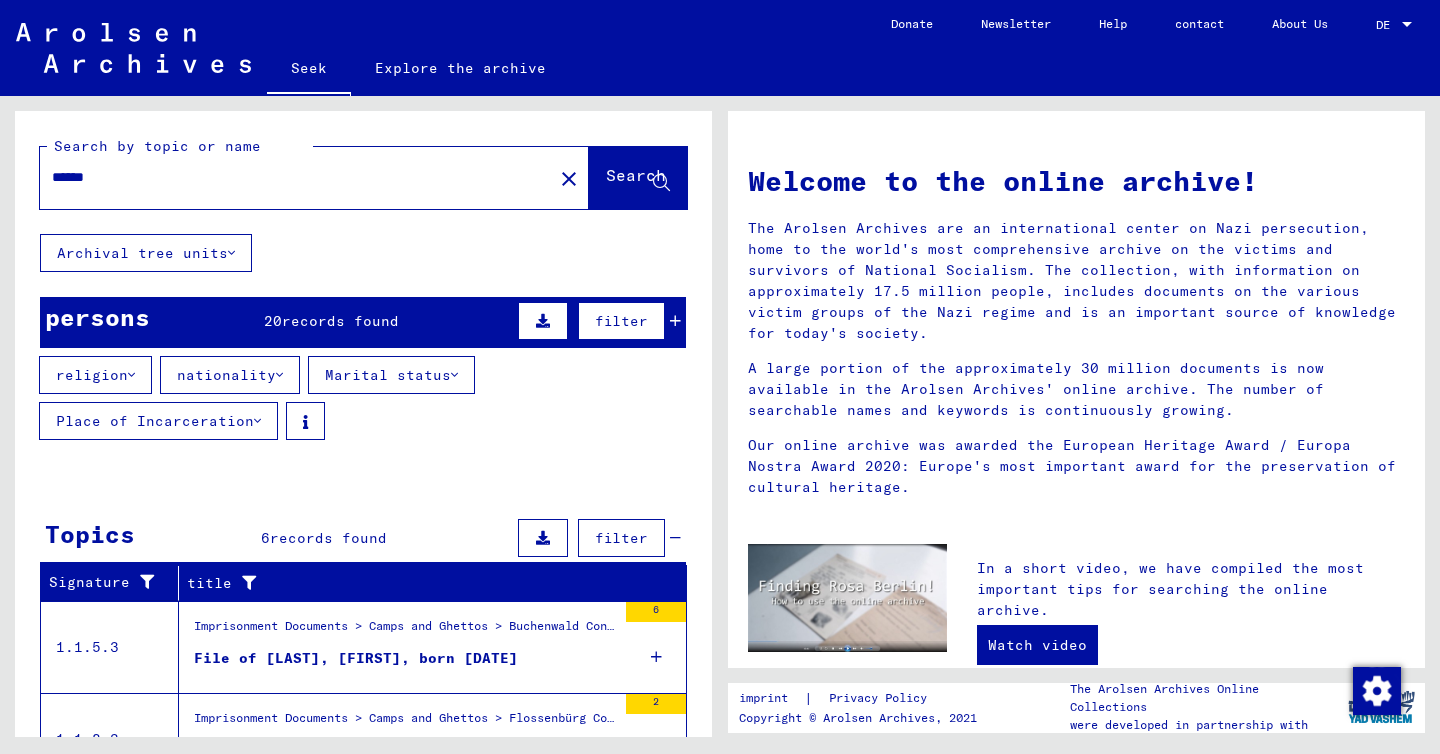 click on "records found" at bounding box center [273, 321] 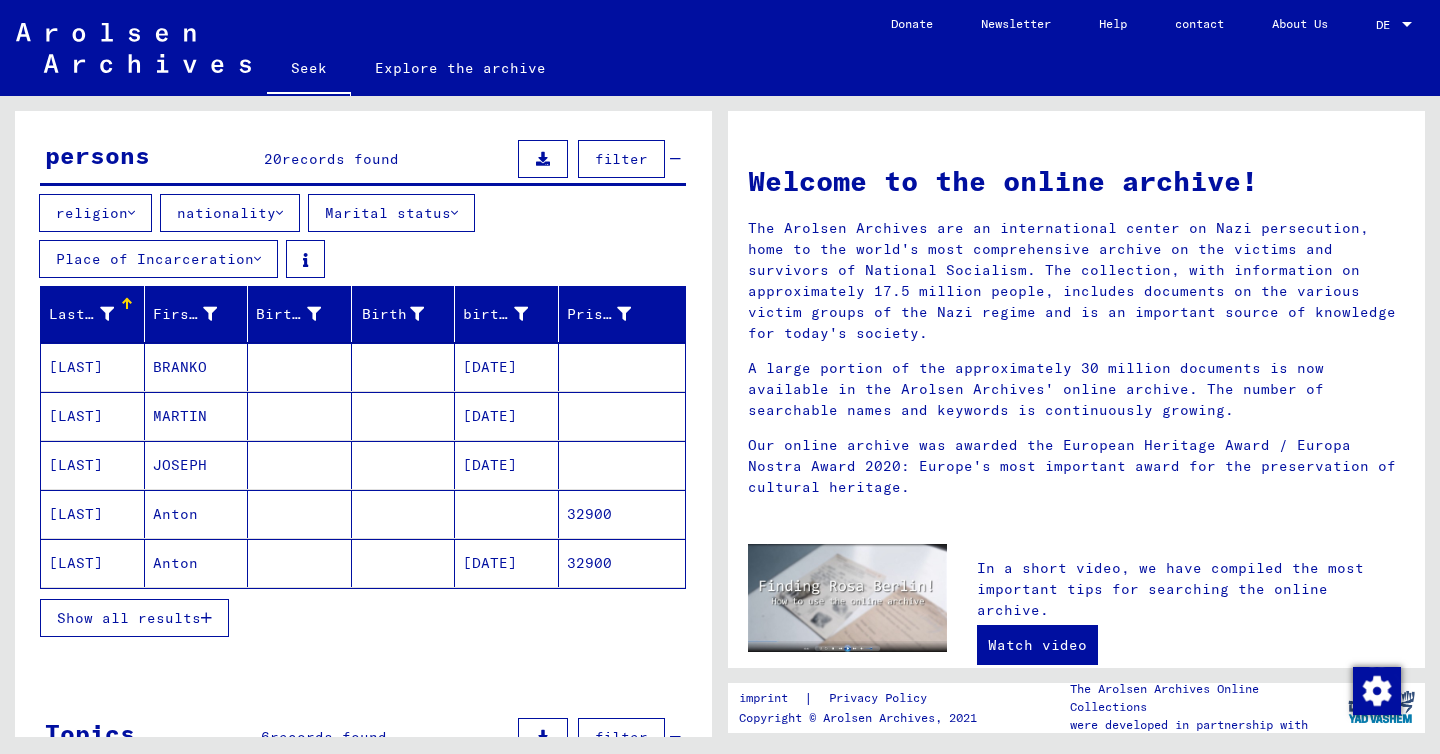 scroll, scrollTop: 178, scrollLeft: 0, axis: vertical 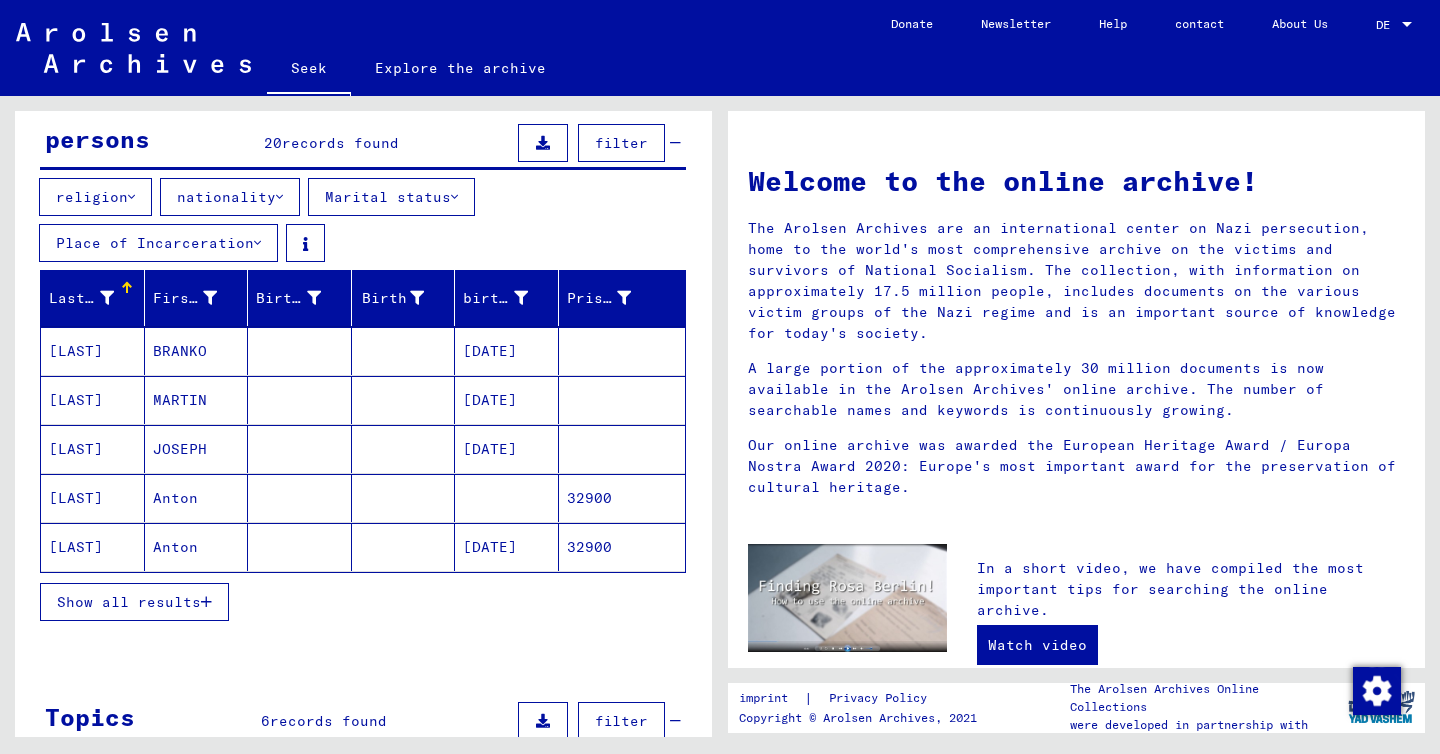 click on "Show all results" at bounding box center (129, 602) 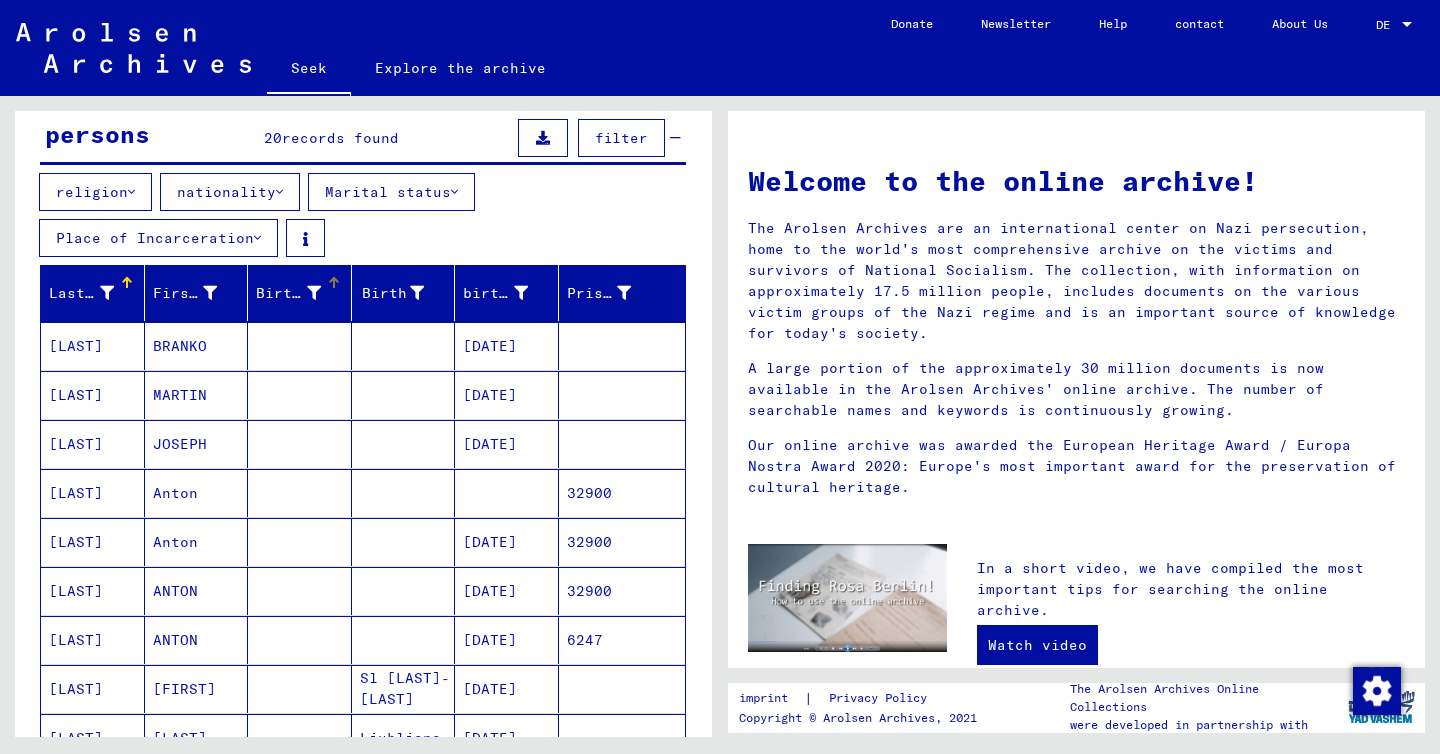 scroll, scrollTop: 0, scrollLeft: 0, axis: both 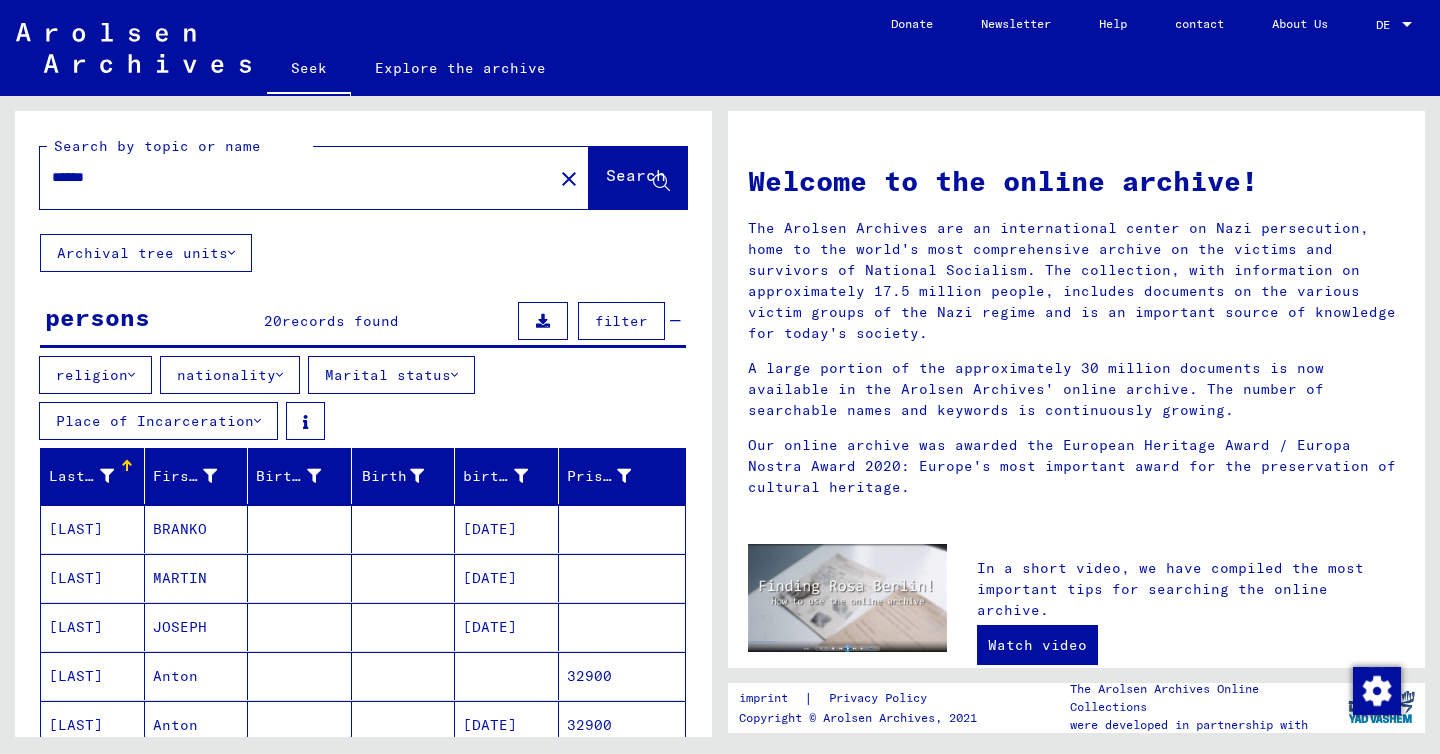 drag, startPoint x: 117, startPoint y: 180, endPoint x: 16, endPoint y: 170, distance: 101.49384 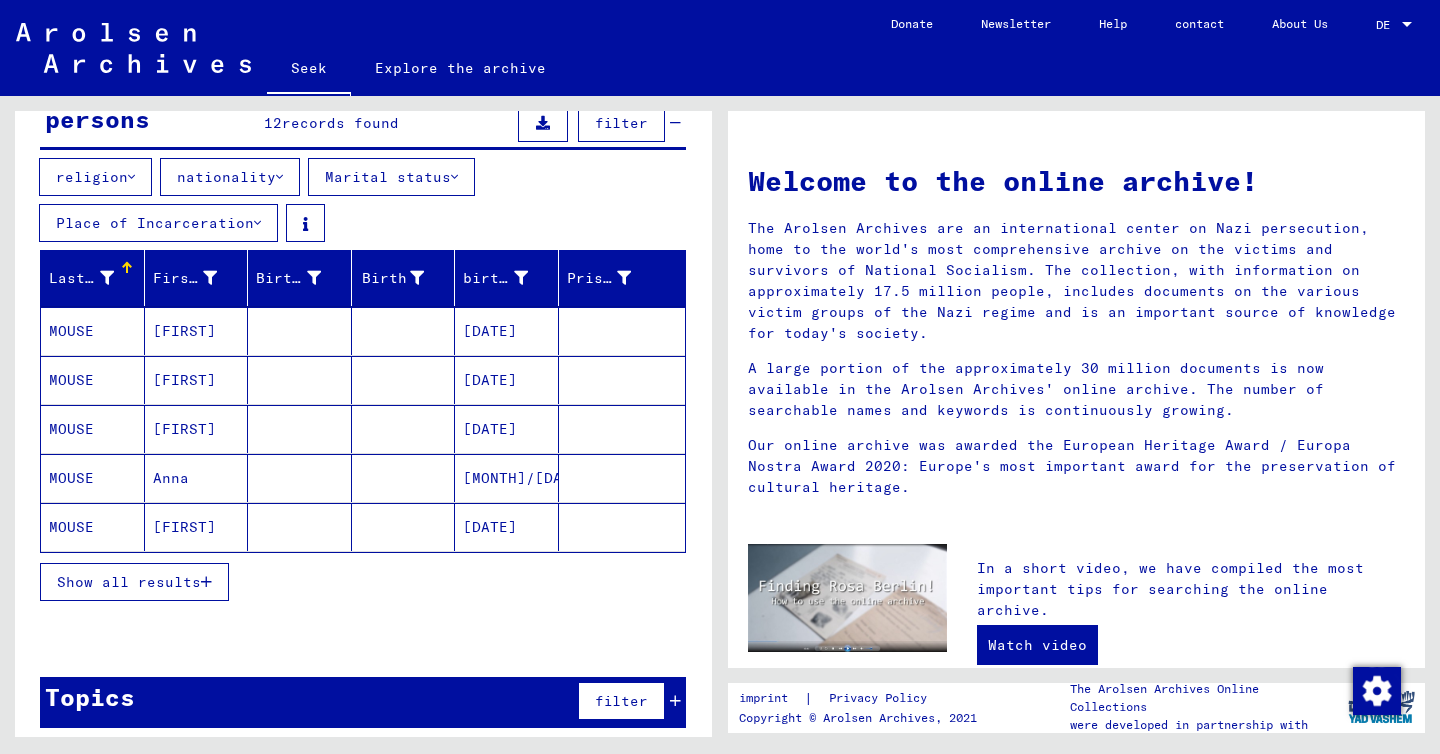 scroll, scrollTop: 210, scrollLeft: 0, axis: vertical 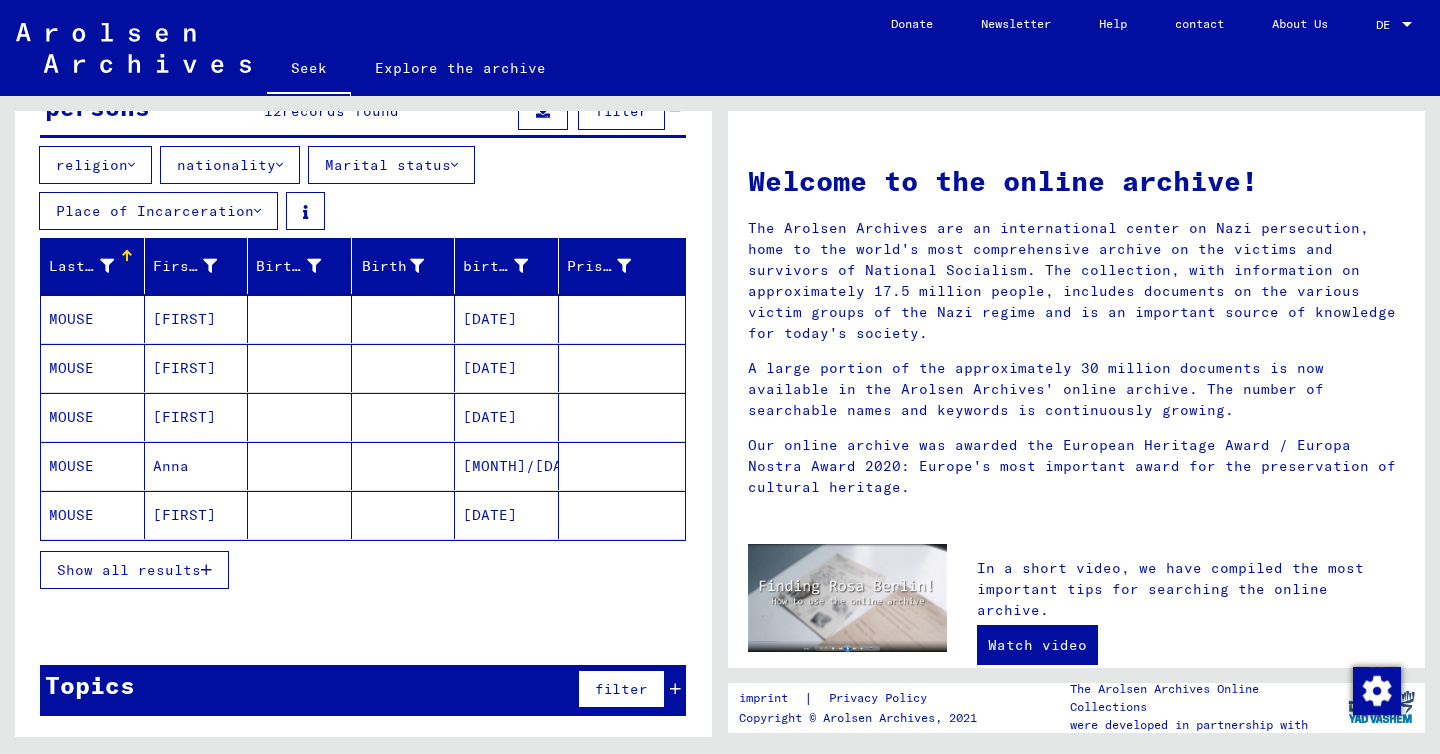 click on "Show all results" at bounding box center [129, 570] 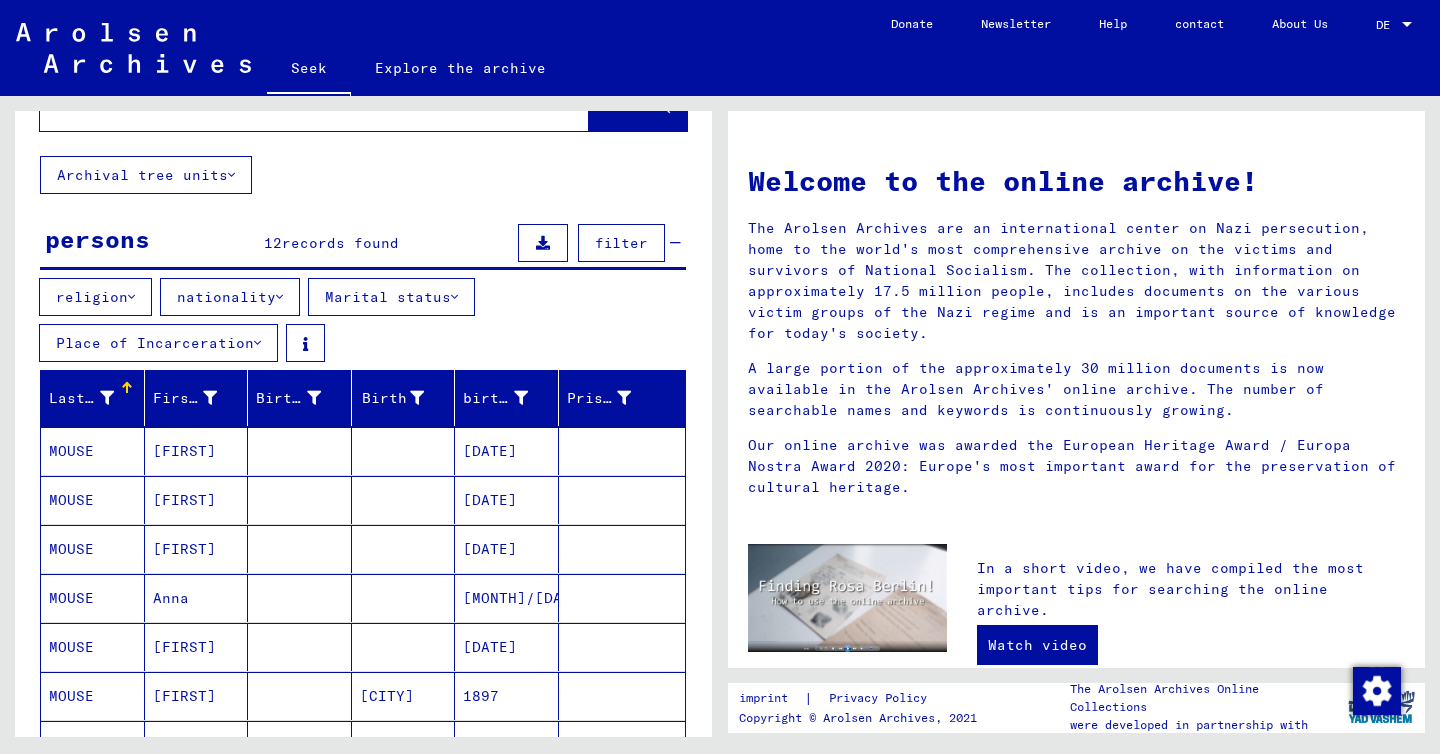 scroll, scrollTop: 0, scrollLeft: 0, axis: both 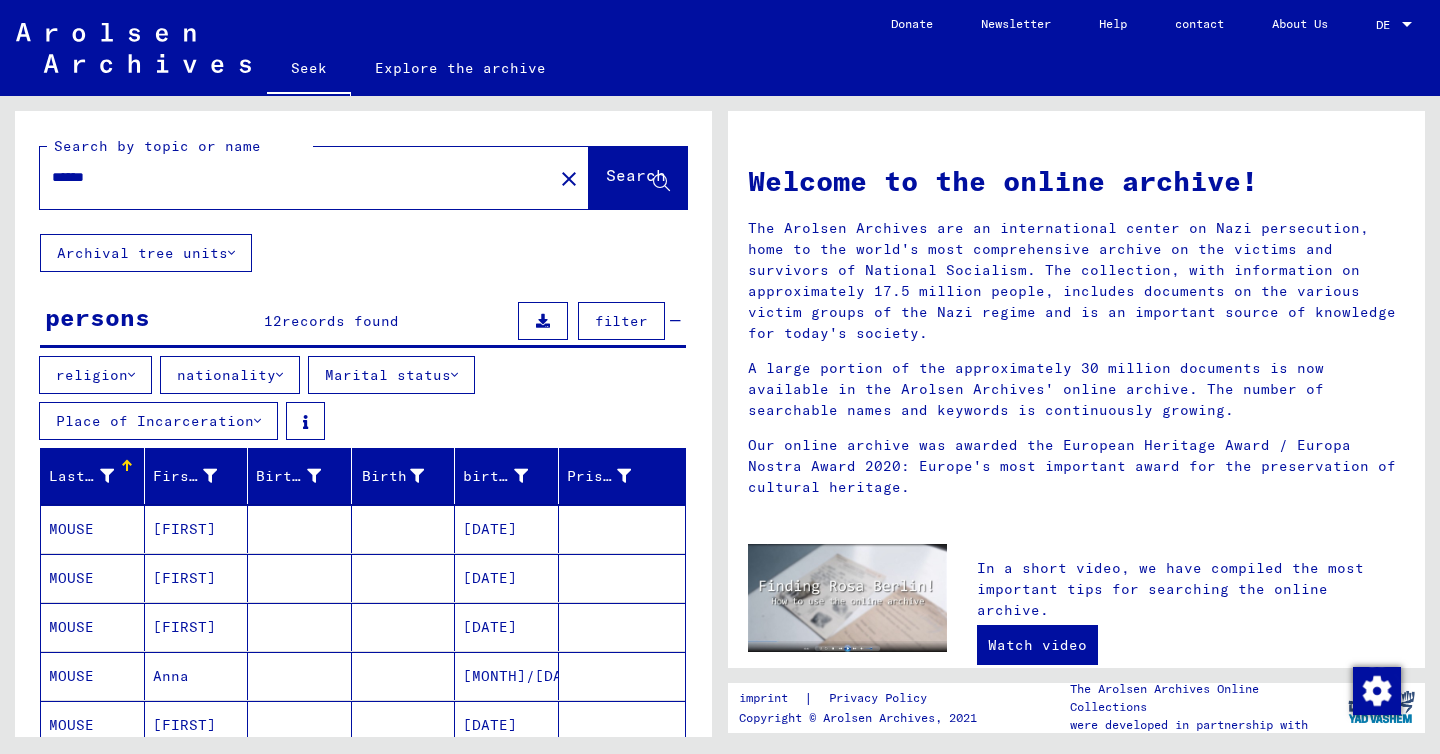 drag, startPoint x: 117, startPoint y: 178, endPoint x: 0, endPoint y: 171, distance: 117.20921 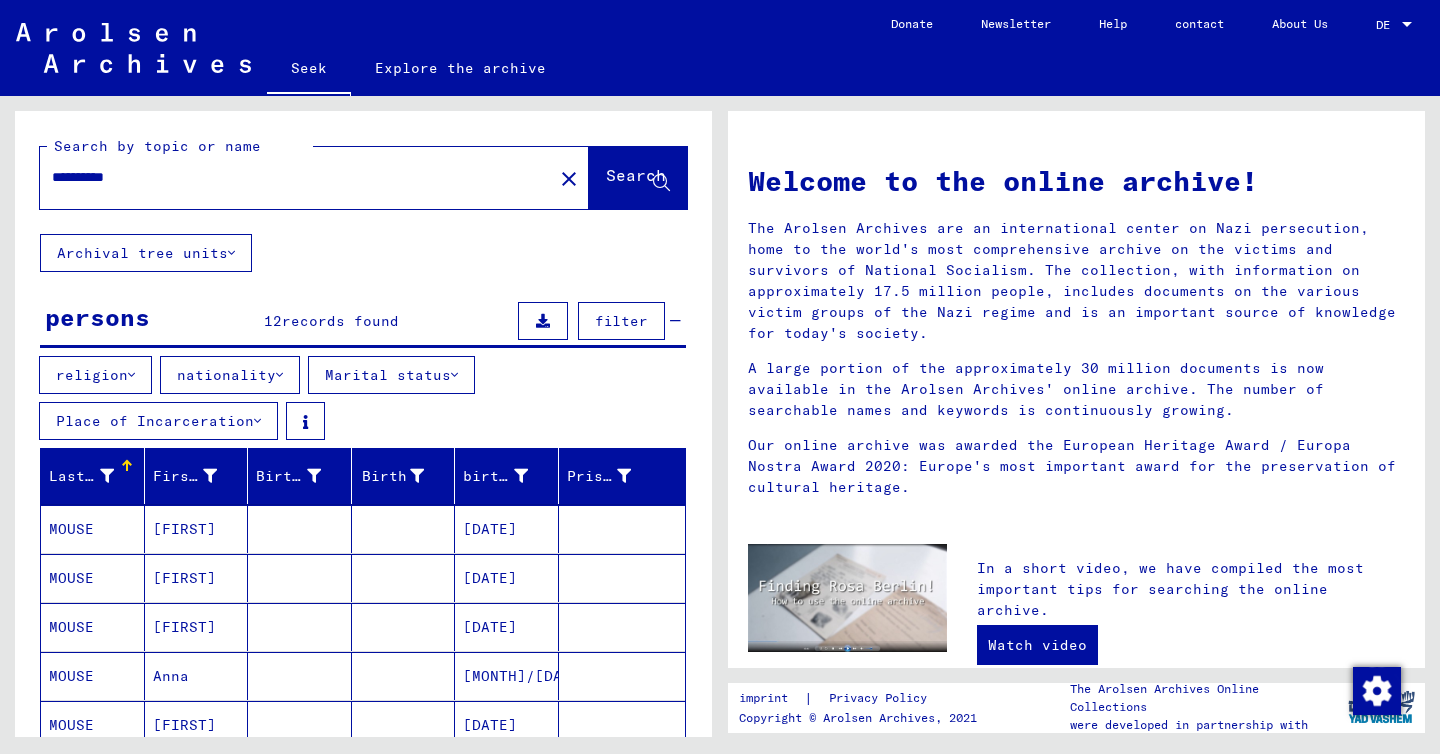 type on "**********" 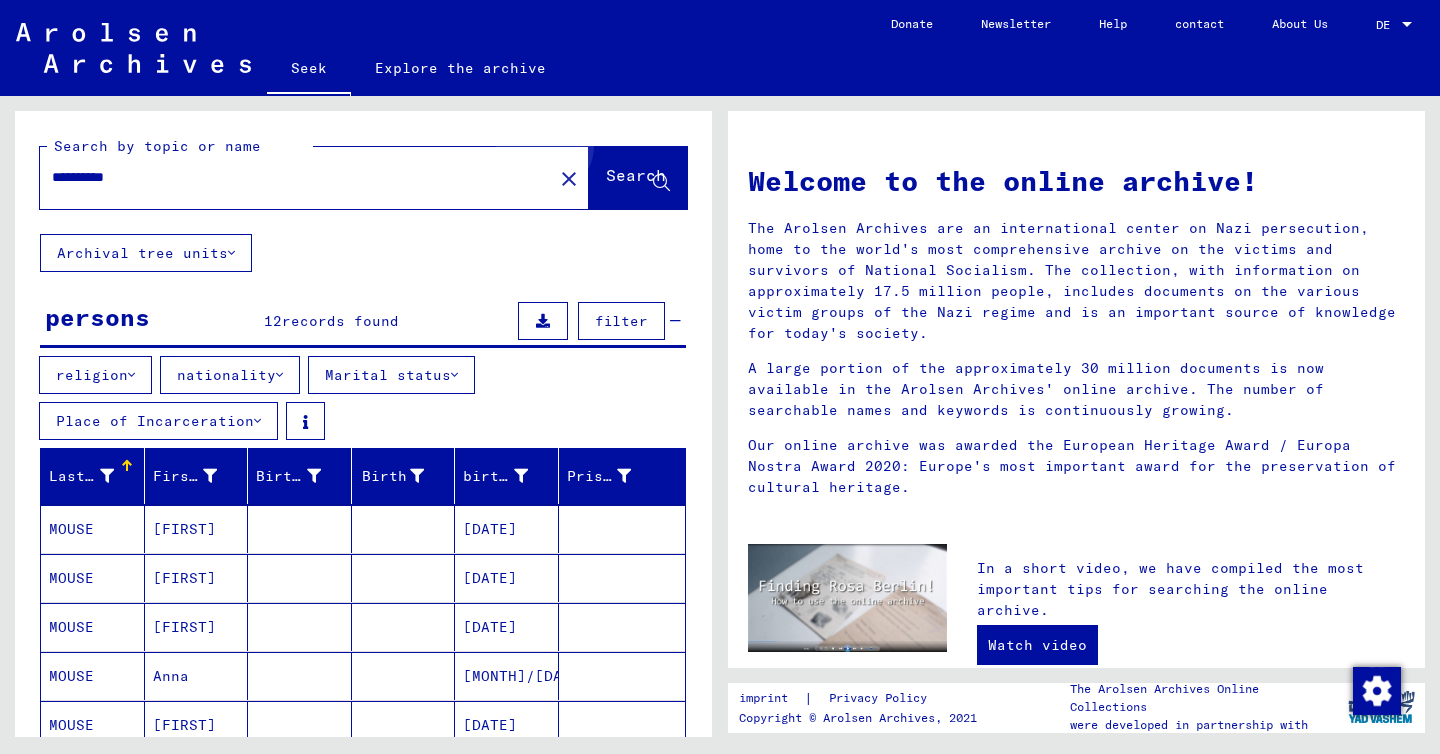 click on "Search" at bounding box center (636, 175) 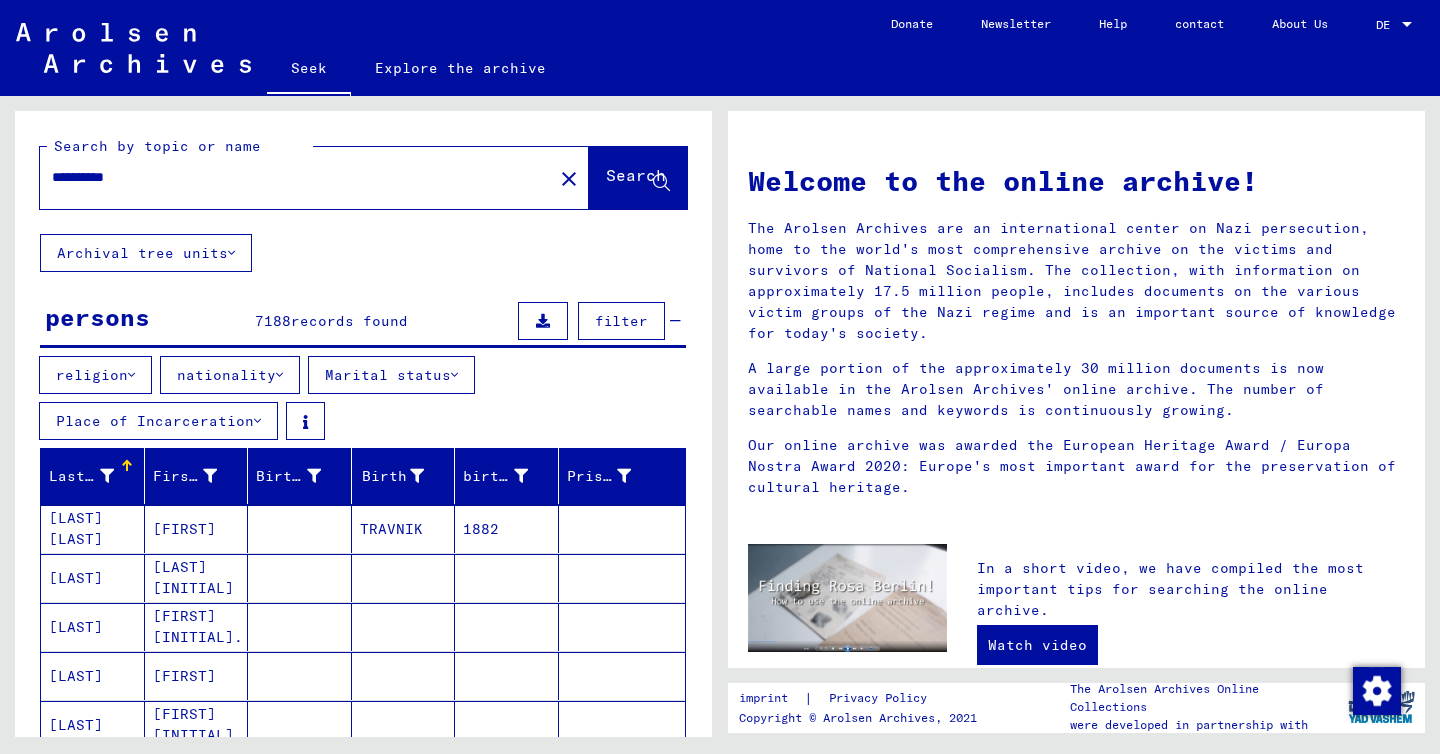click on "Place of Incarceration" at bounding box center [92, 375] 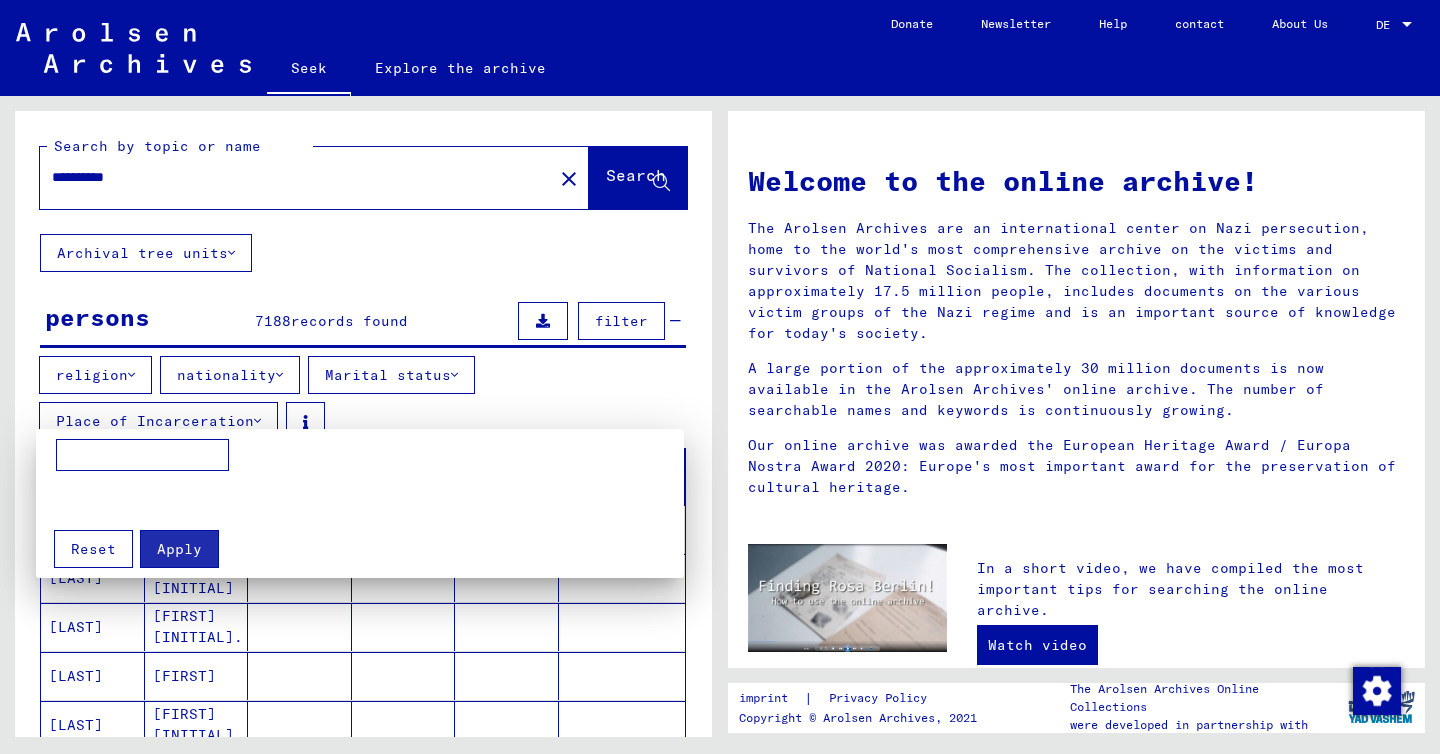 click at bounding box center (142, 455) 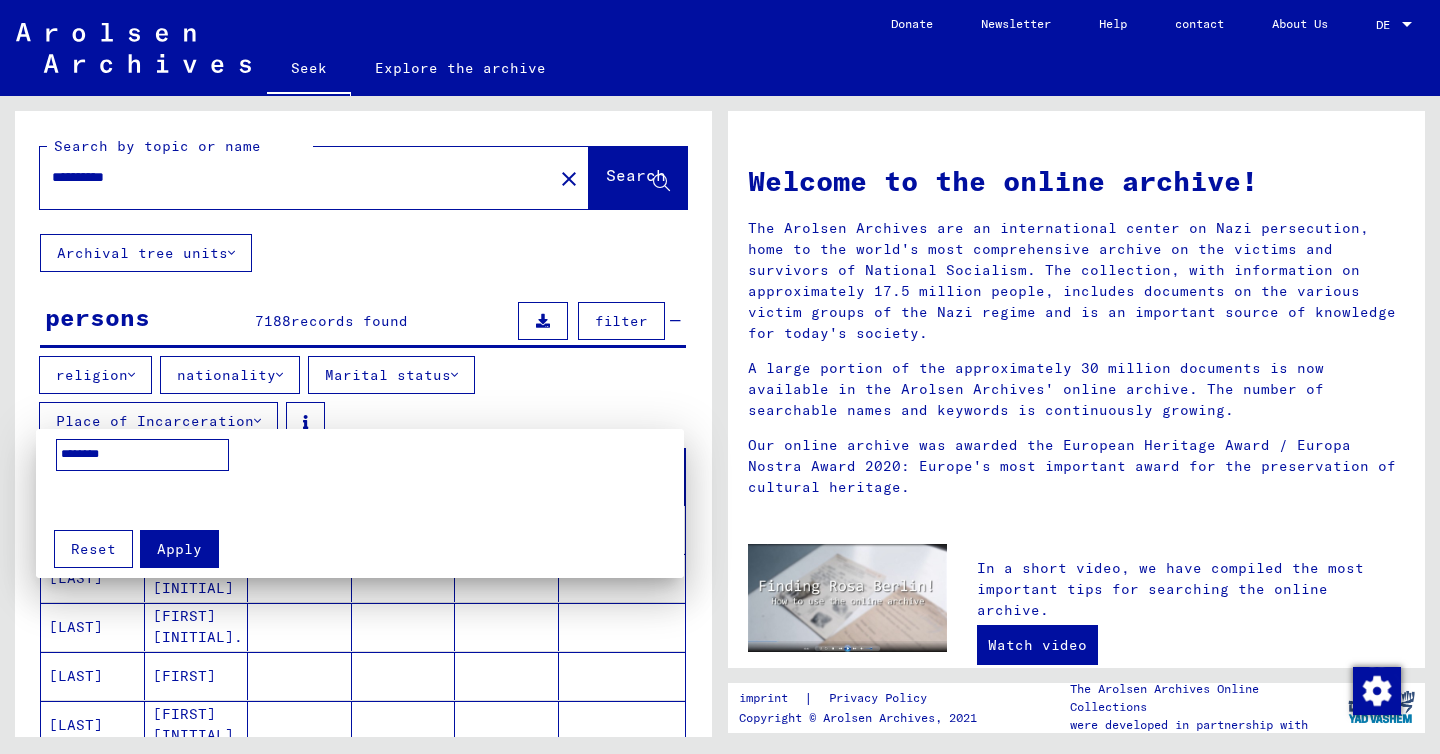 click on "Apply" at bounding box center (179, 549) 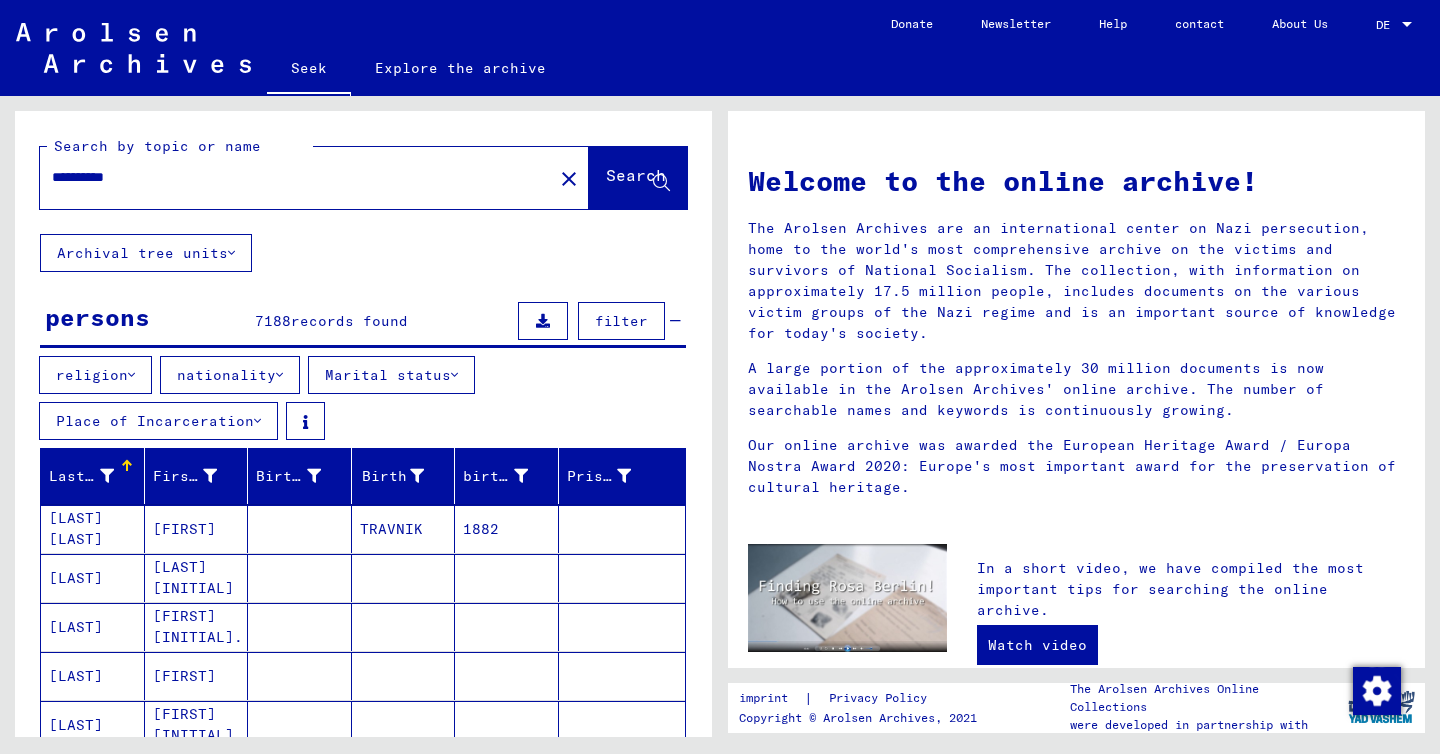 click on "nationality" at bounding box center [92, 375] 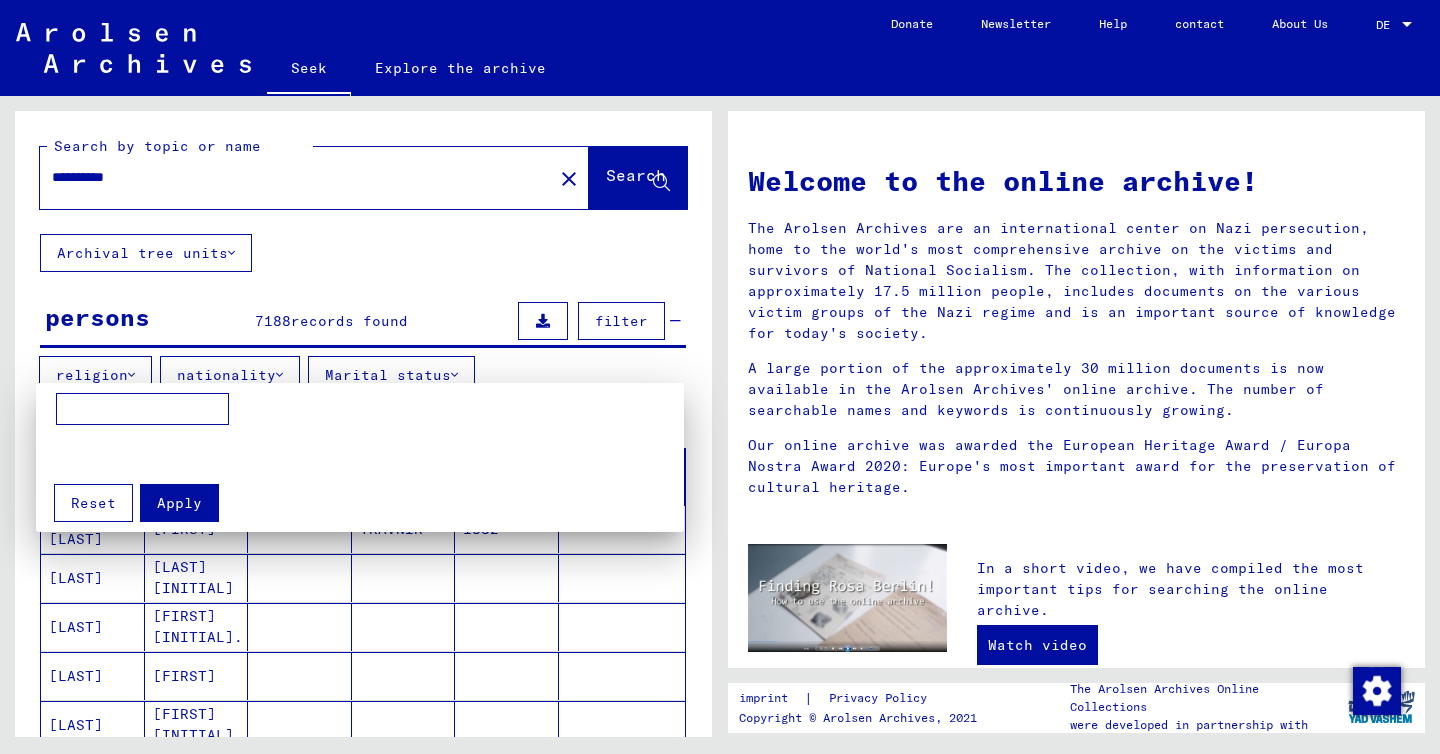 click at bounding box center (142, 409) 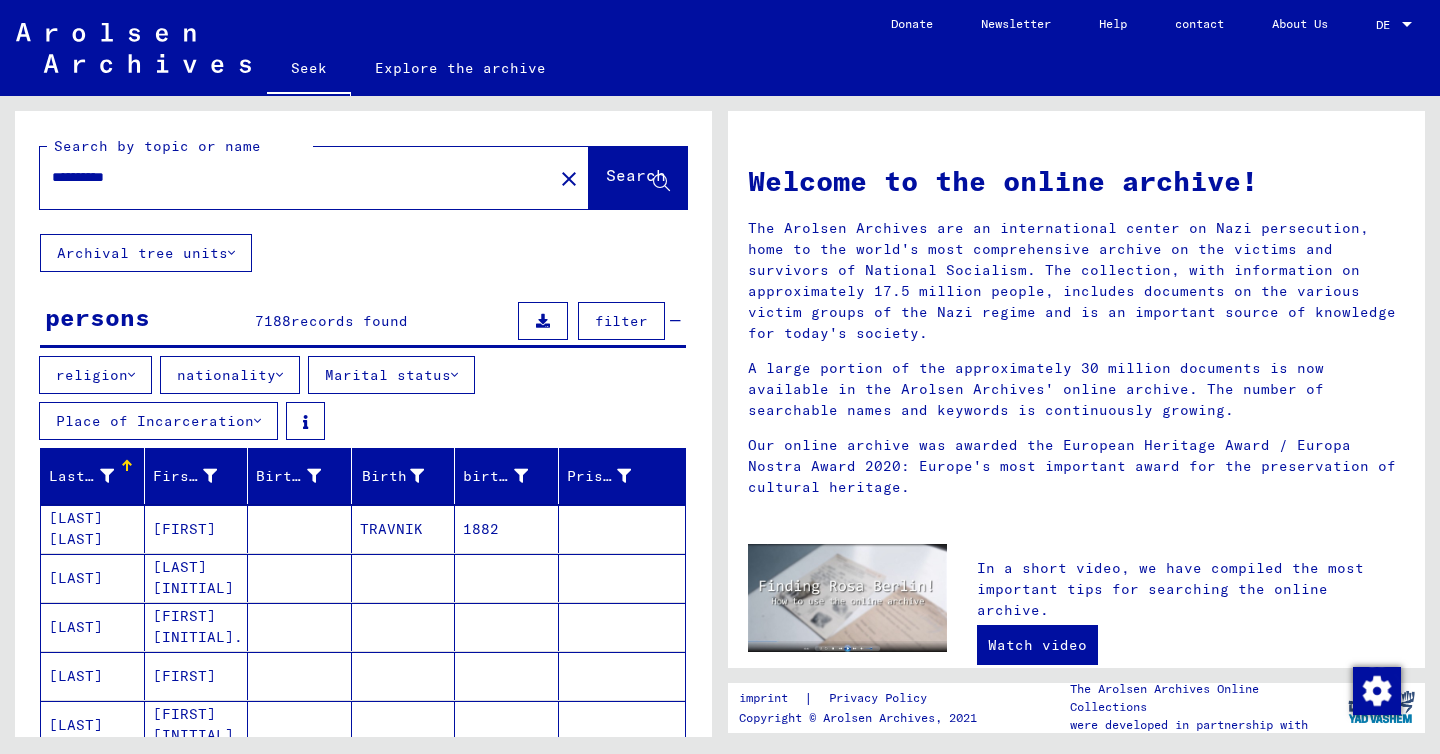 click on "religion" at bounding box center [92, 375] 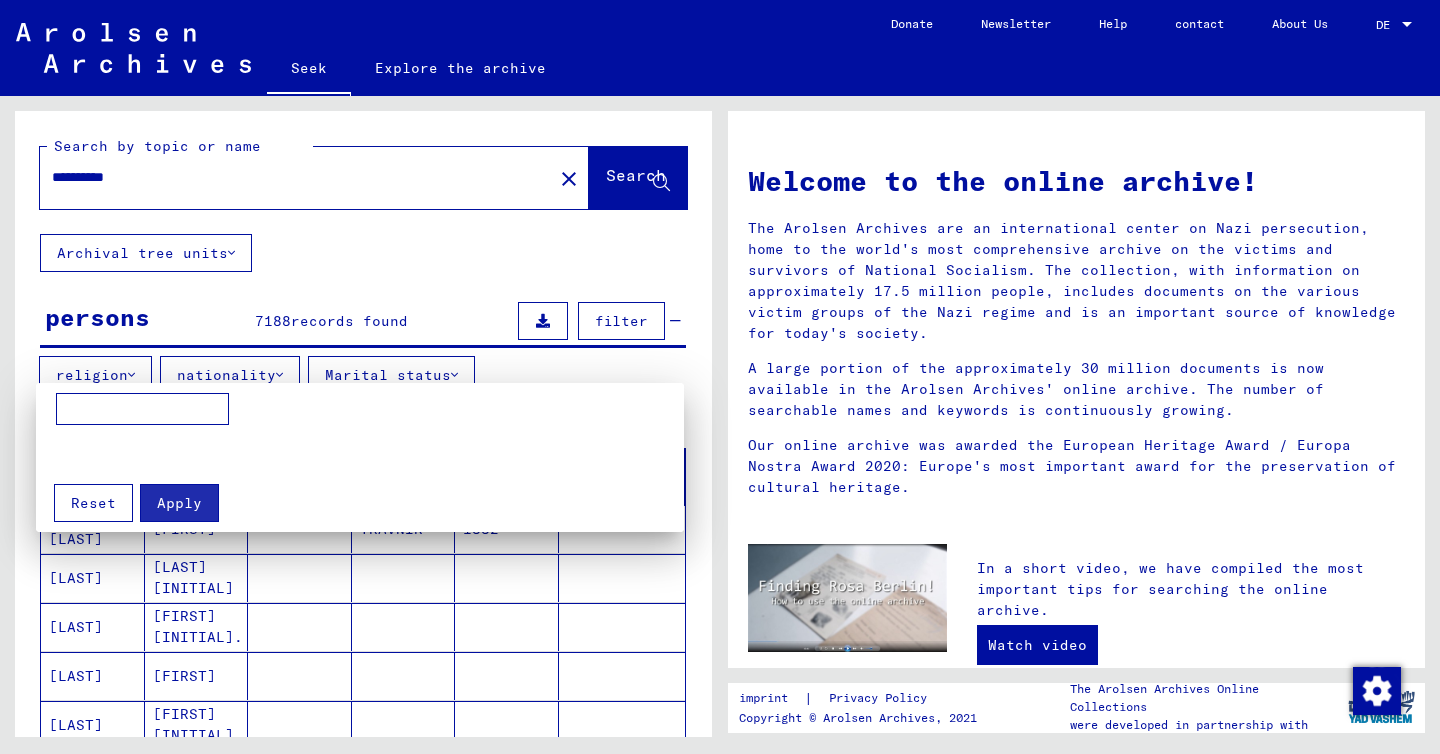 click at bounding box center (720, 377) 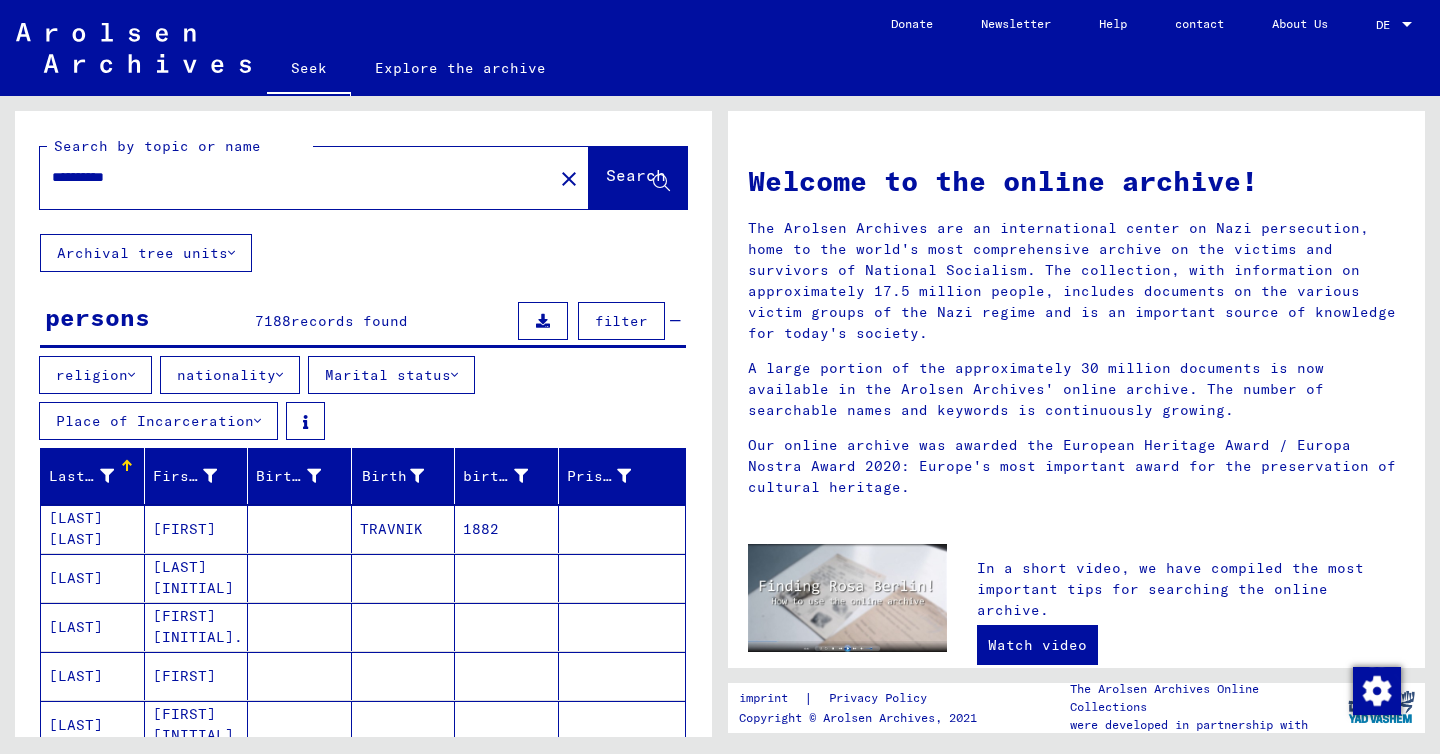 click on "filter" at bounding box center (621, 321) 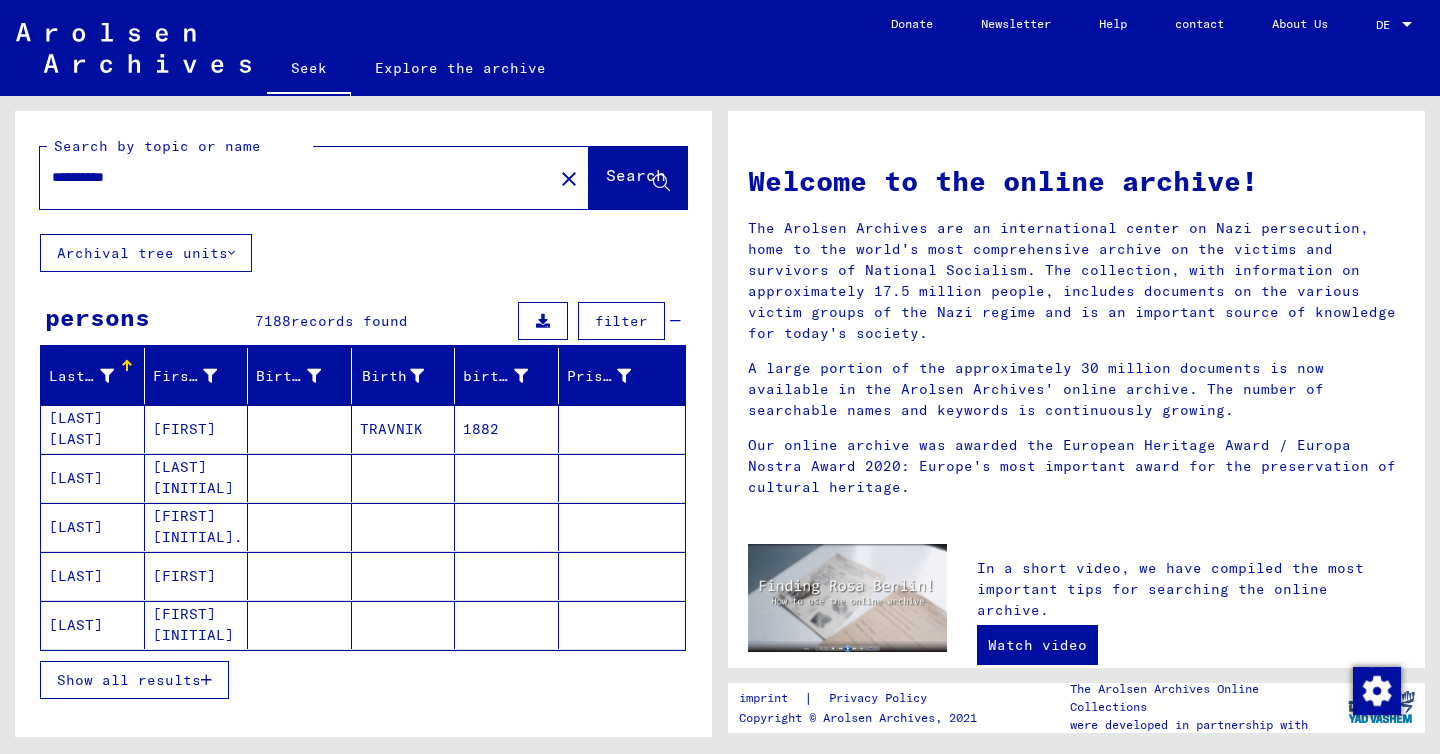 click on "filter" at bounding box center (621, 321) 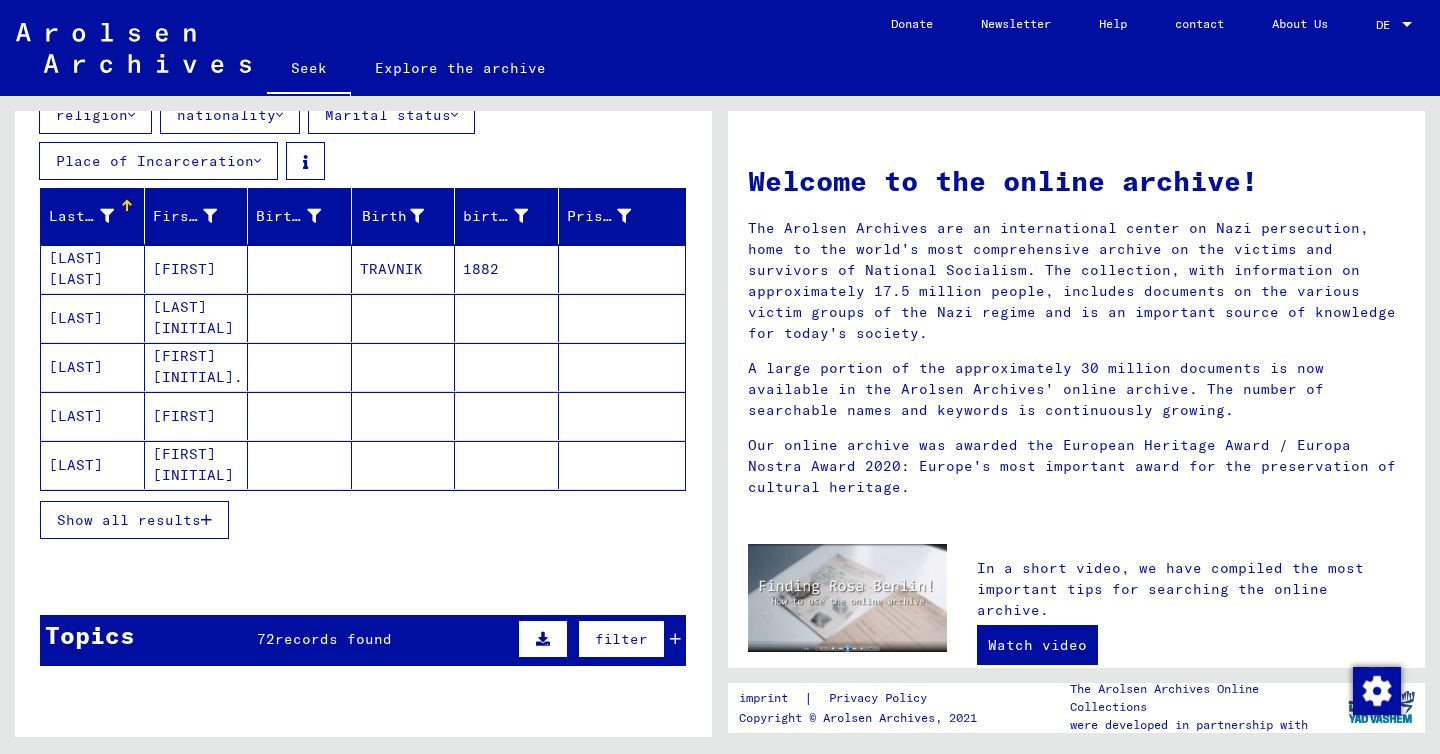 scroll, scrollTop: 309, scrollLeft: 0, axis: vertical 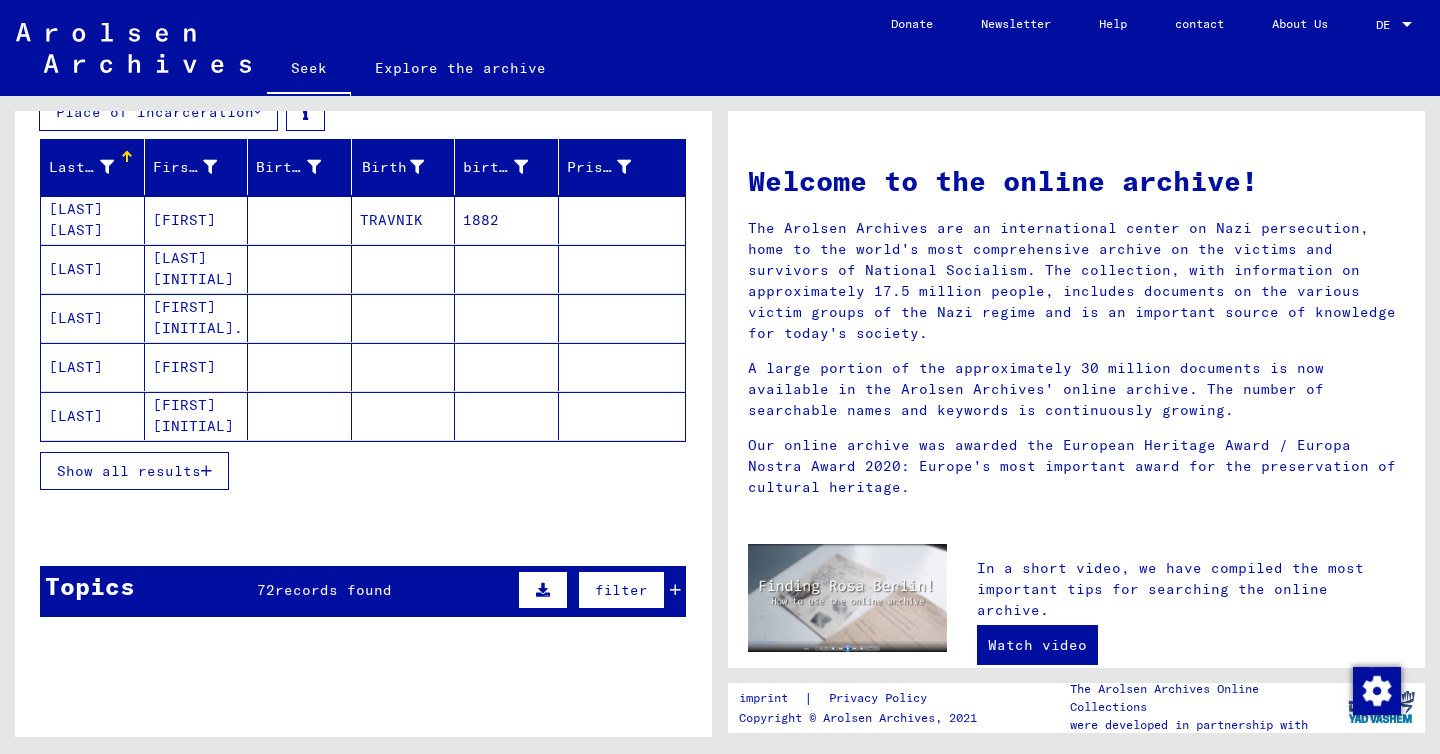 click on "Show all results" at bounding box center (129, 471) 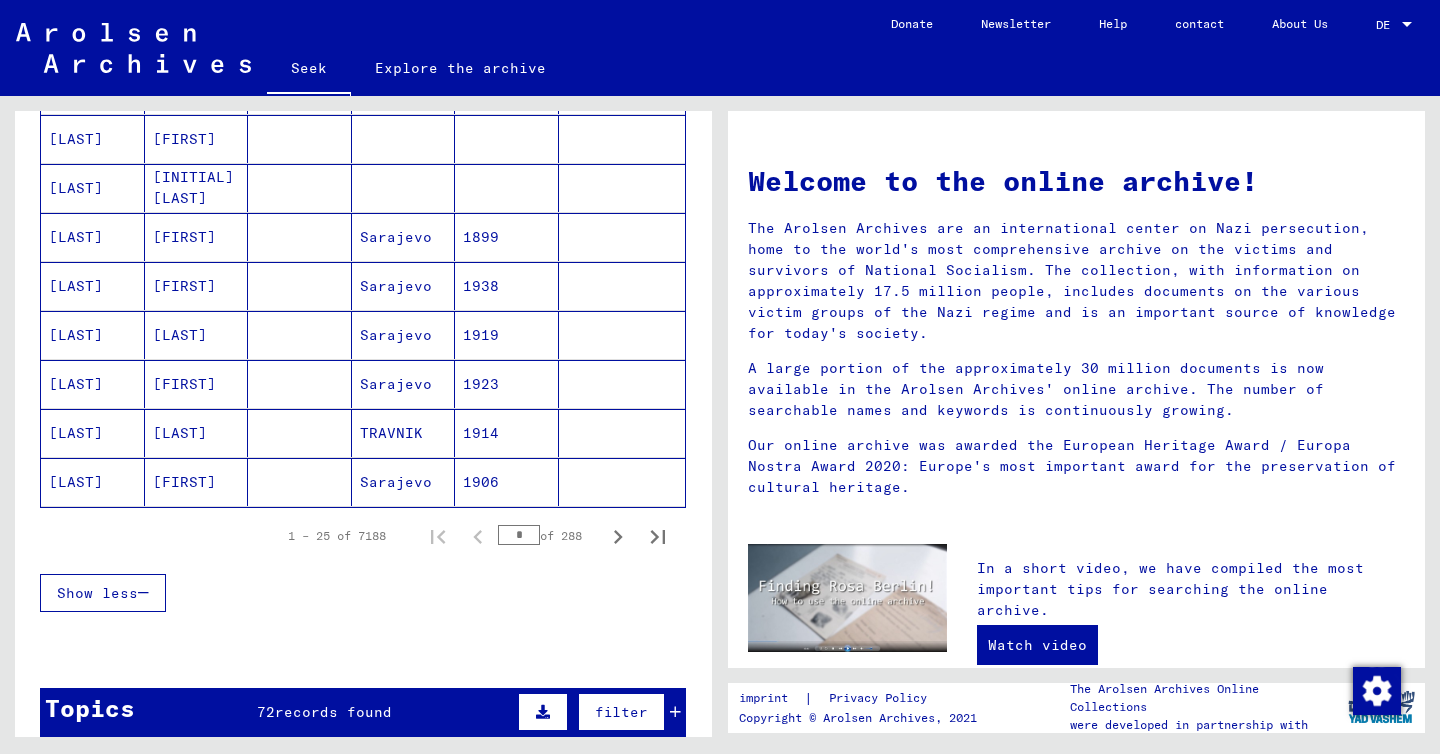 scroll, scrollTop: 1222, scrollLeft: 0, axis: vertical 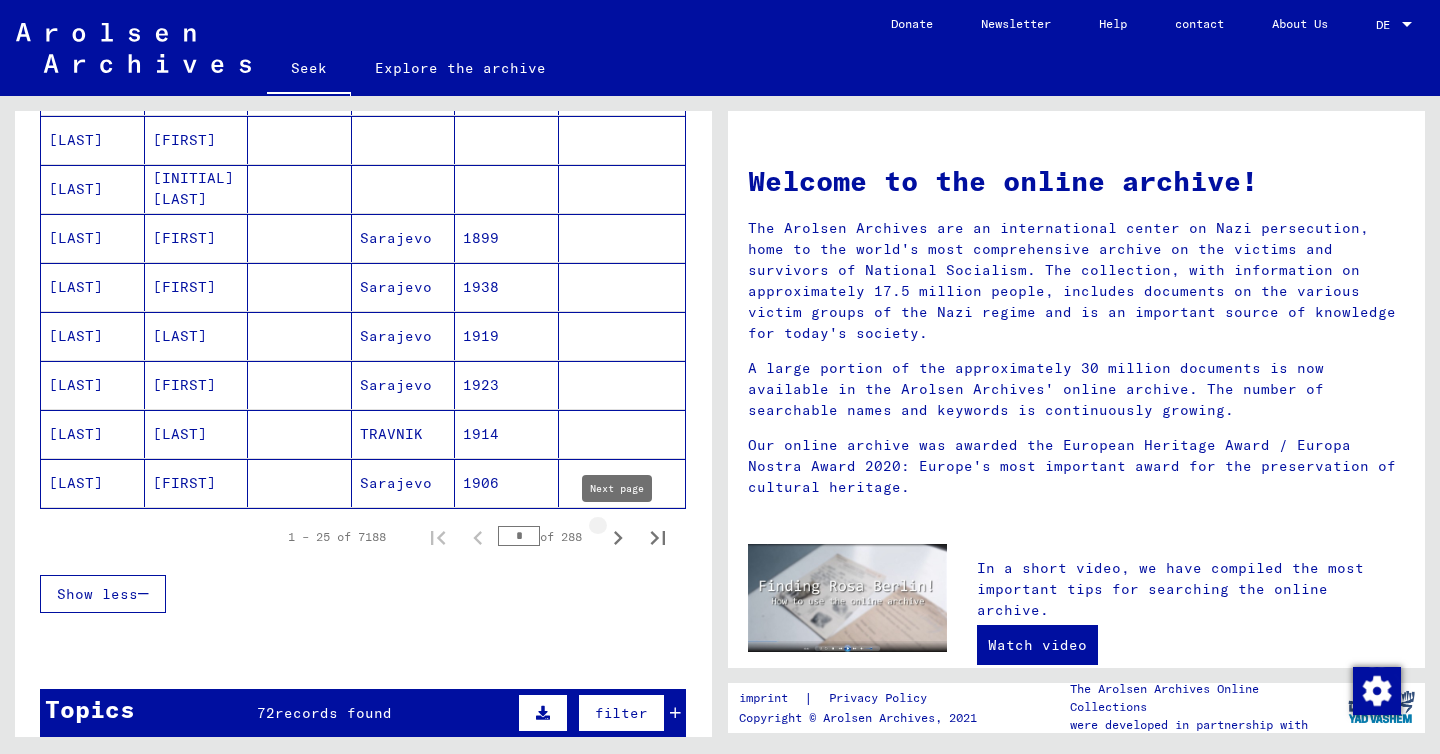 click at bounding box center (618, 538) 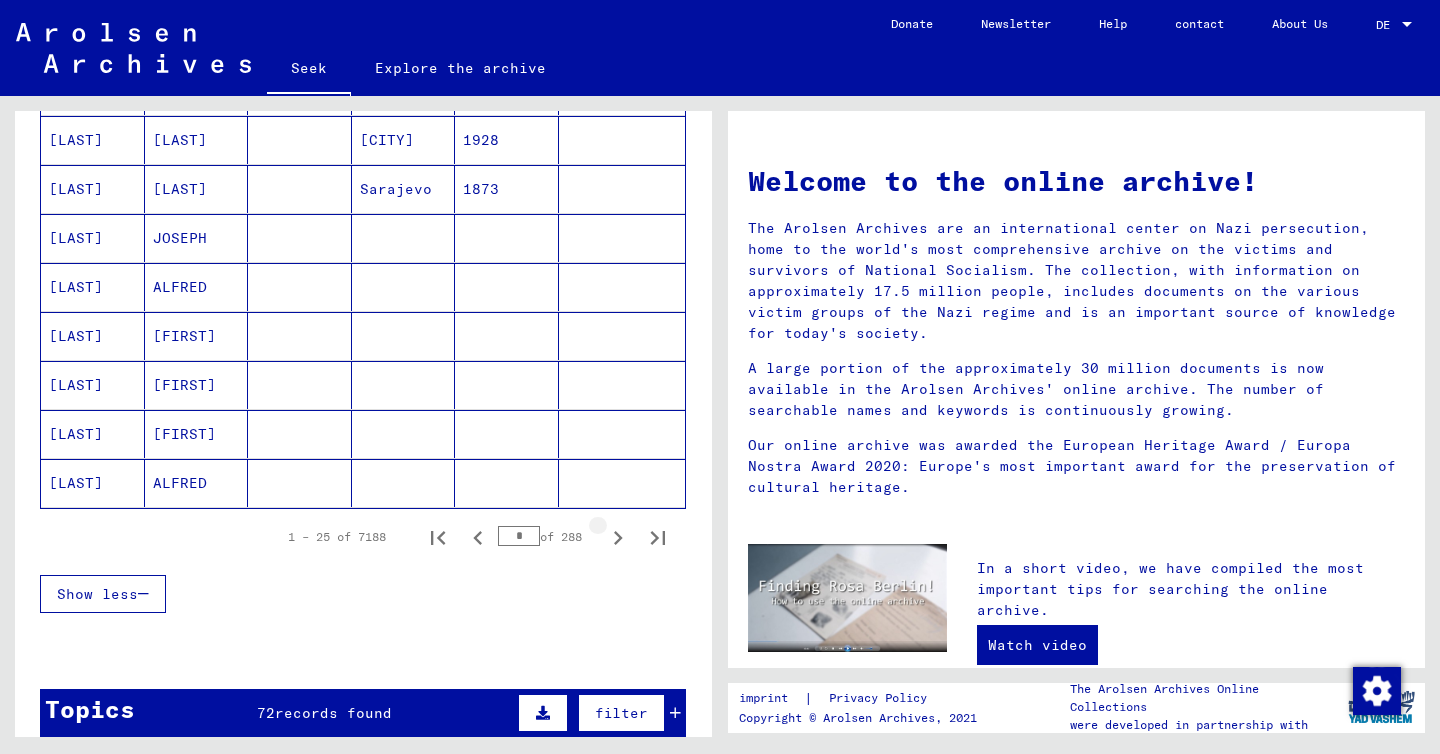 click at bounding box center [618, 538] 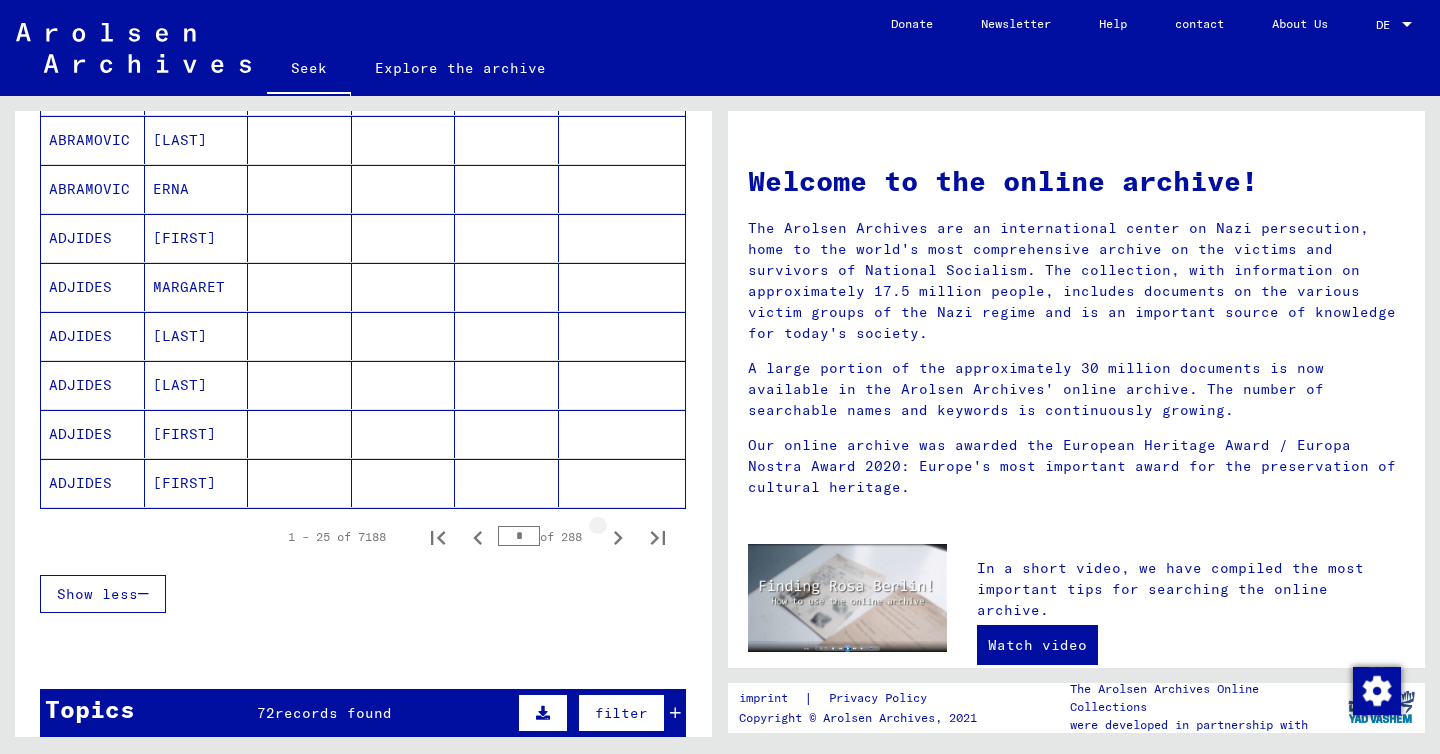 click at bounding box center [618, 538] 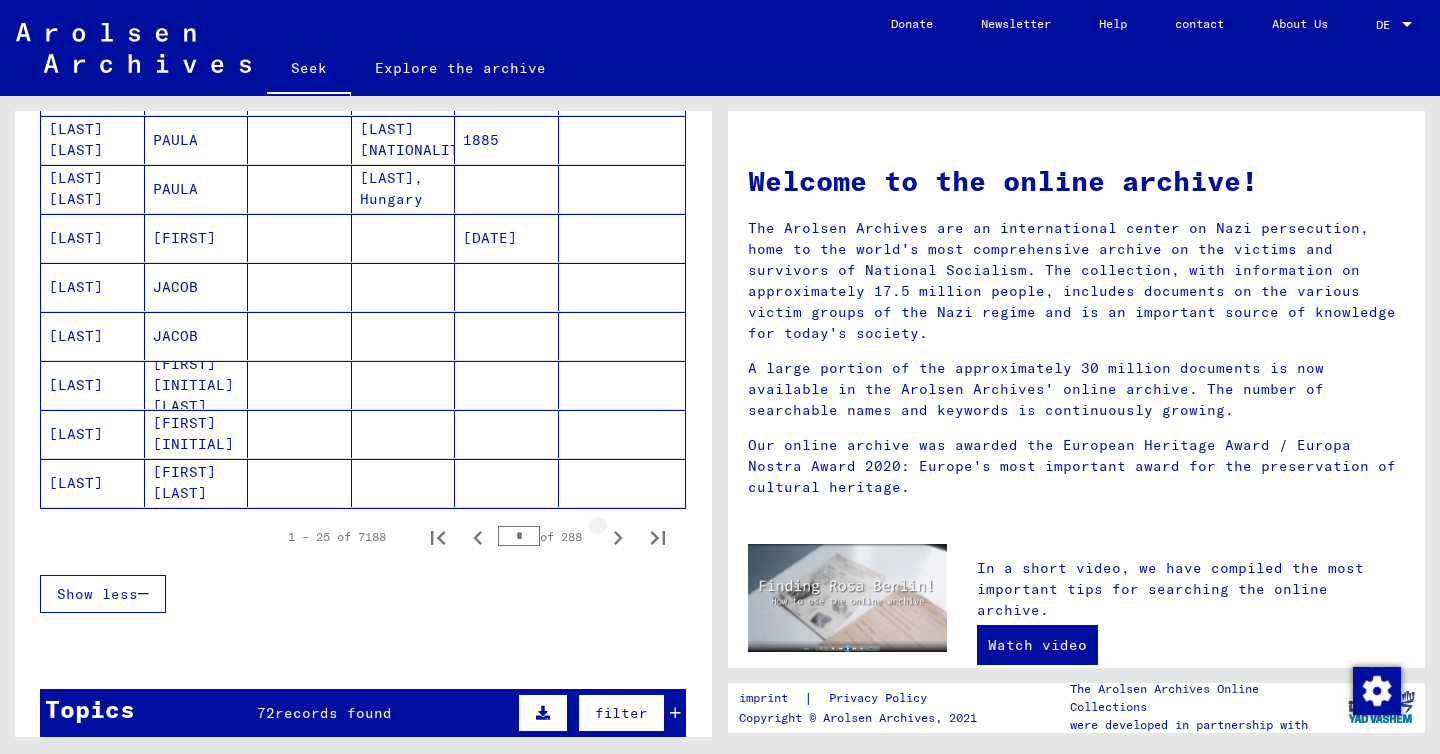 click at bounding box center (618, 538) 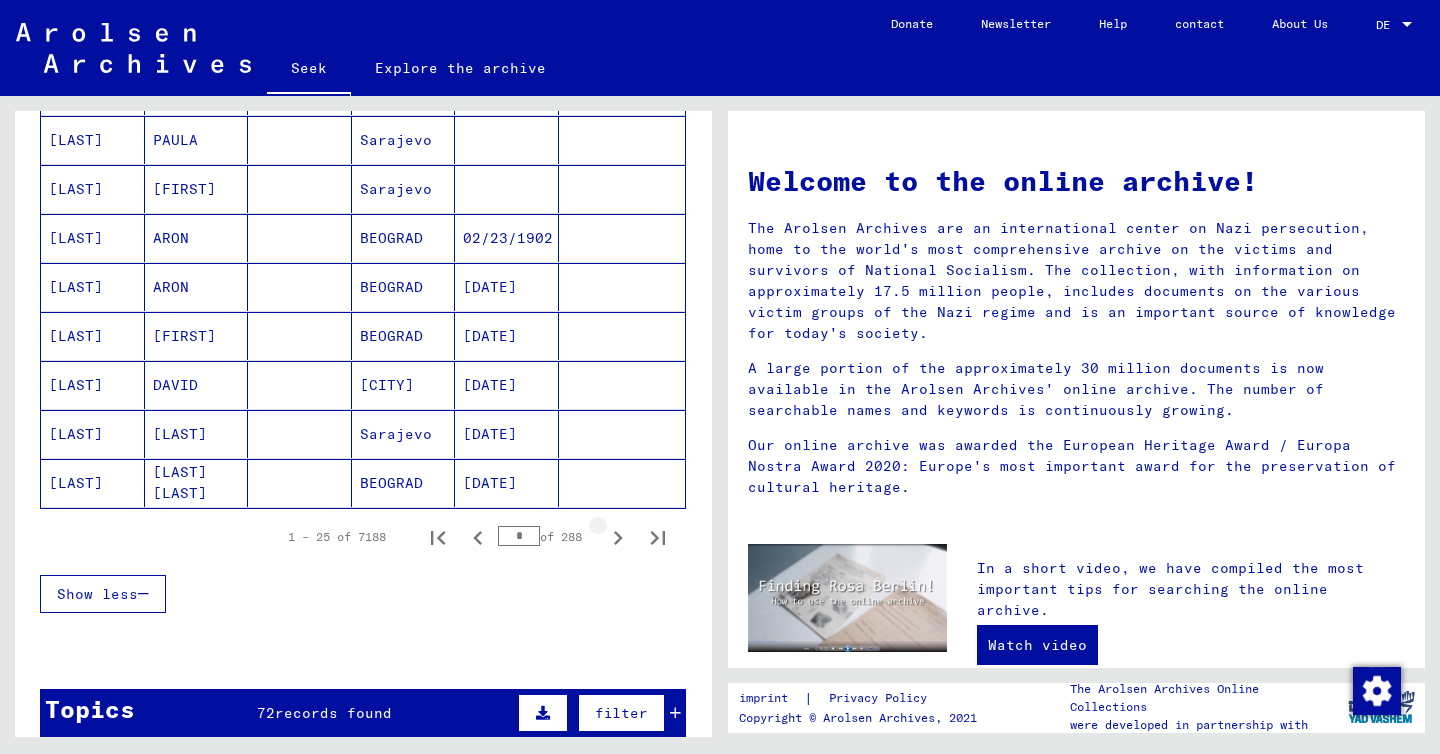 click at bounding box center [618, 538] 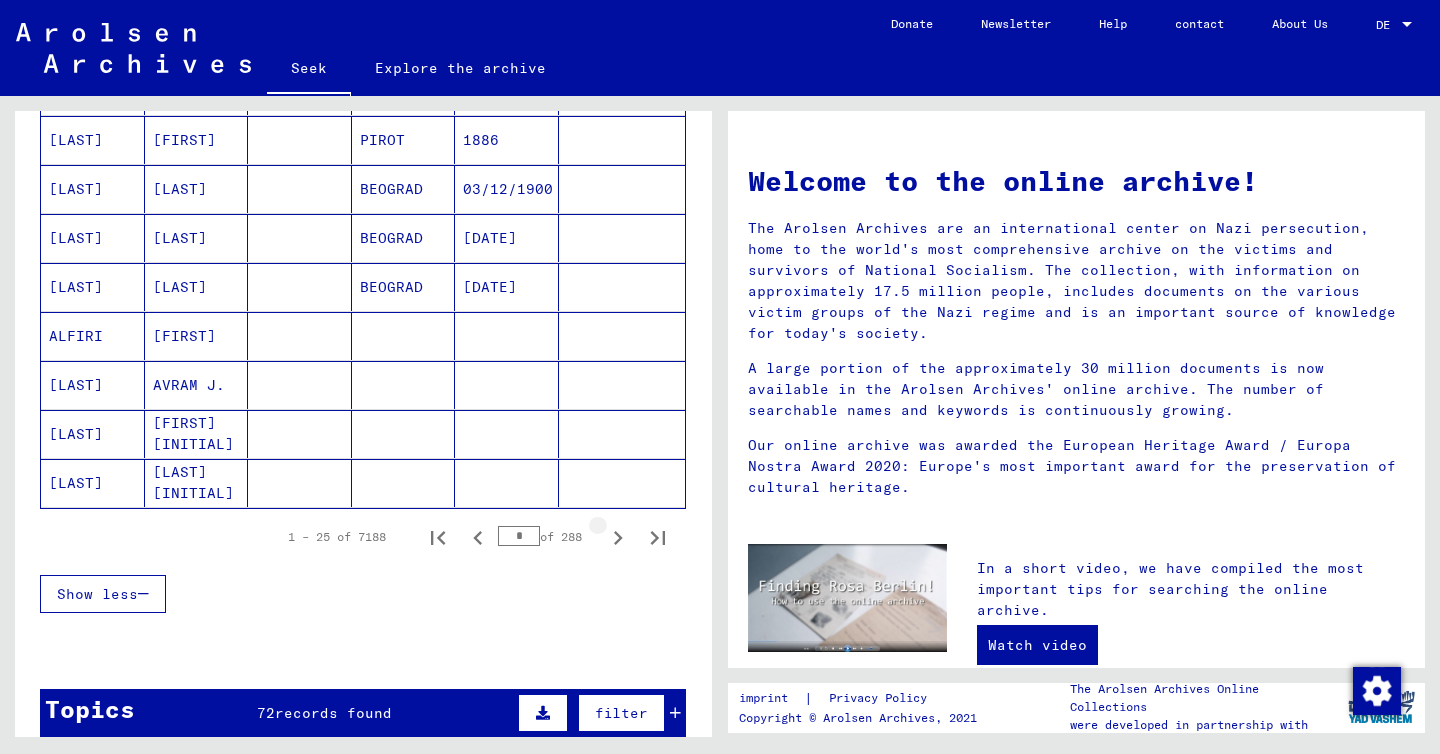click at bounding box center [618, 538] 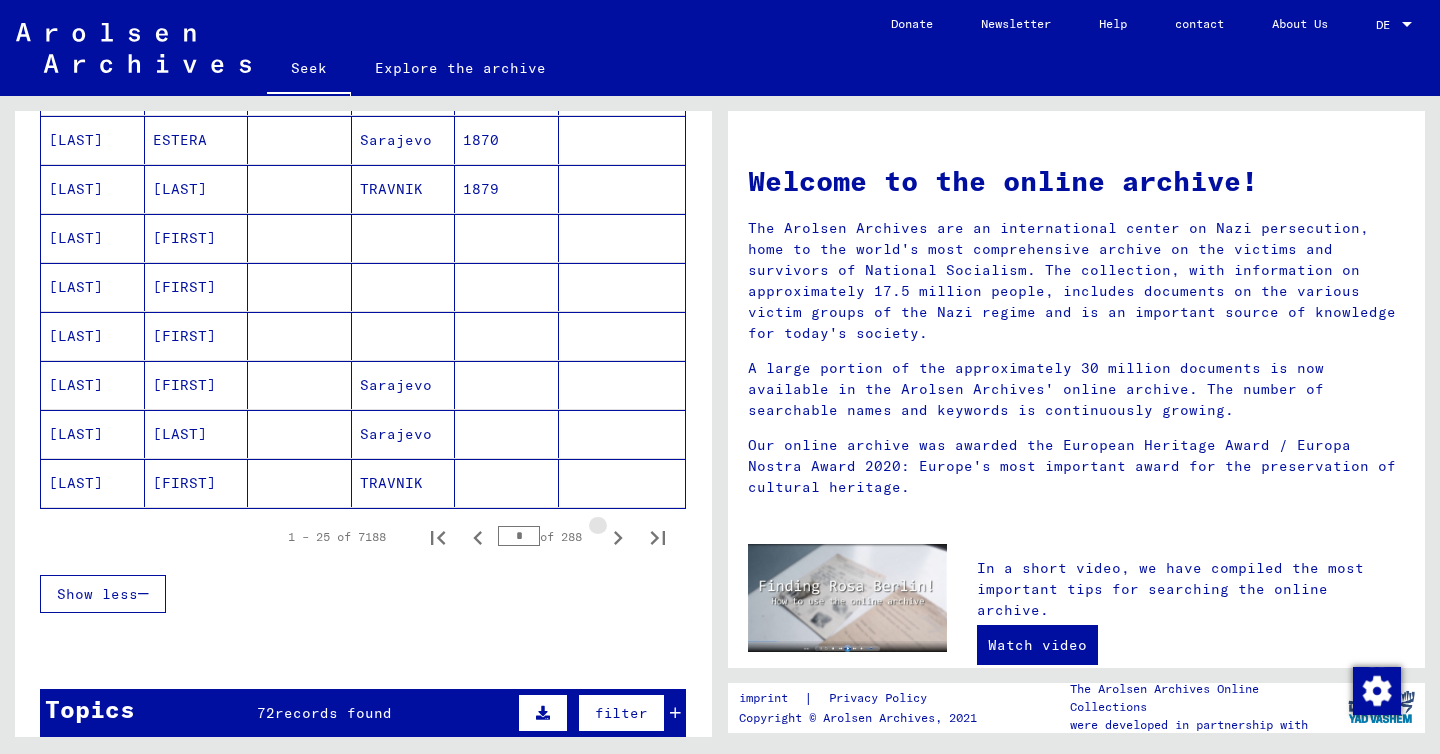 click at bounding box center (618, 538) 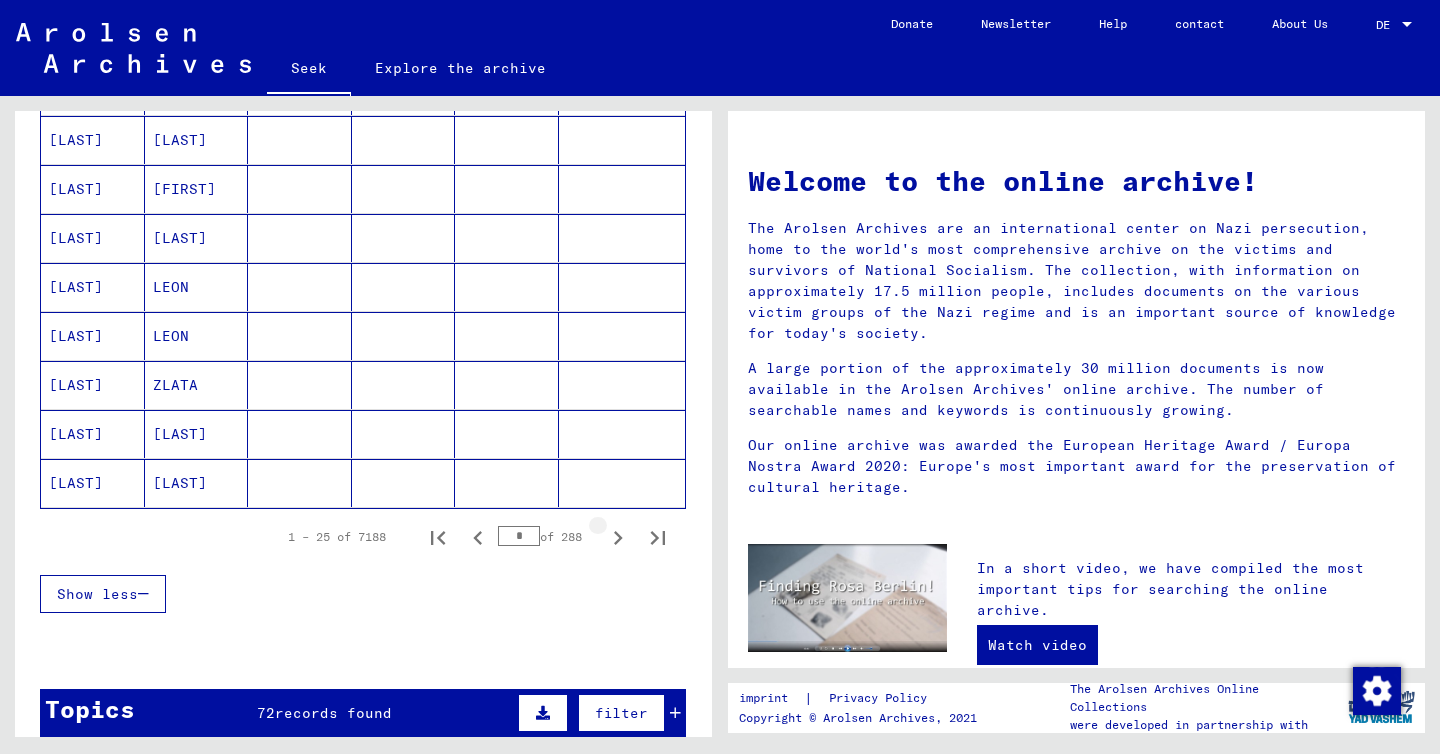 click at bounding box center [618, 538] 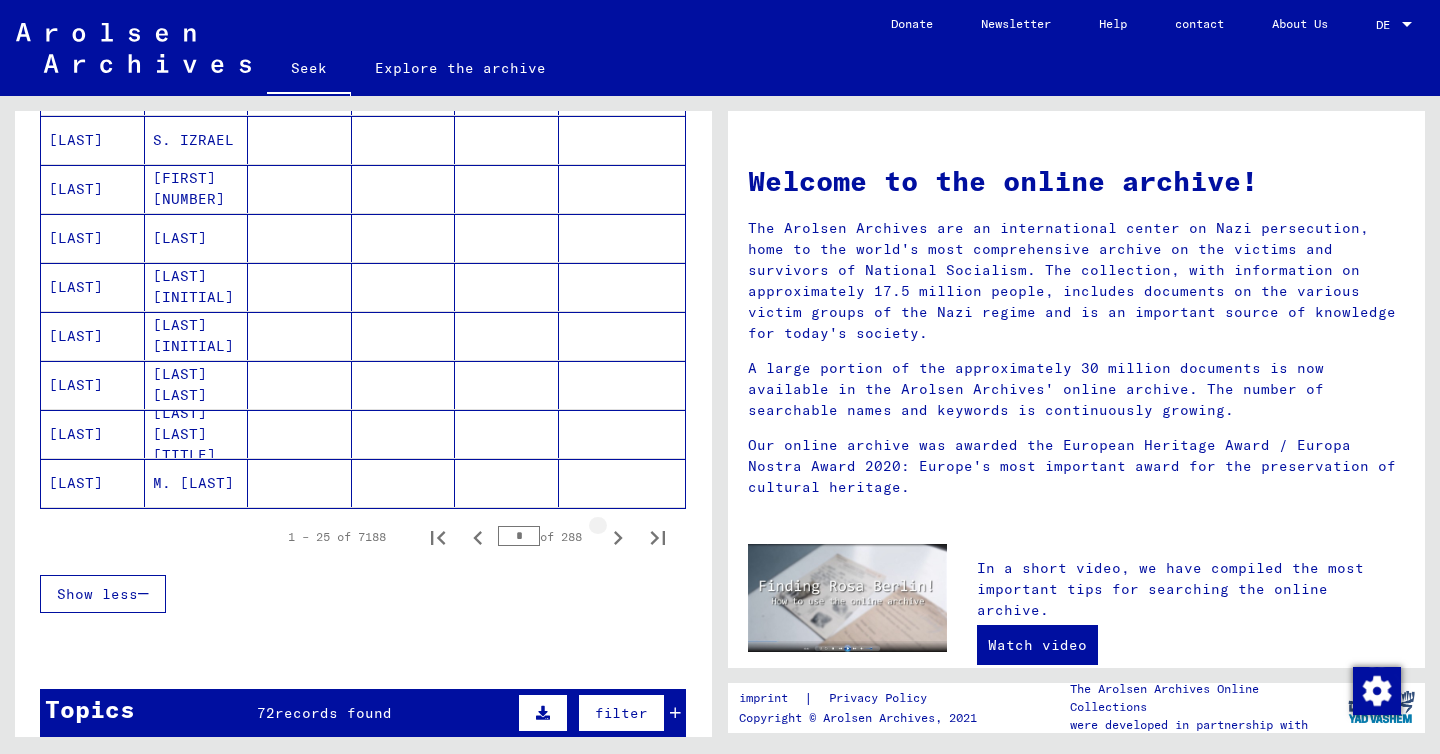 click at bounding box center [618, 538] 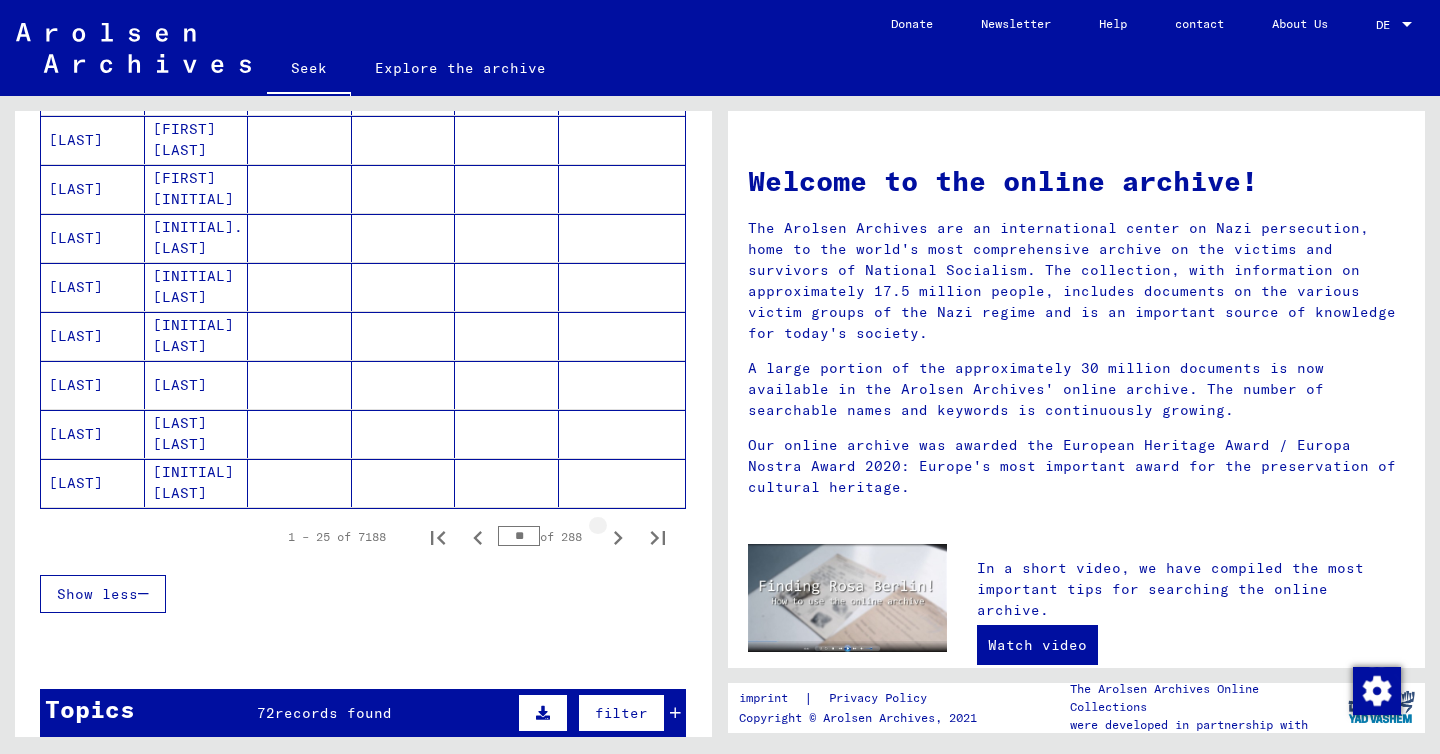 click at bounding box center (618, 538) 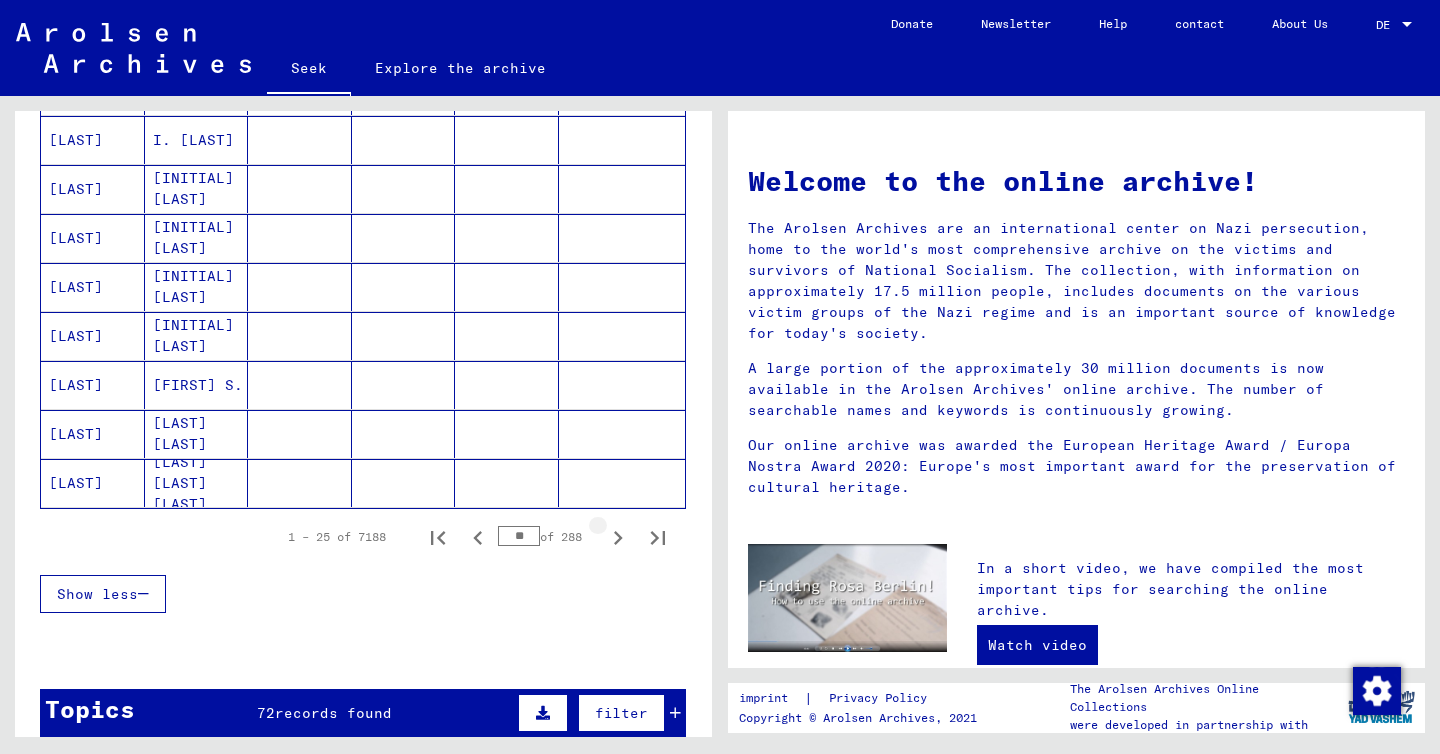 click at bounding box center [618, 538] 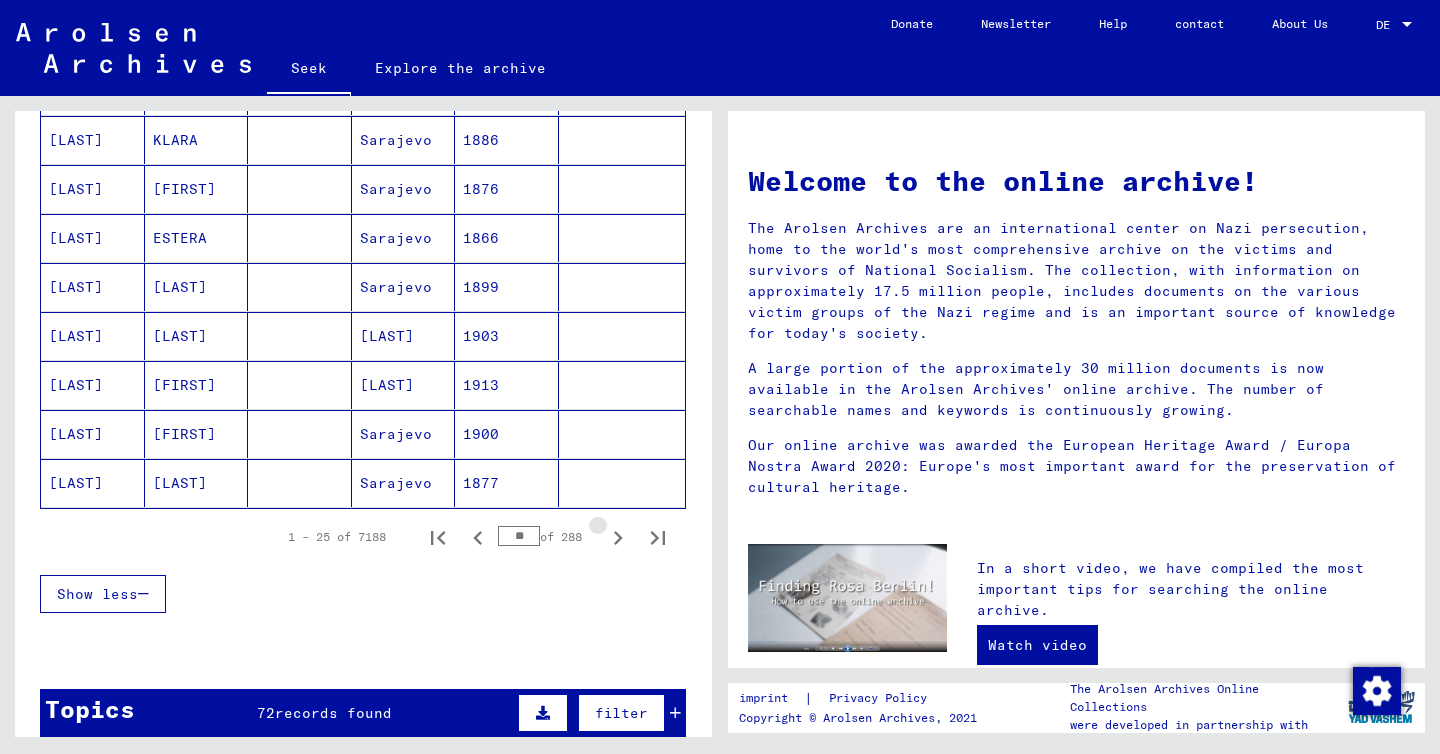 click at bounding box center (618, 538) 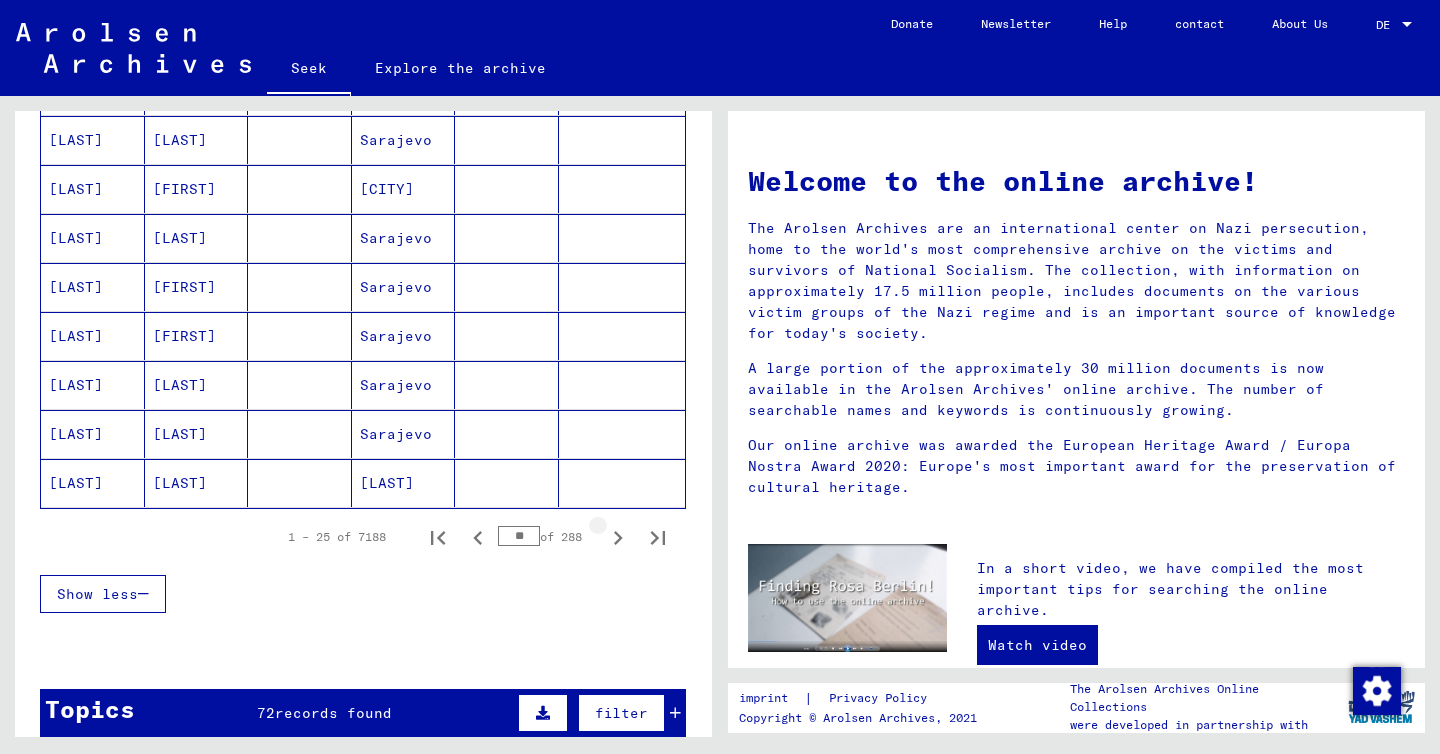 click at bounding box center [618, 538] 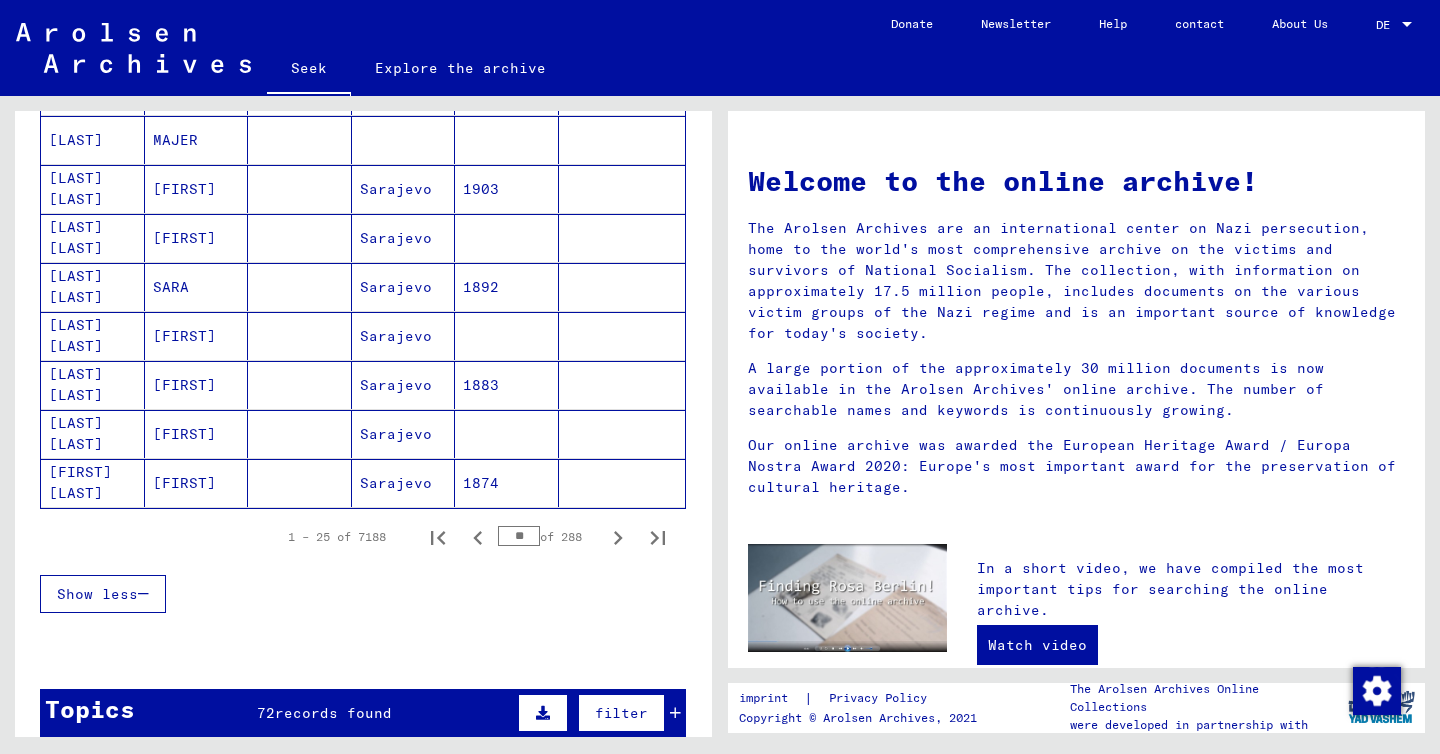 click at bounding box center [618, 538] 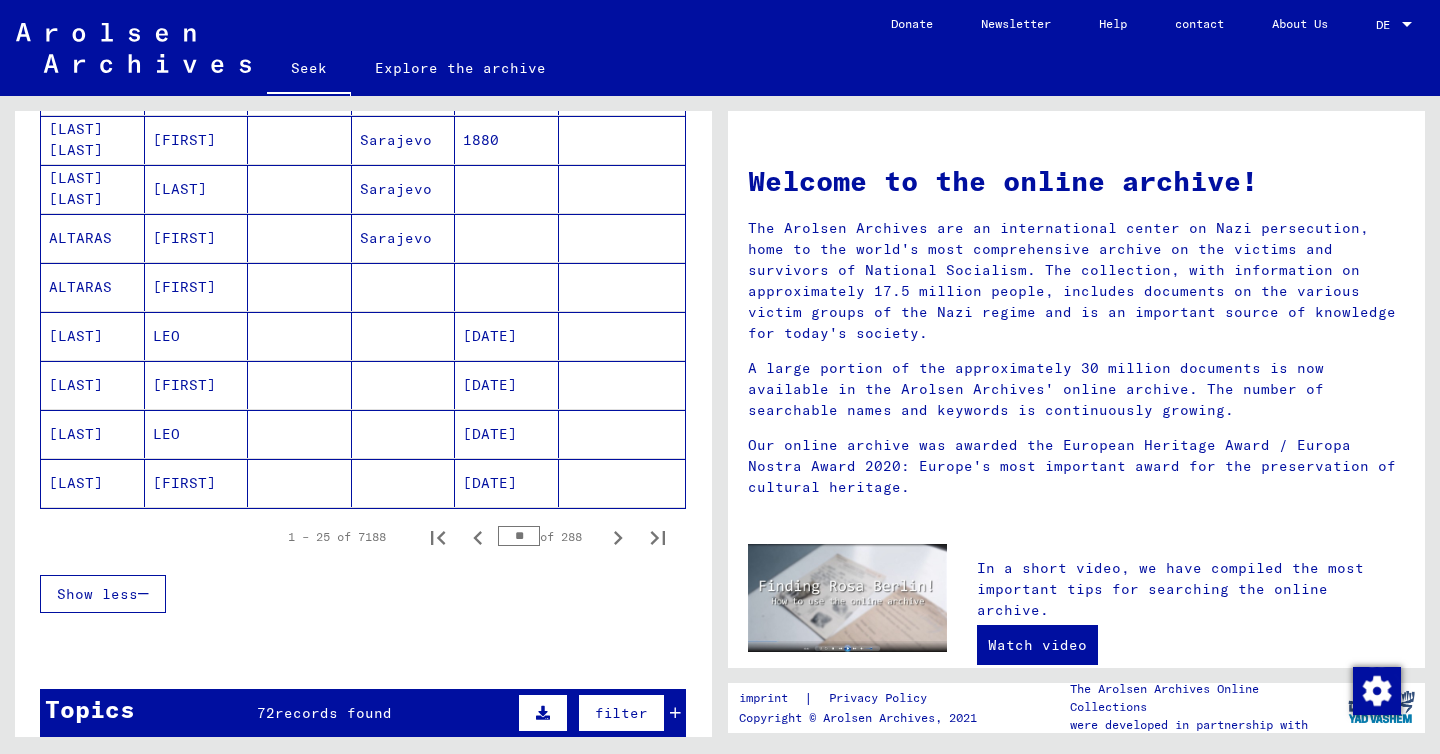 click at bounding box center [618, 538] 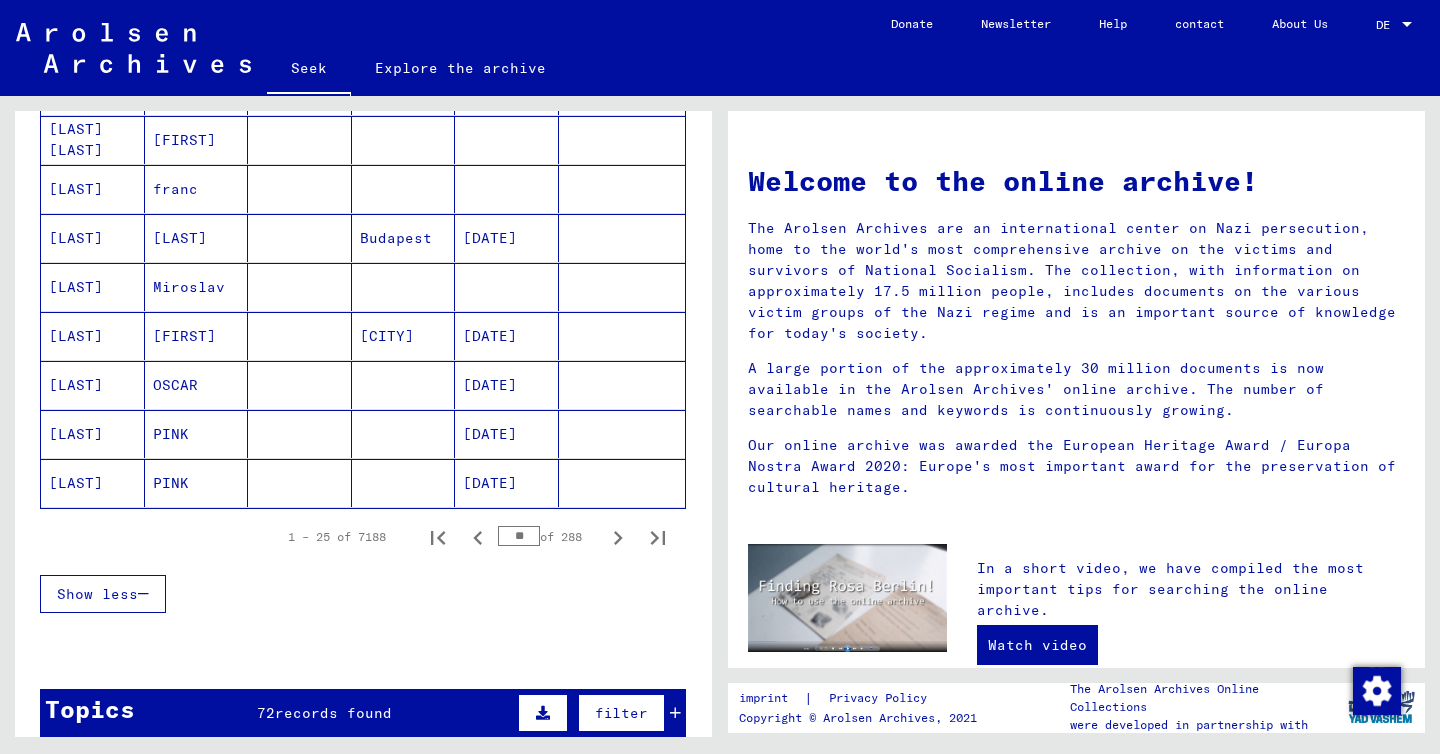 click at bounding box center [618, 538] 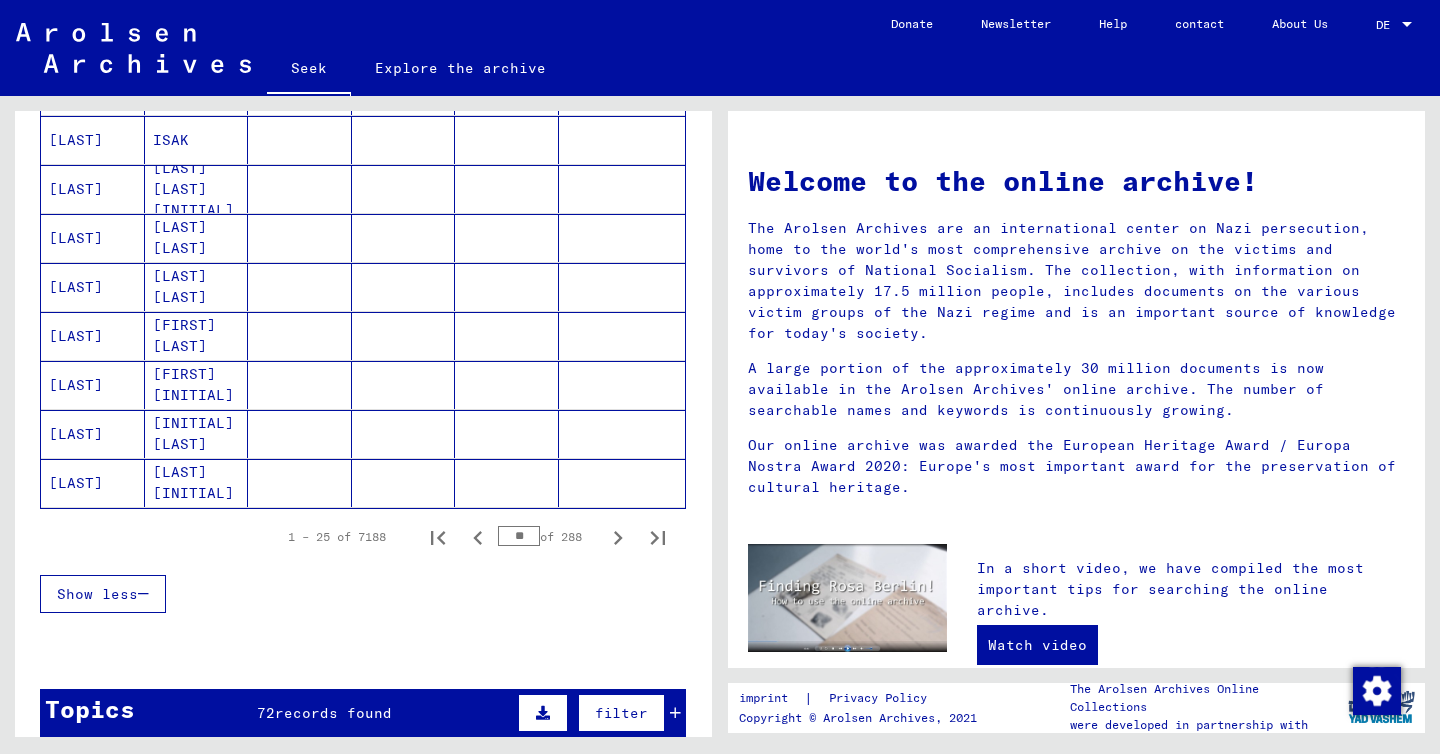 click at bounding box center [618, 538] 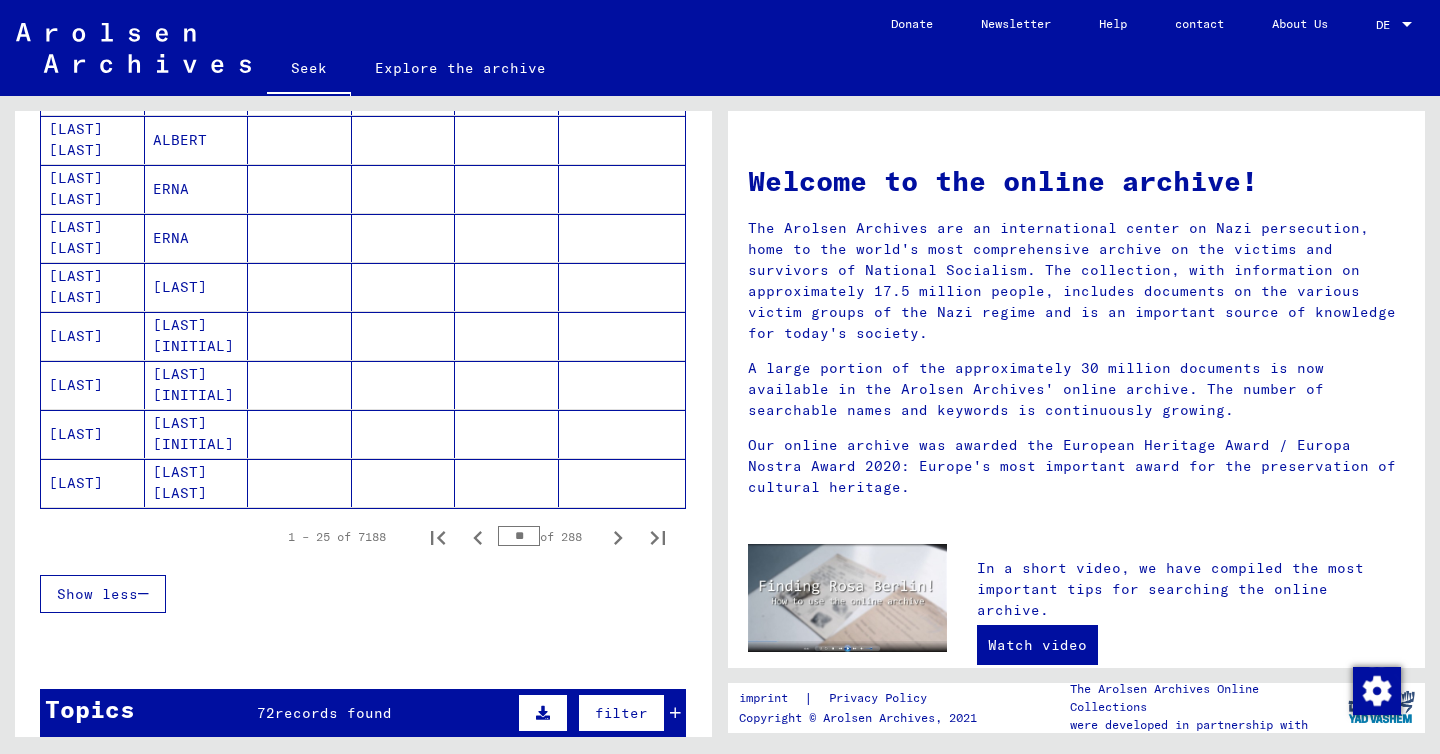 click at bounding box center (618, 538) 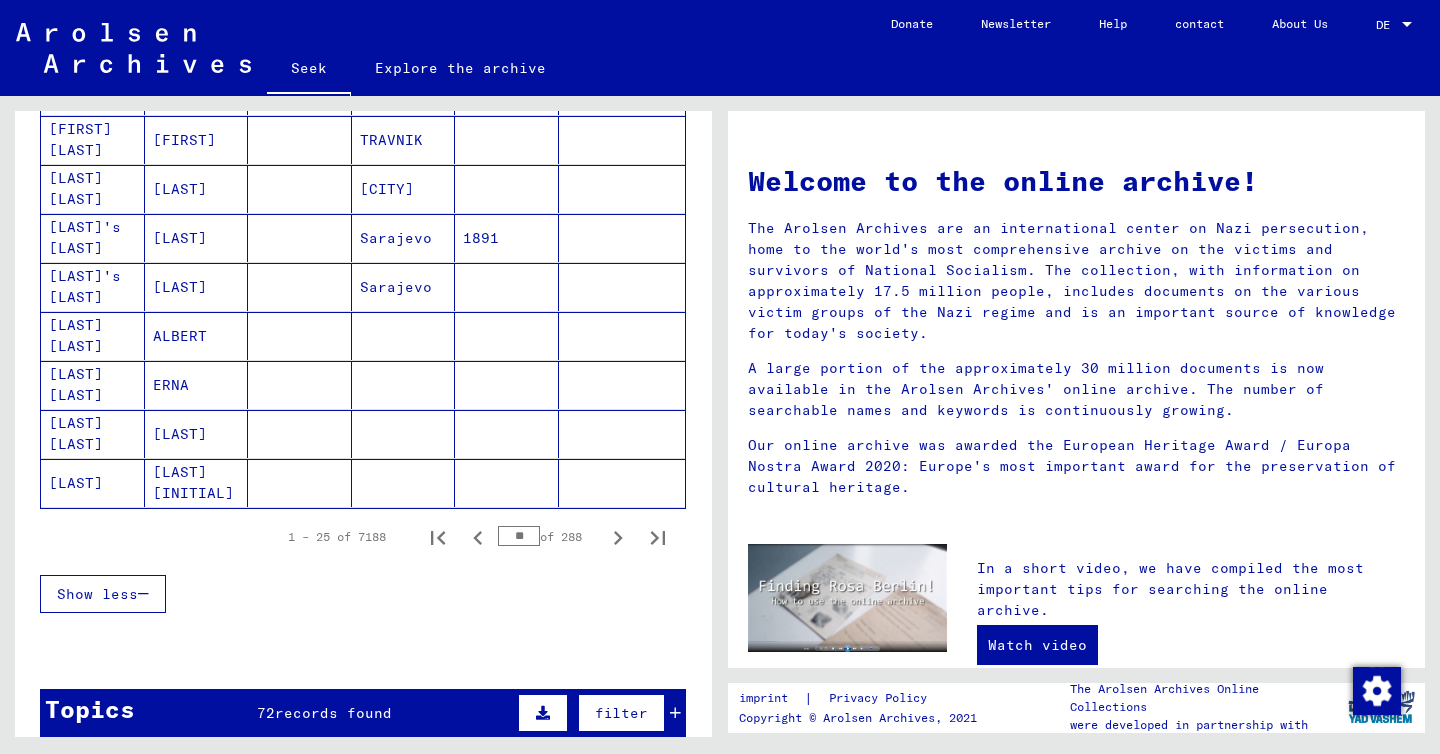 click at bounding box center (618, 538) 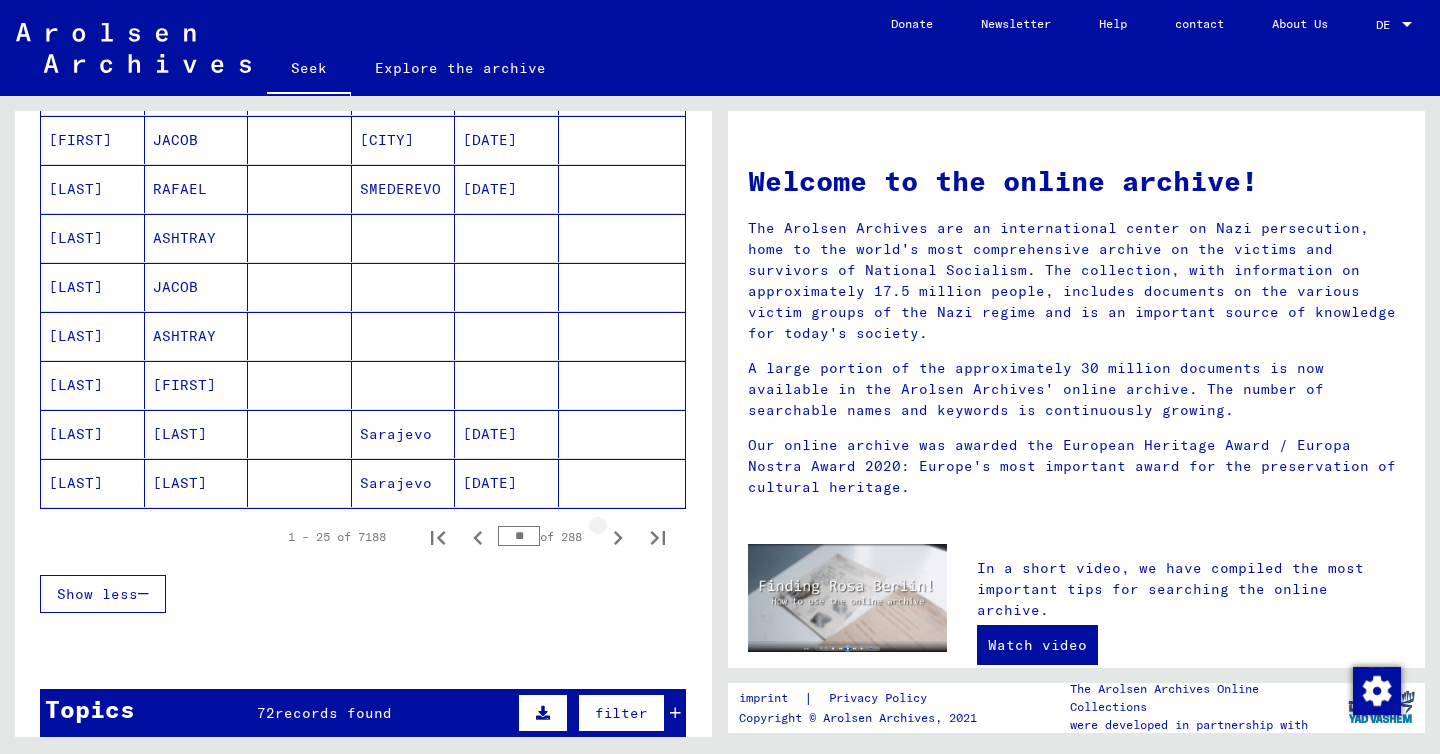 click at bounding box center (618, 538) 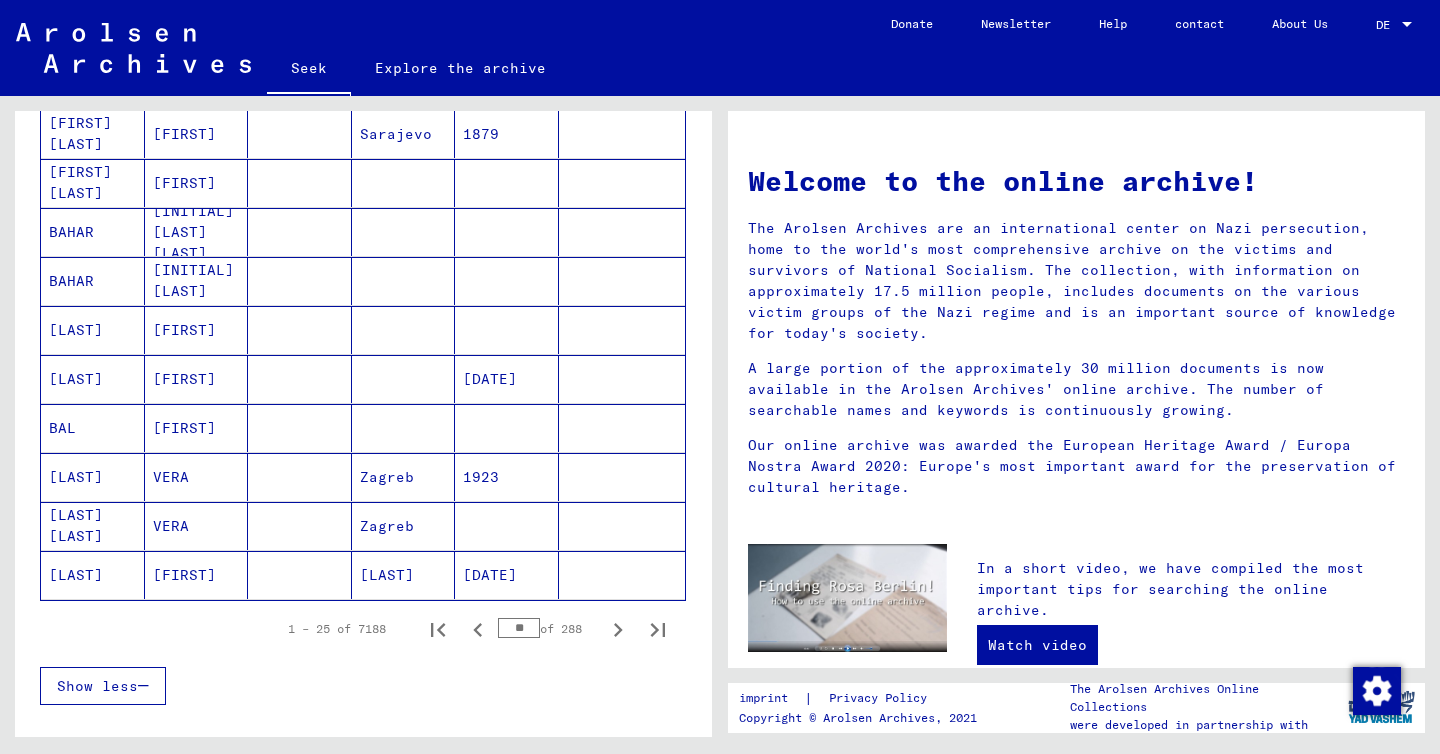 scroll, scrollTop: 1147, scrollLeft: 0, axis: vertical 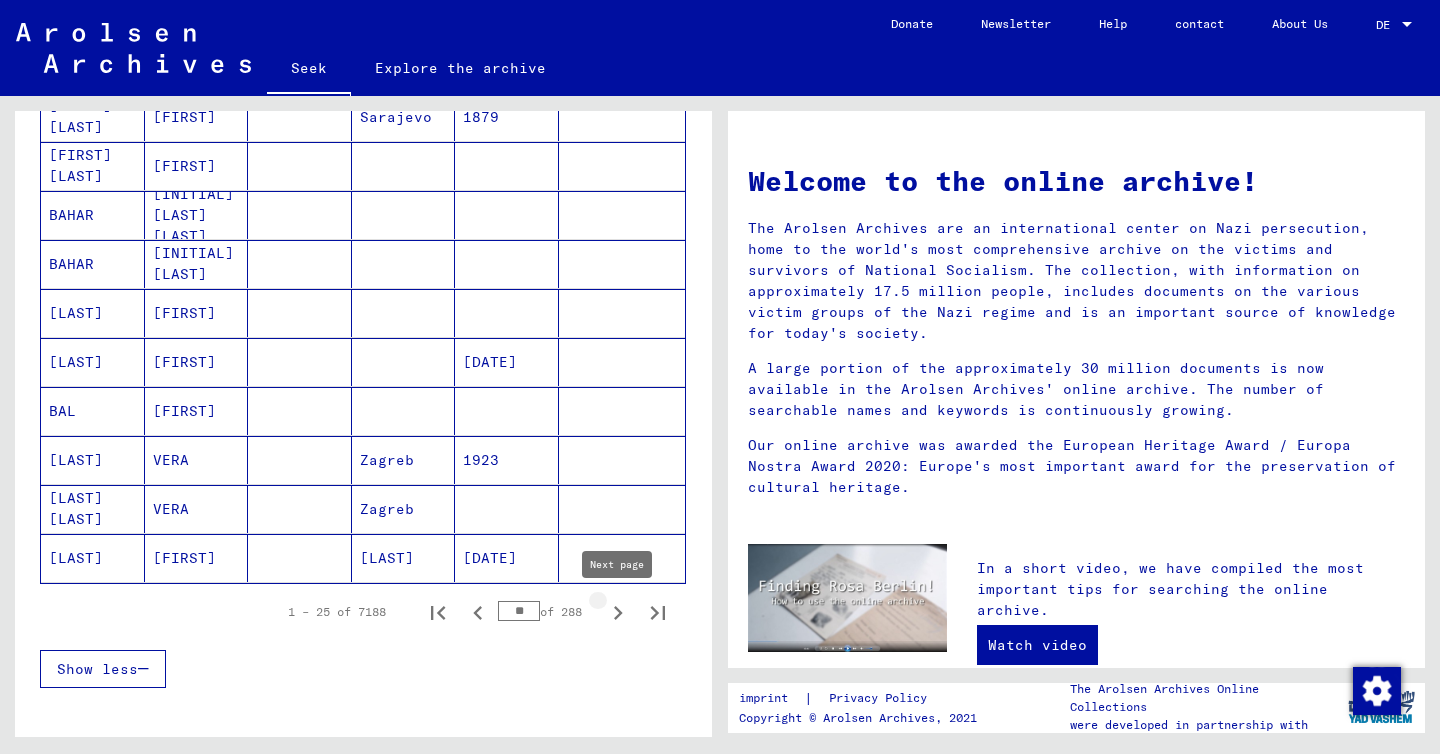 click at bounding box center [618, 613] 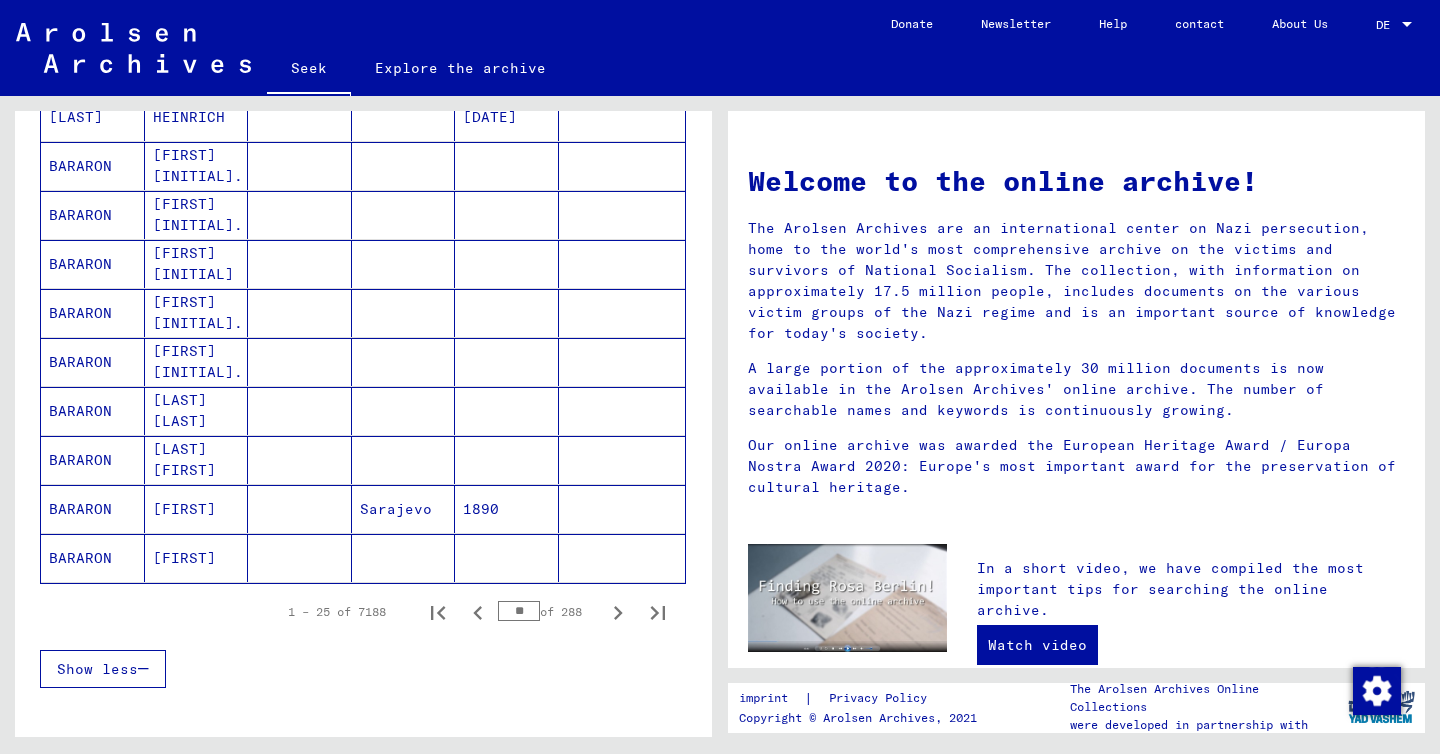 click at bounding box center (618, 613) 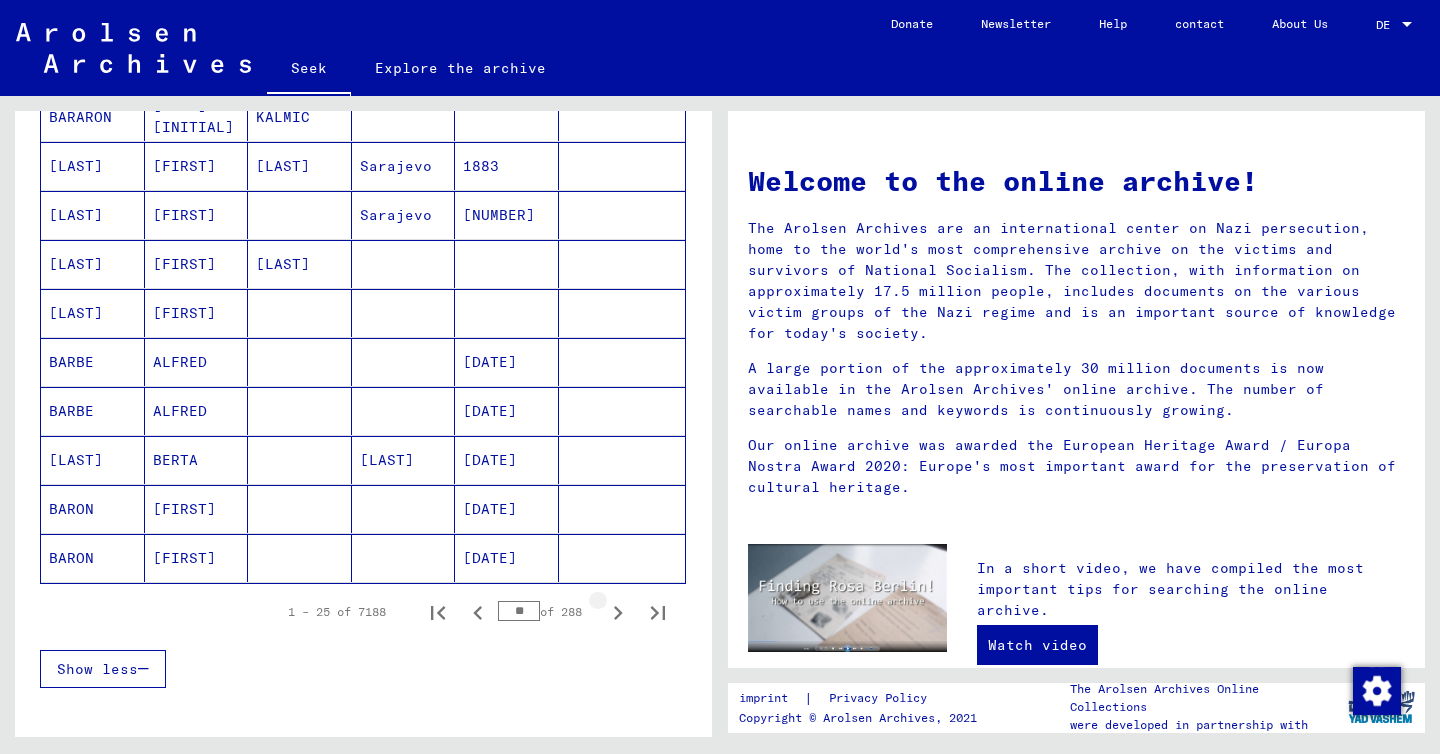 click at bounding box center [618, 613] 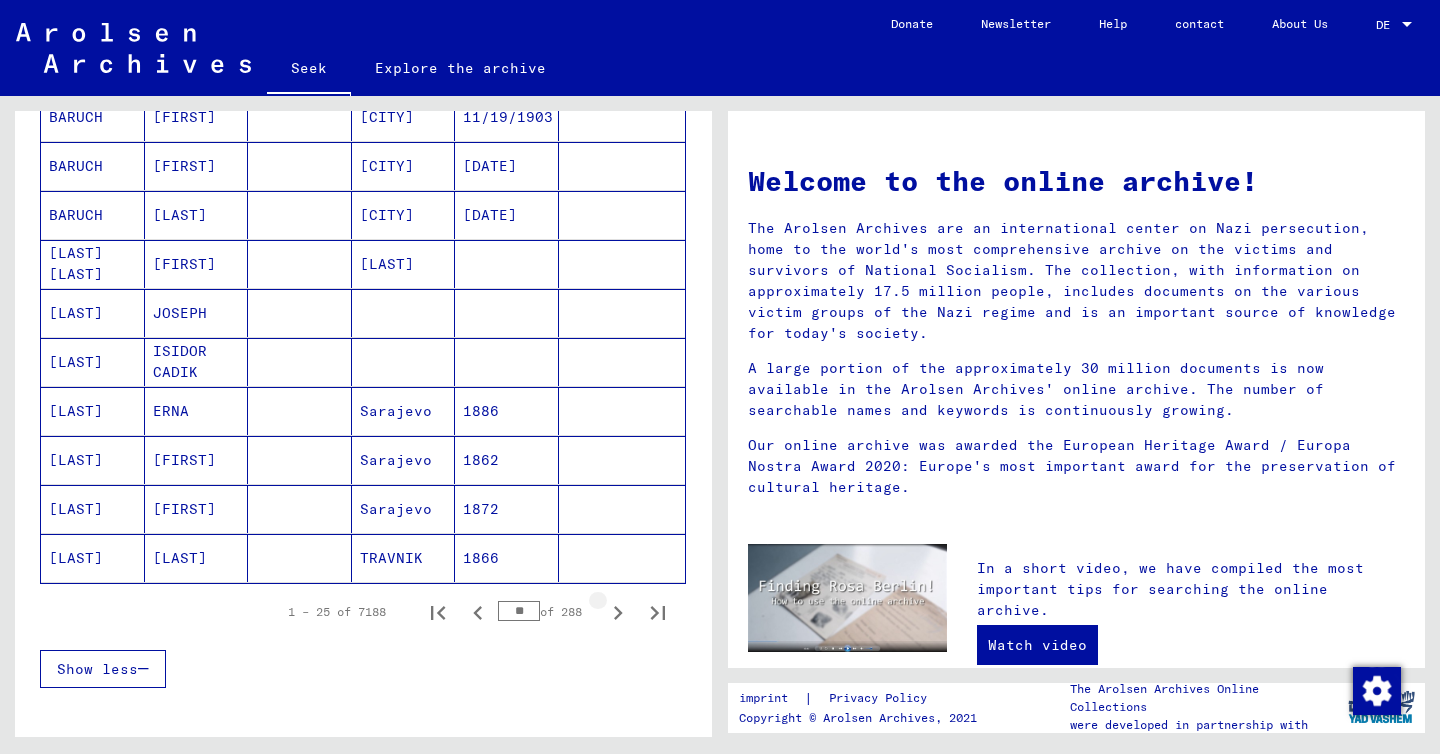 click at bounding box center [618, 613] 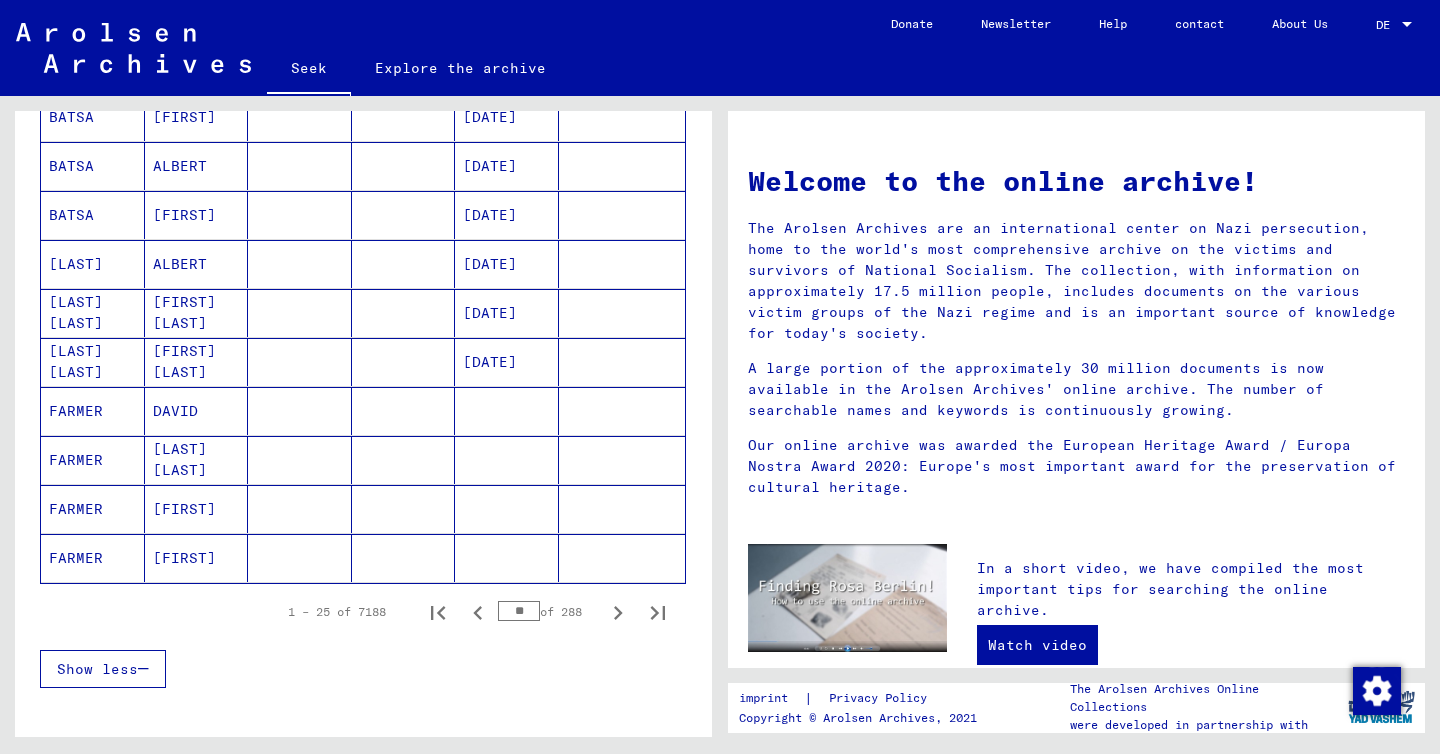 click at bounding box center (618, 613) 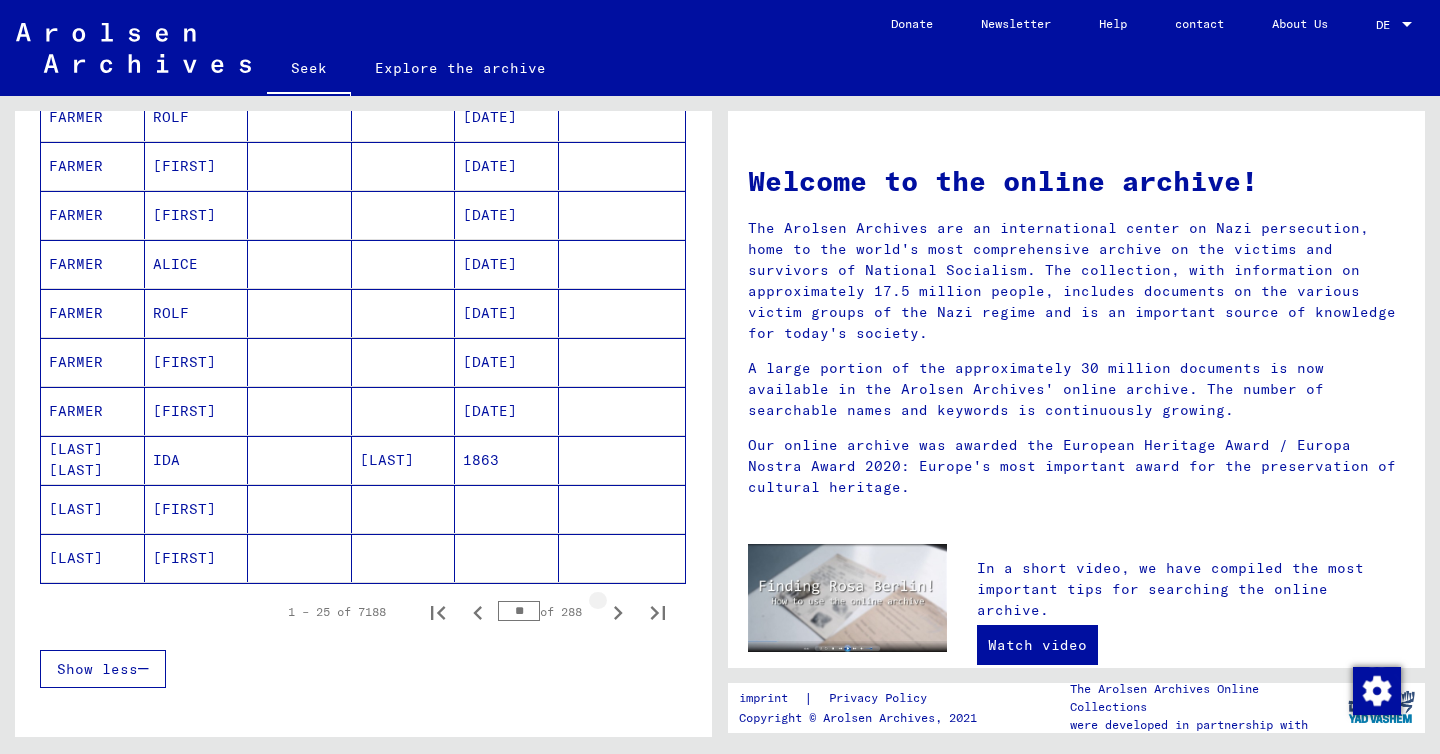 click at bounding box center (618, 613) 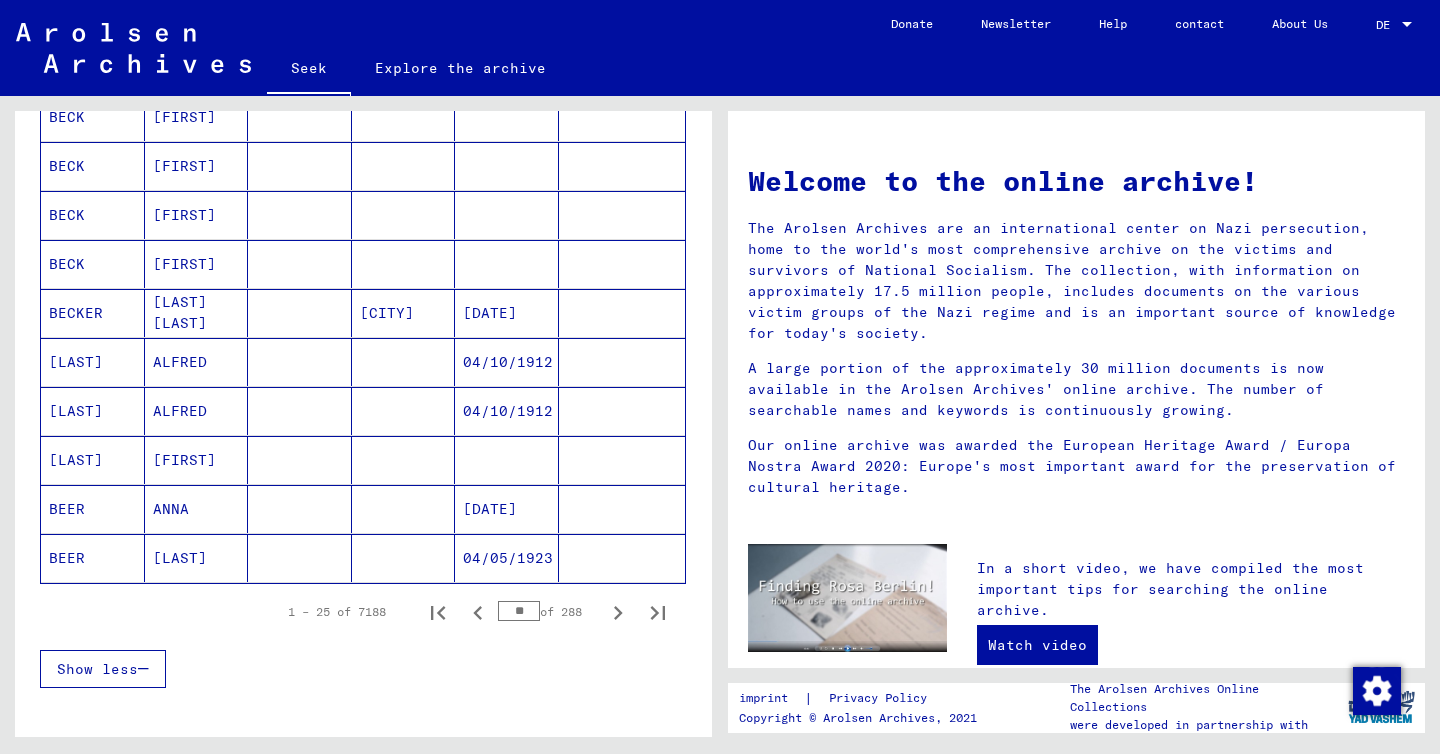 click at bounding box center (618, 613) 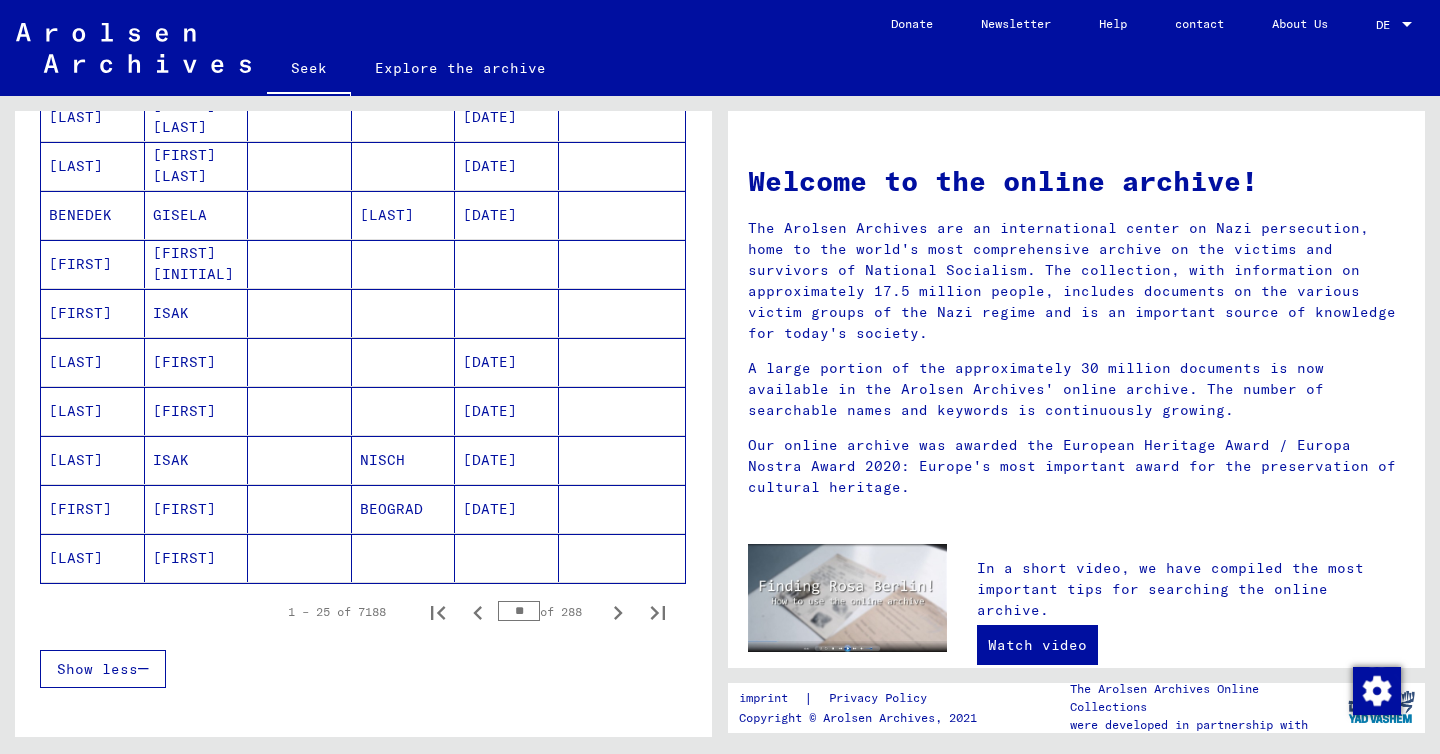 click at bounding box center (618, 613) 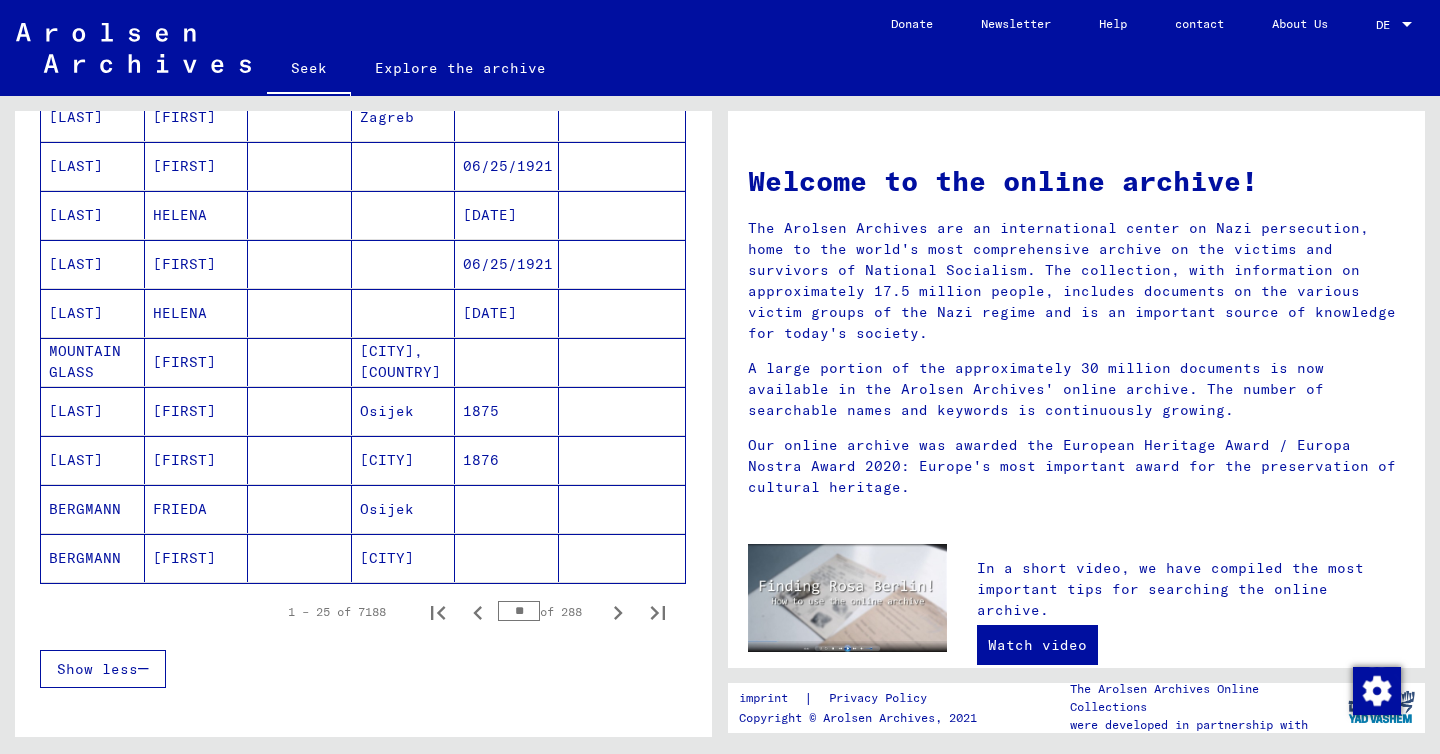 click at bounding box center (618, 613) 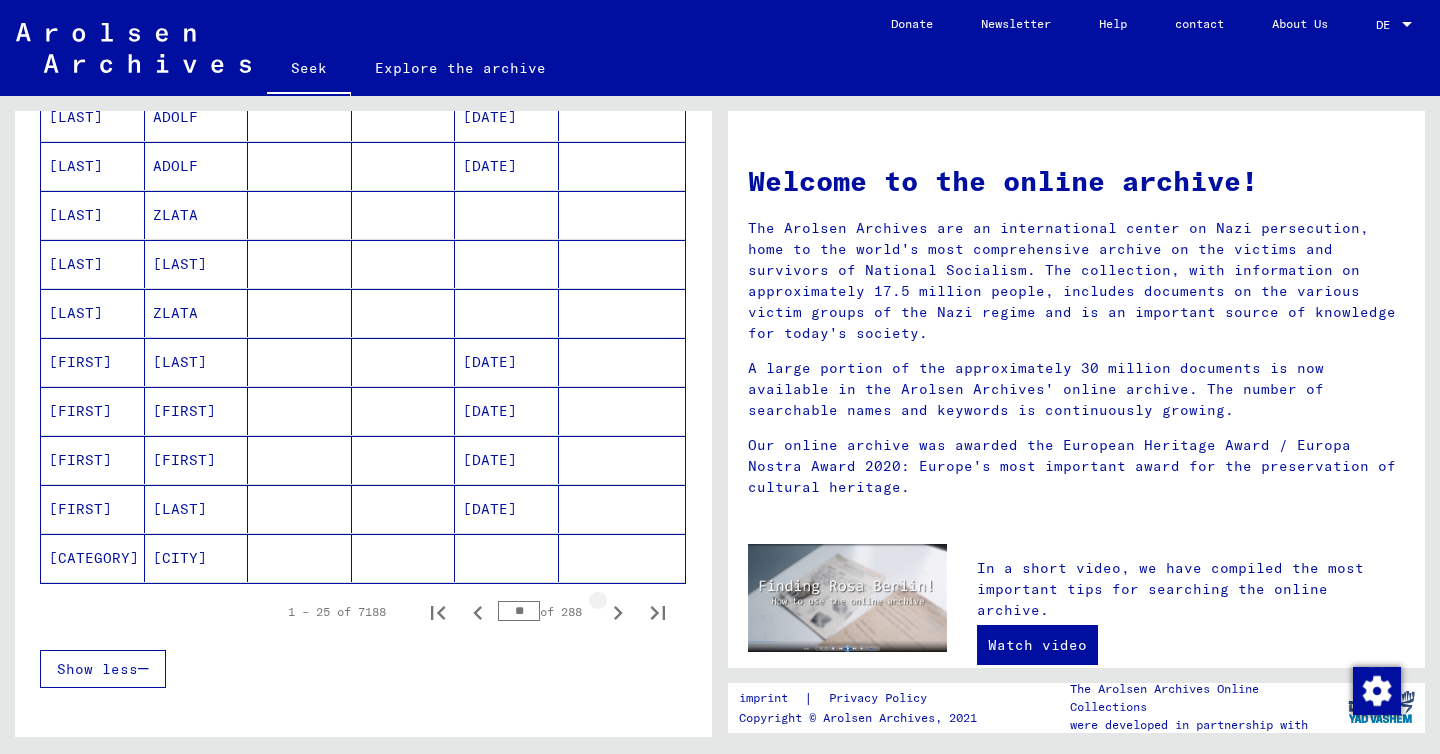 click at bounding box center (618, 613) 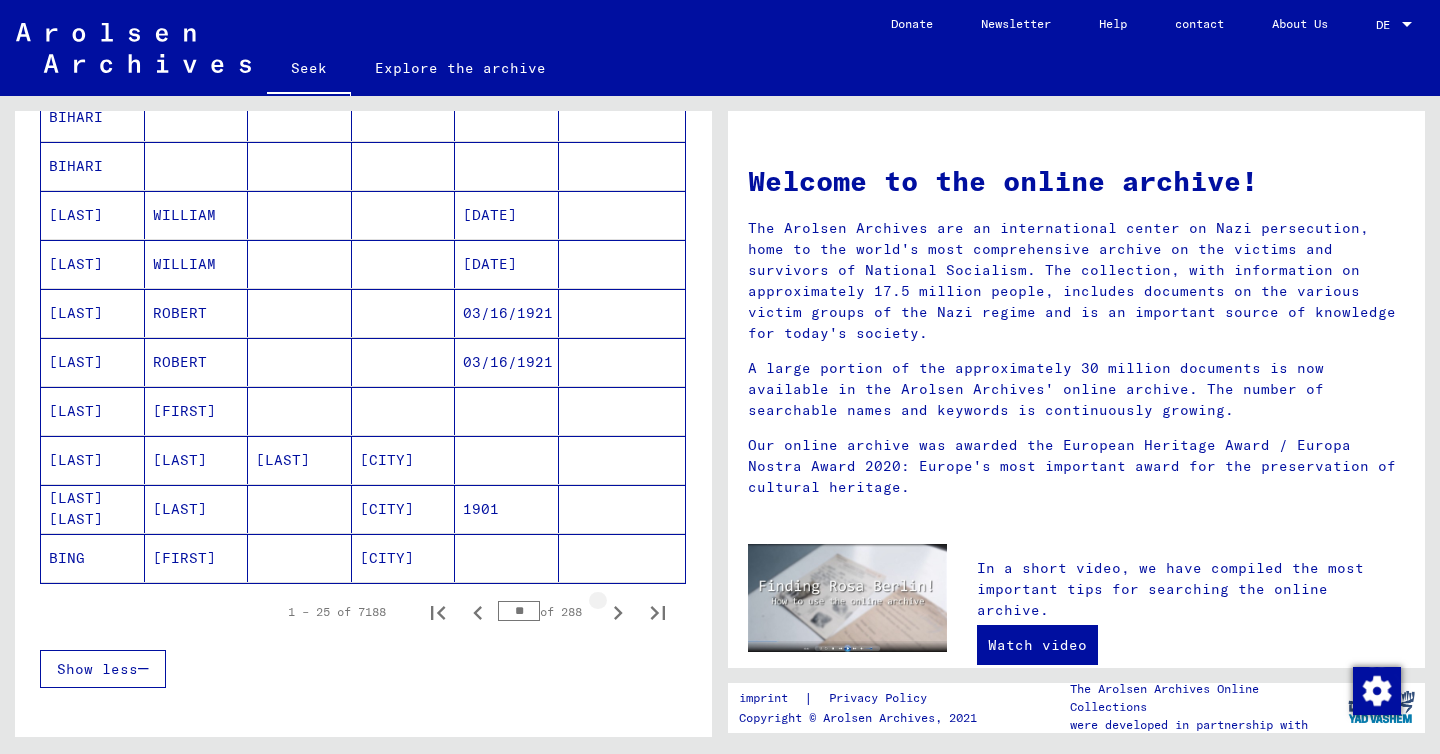 click at bounding box center (618, 613) 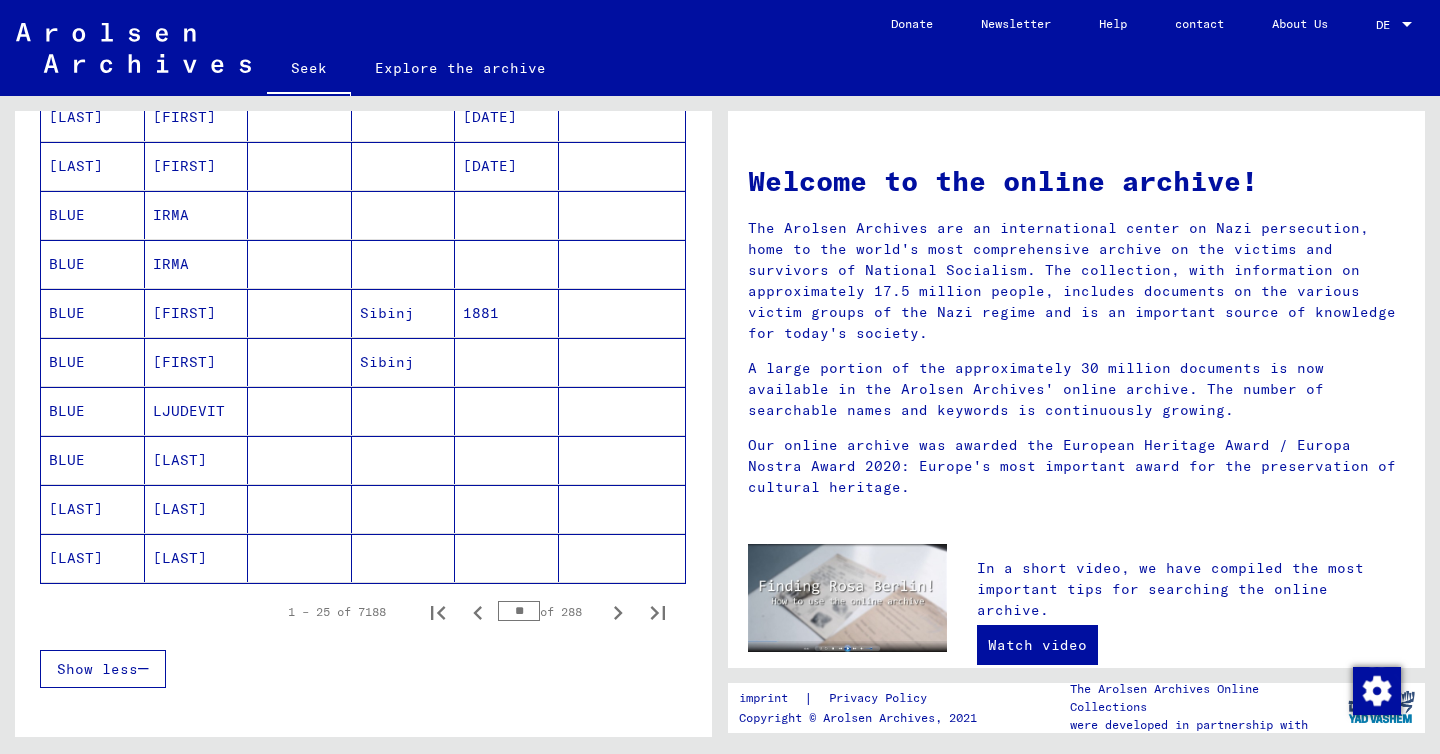 click at bounding box center [618, 613] 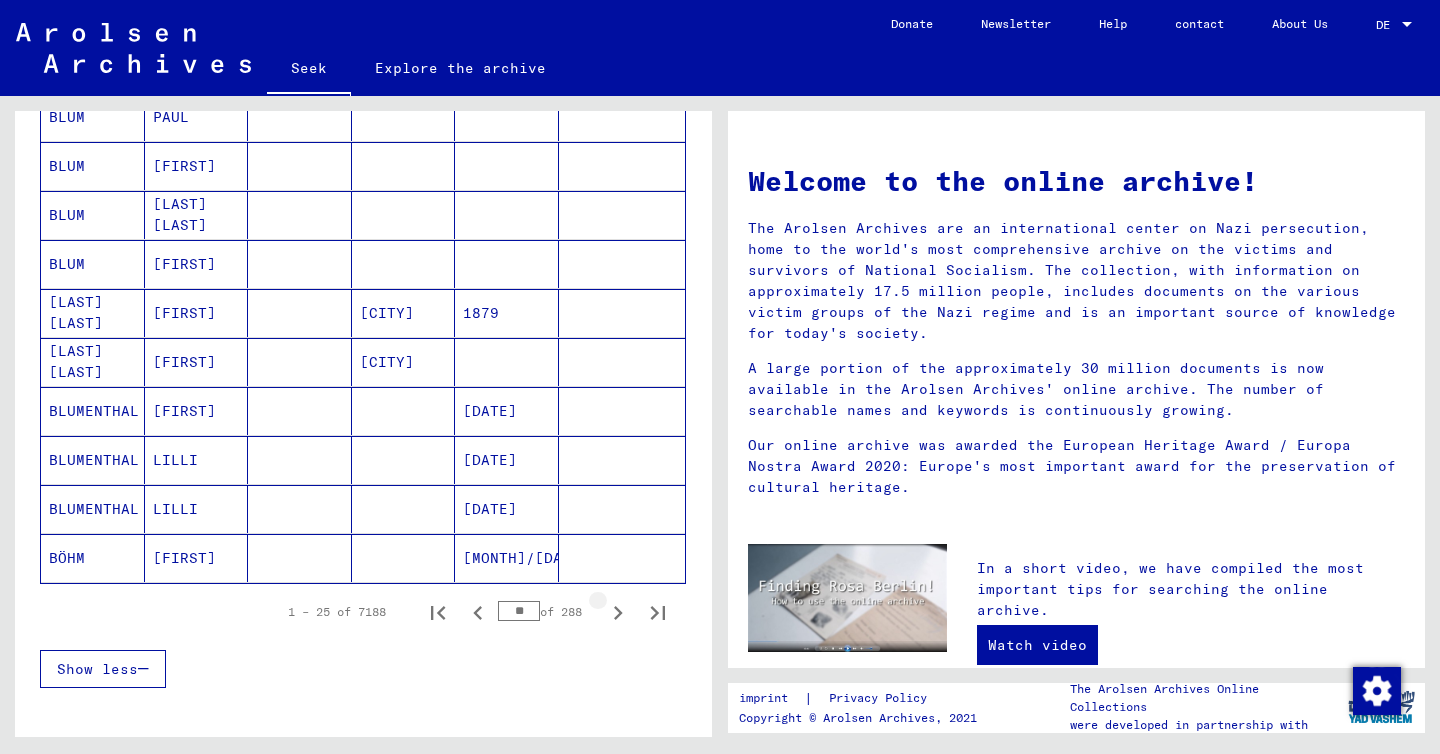 click at bounding box center [618, 613] 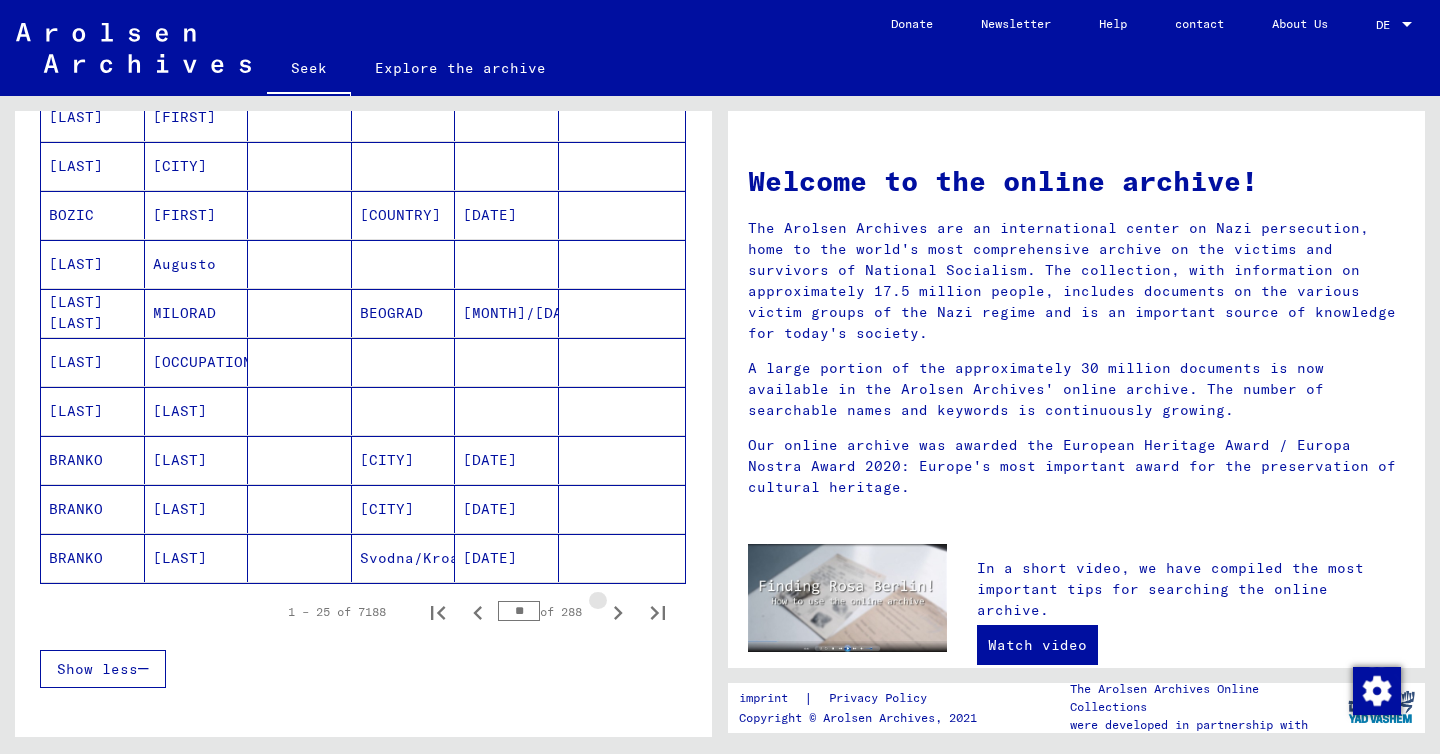 click at bounding box center [618, 613] 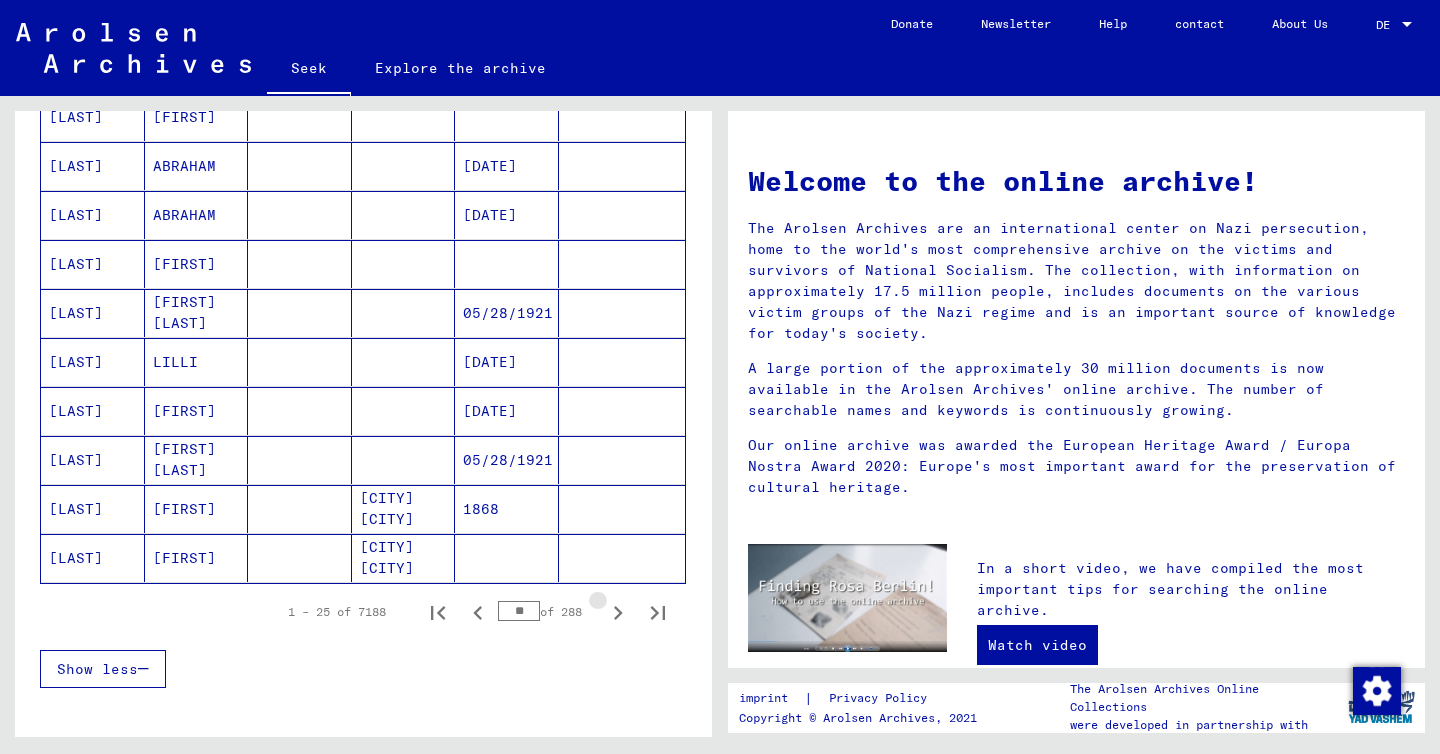 click at bounding box center [618, 613] 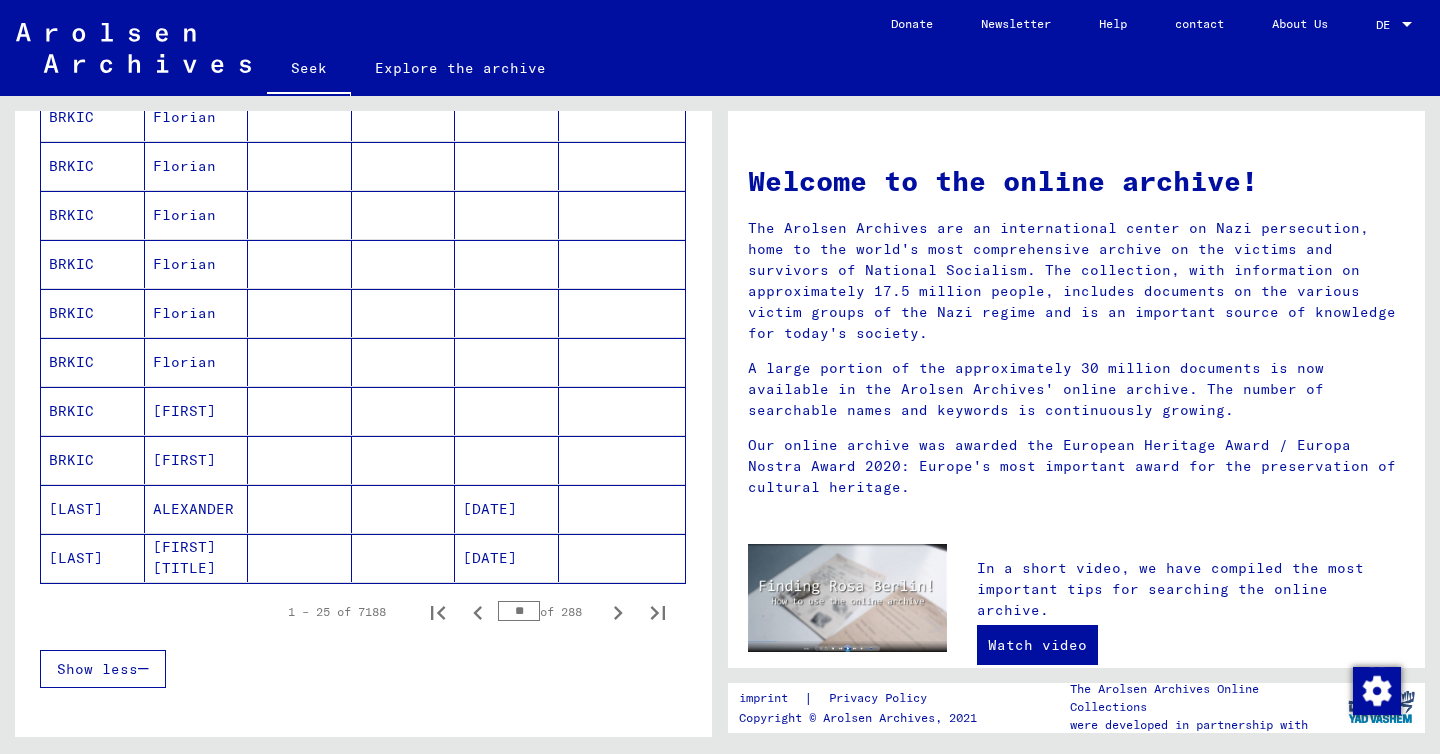 click at bounding box center (618, 613) 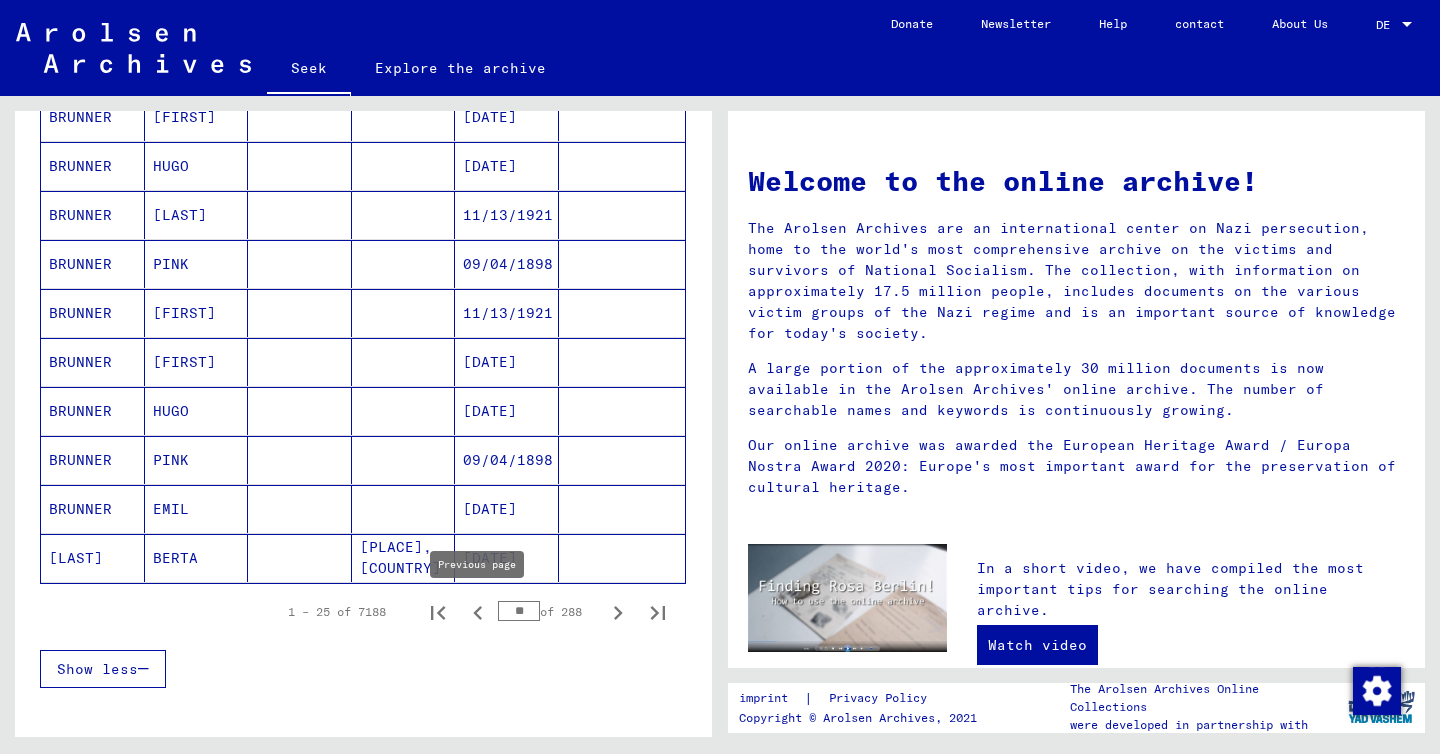 drag, startPoint x: 527, startPoint y: 610, endPoint x: 484, endPoint y: 604, distance: 43.416588 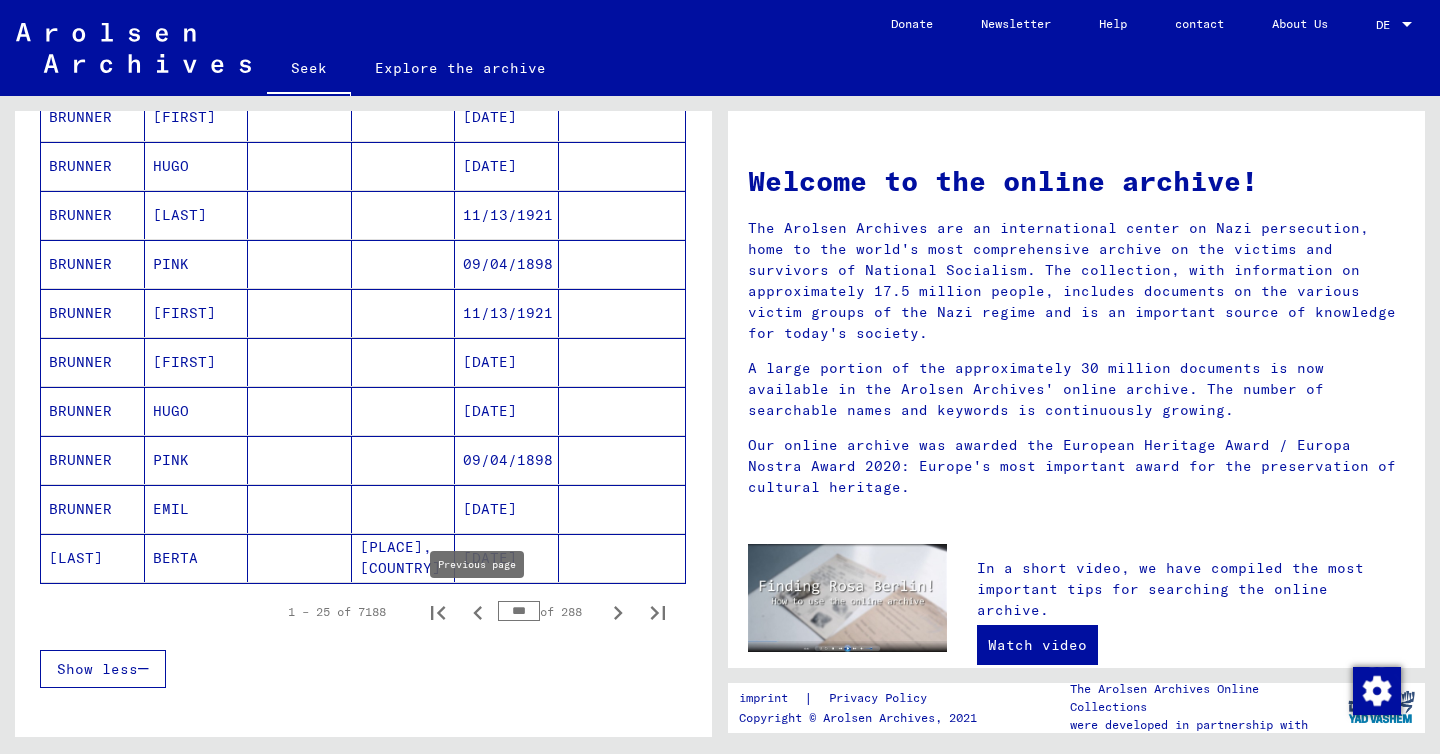 type on "***" 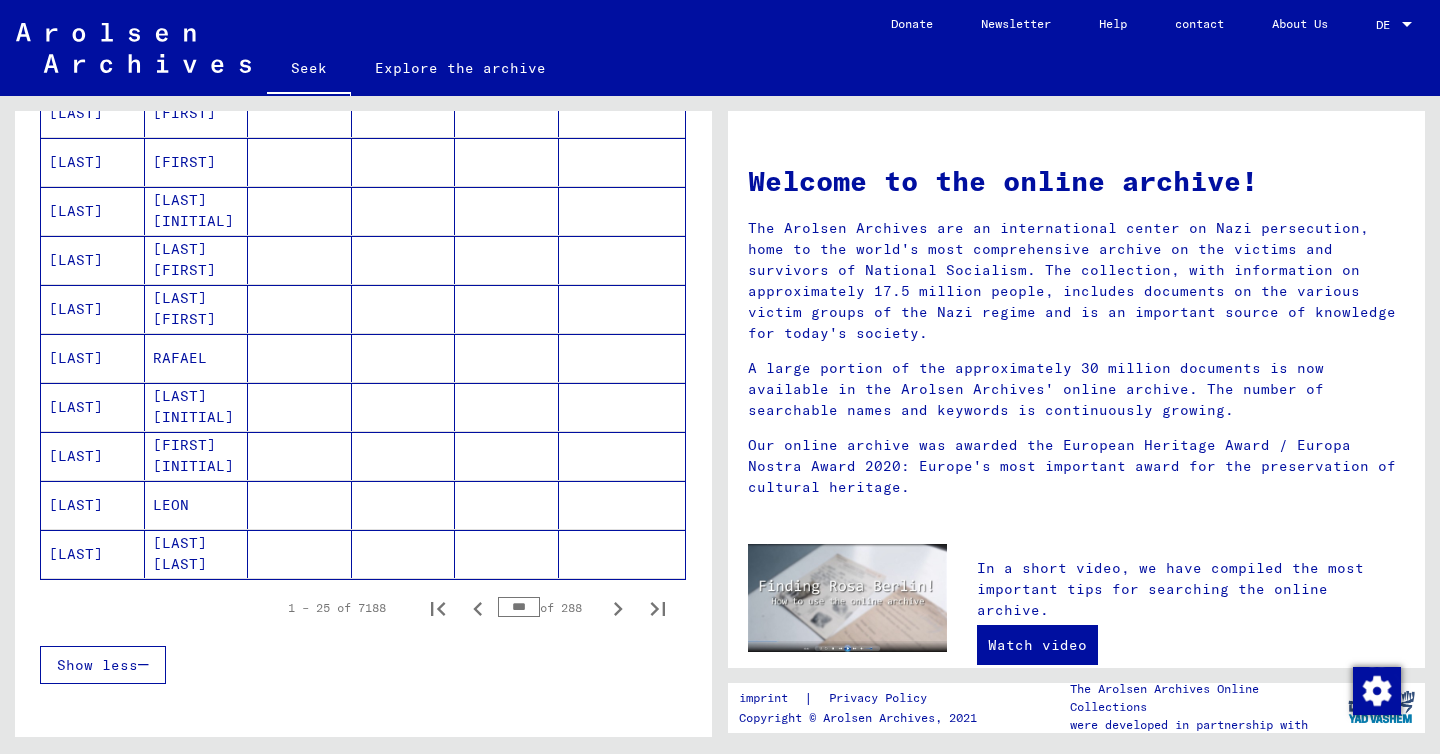 scroll, scrollTop: 1147, scrollLeft: 0, axis: vertical 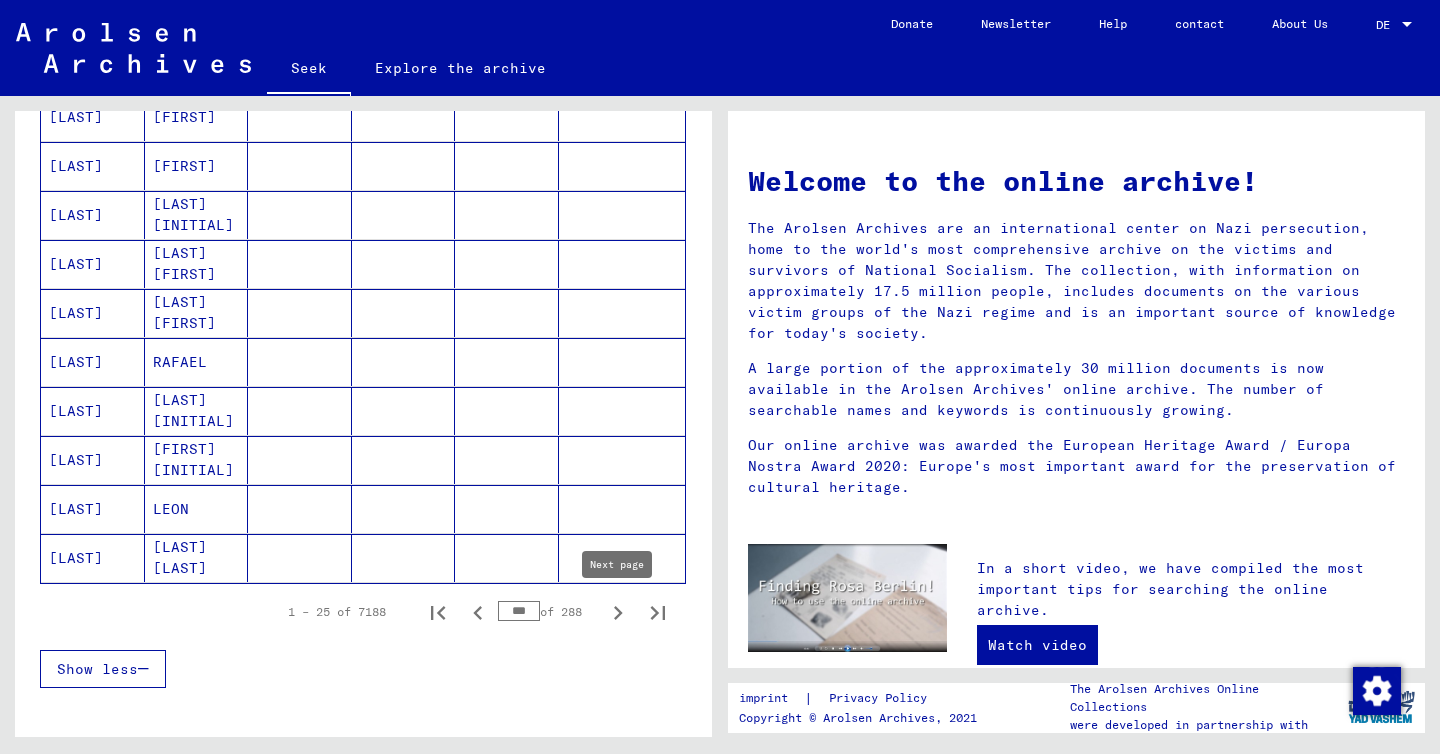 click at bounding box center (618, 613) 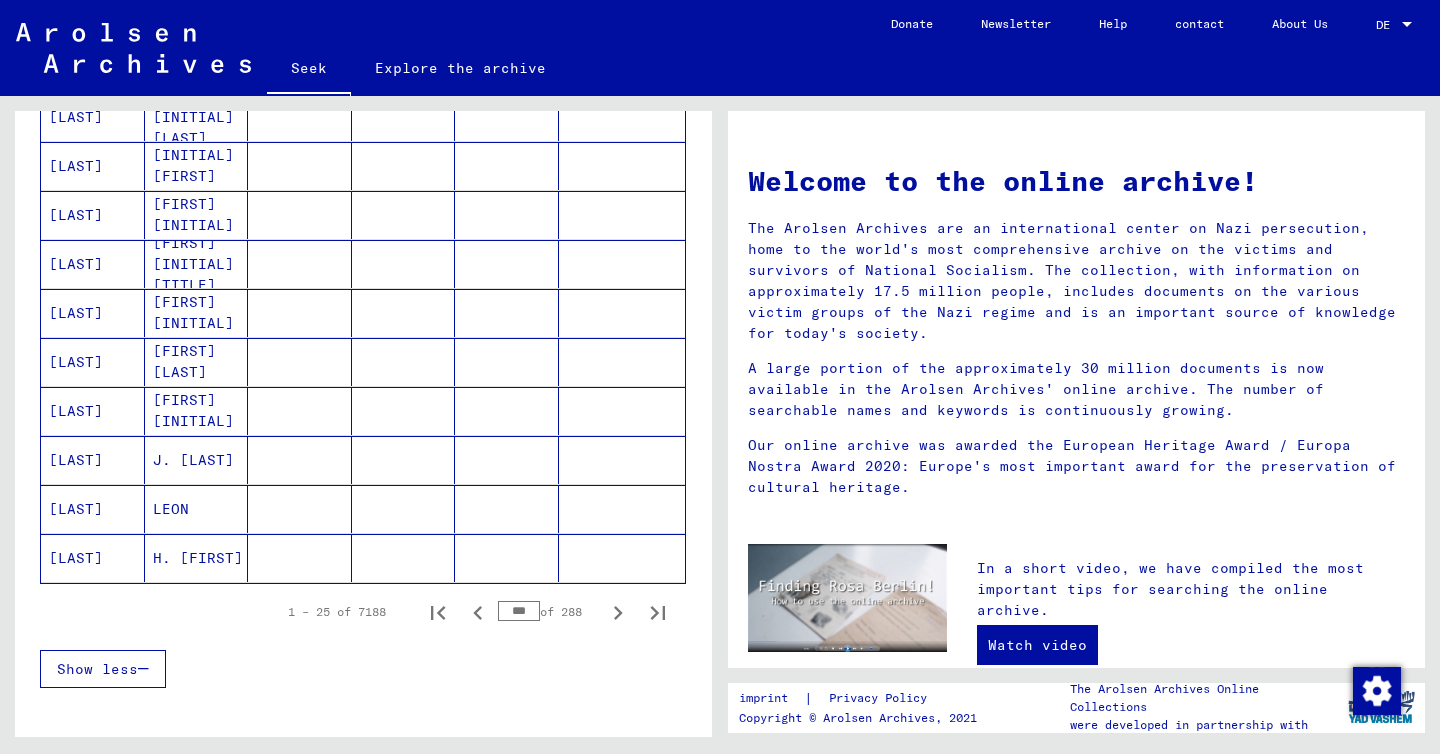 click at bounding box center [618, 613] 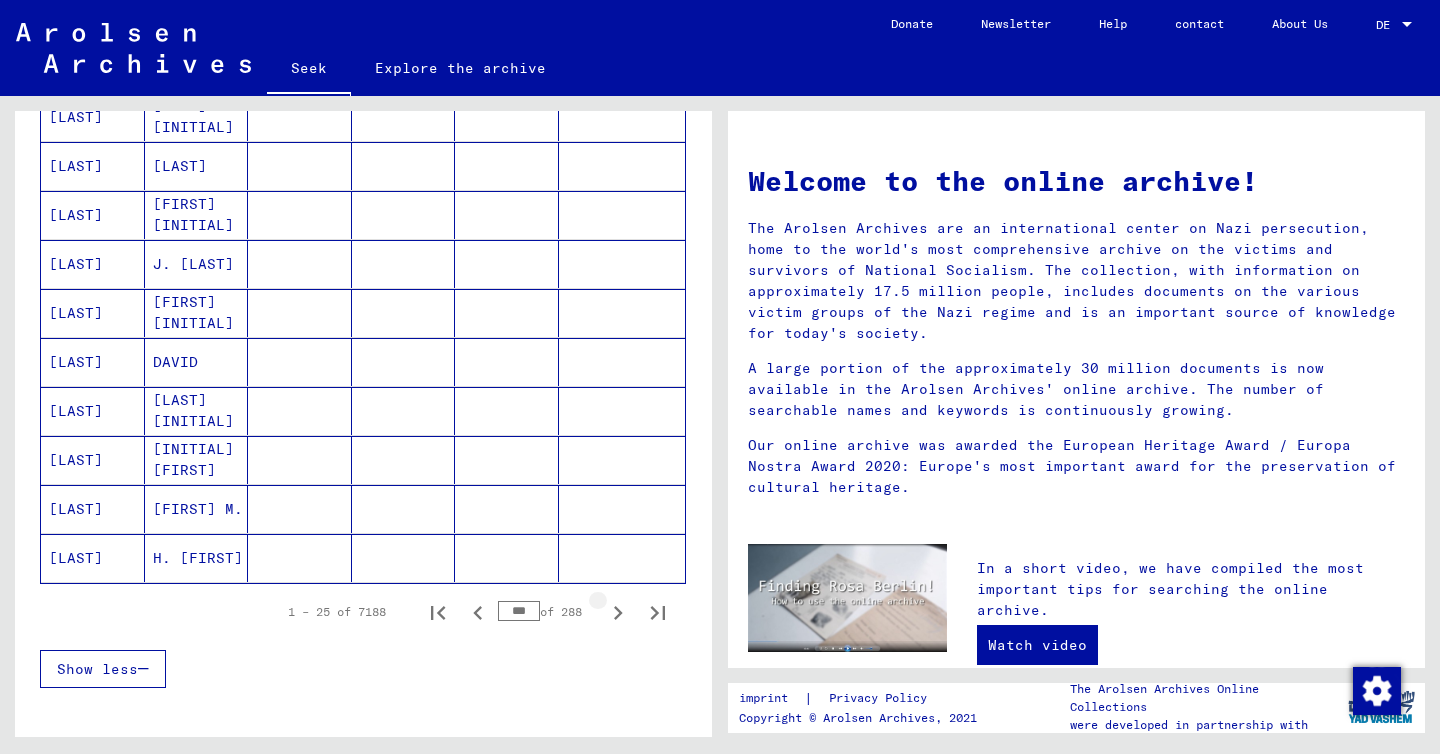 click at bounding box center [618, 613] 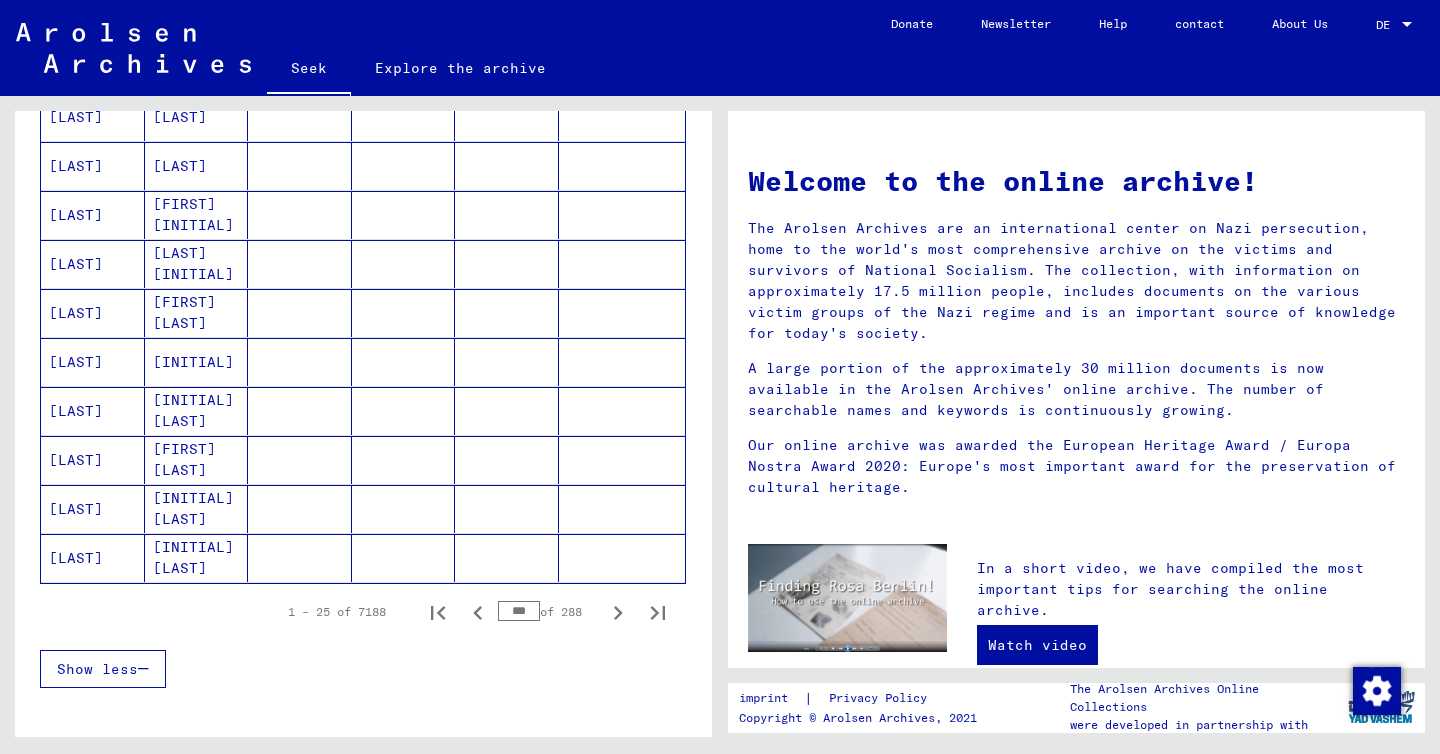 click at bounding box center [618, 613] 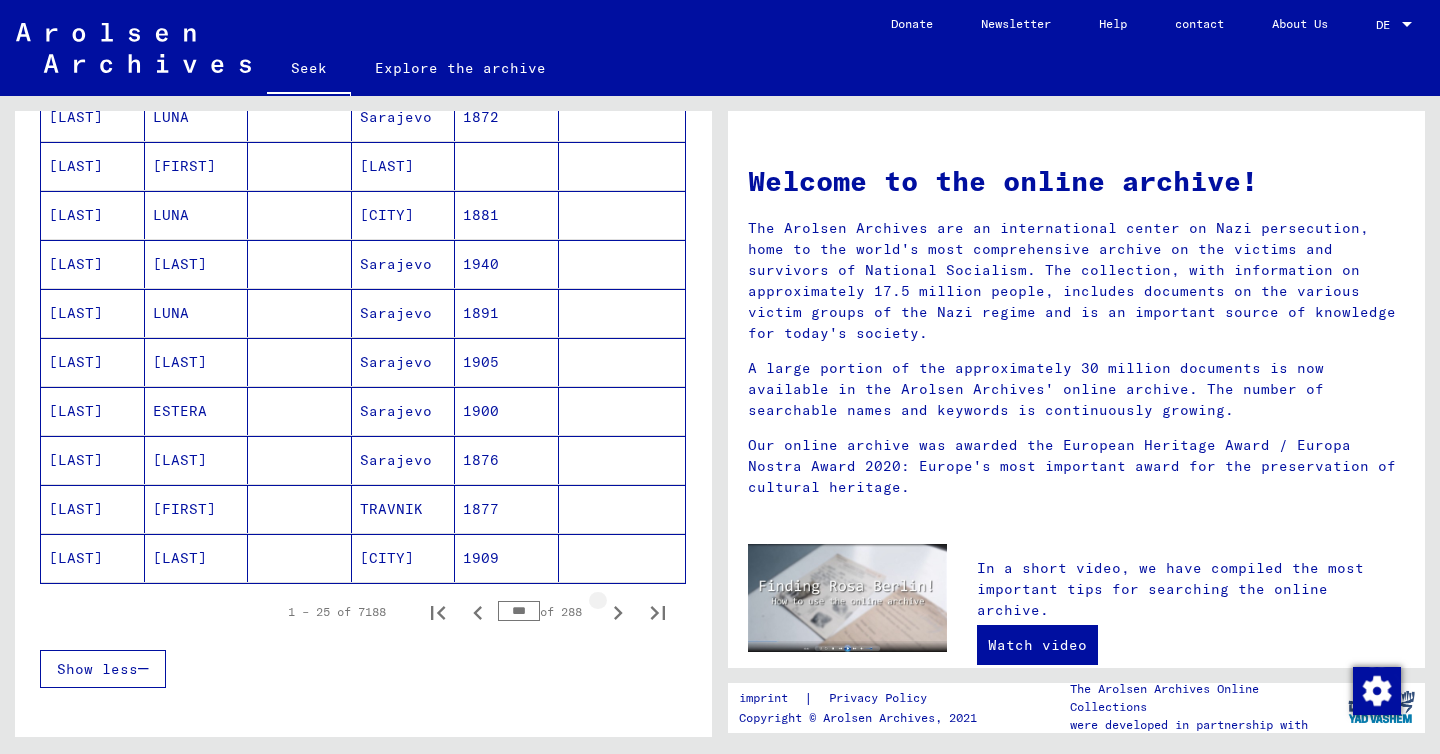 click at bounding box center [618, 613] 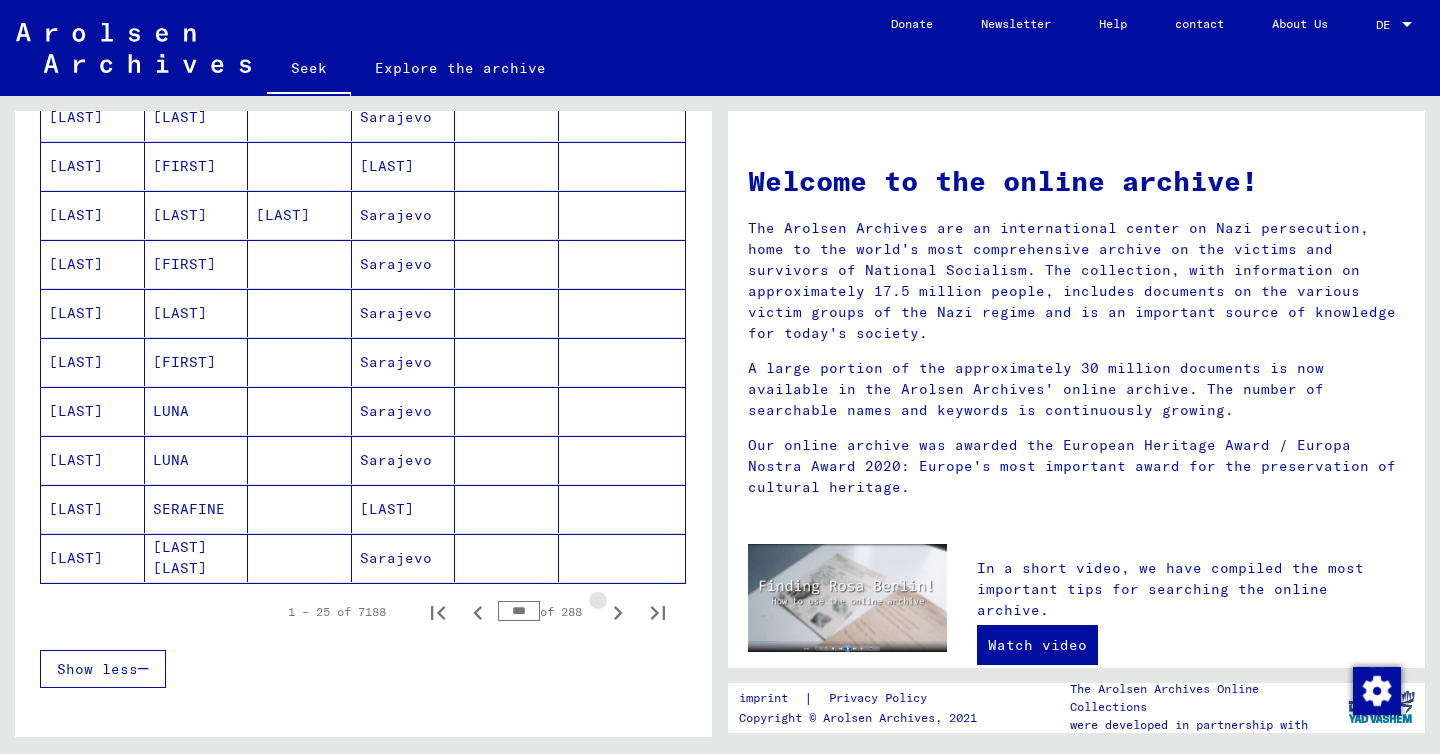 click at bounding box center [618, 613] 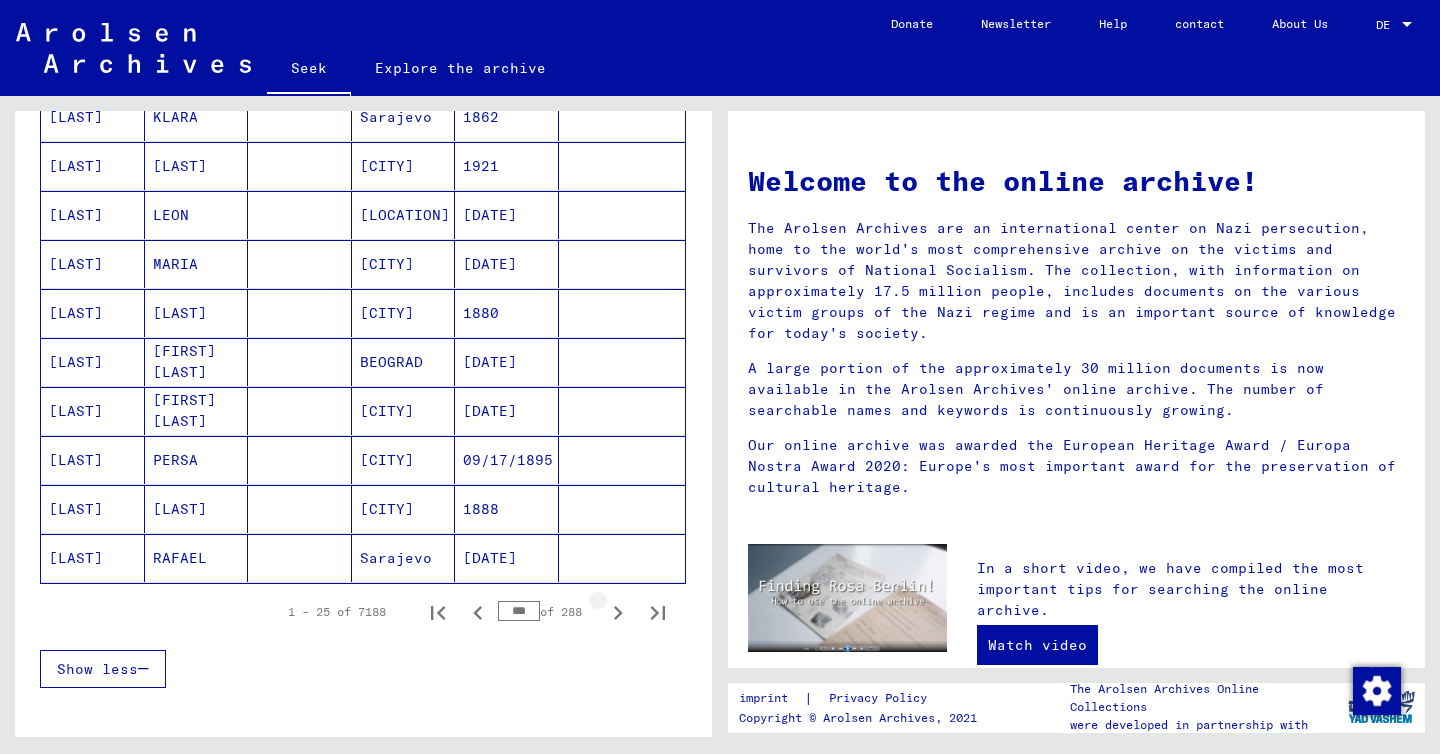 click at bounding box center (618, 613) 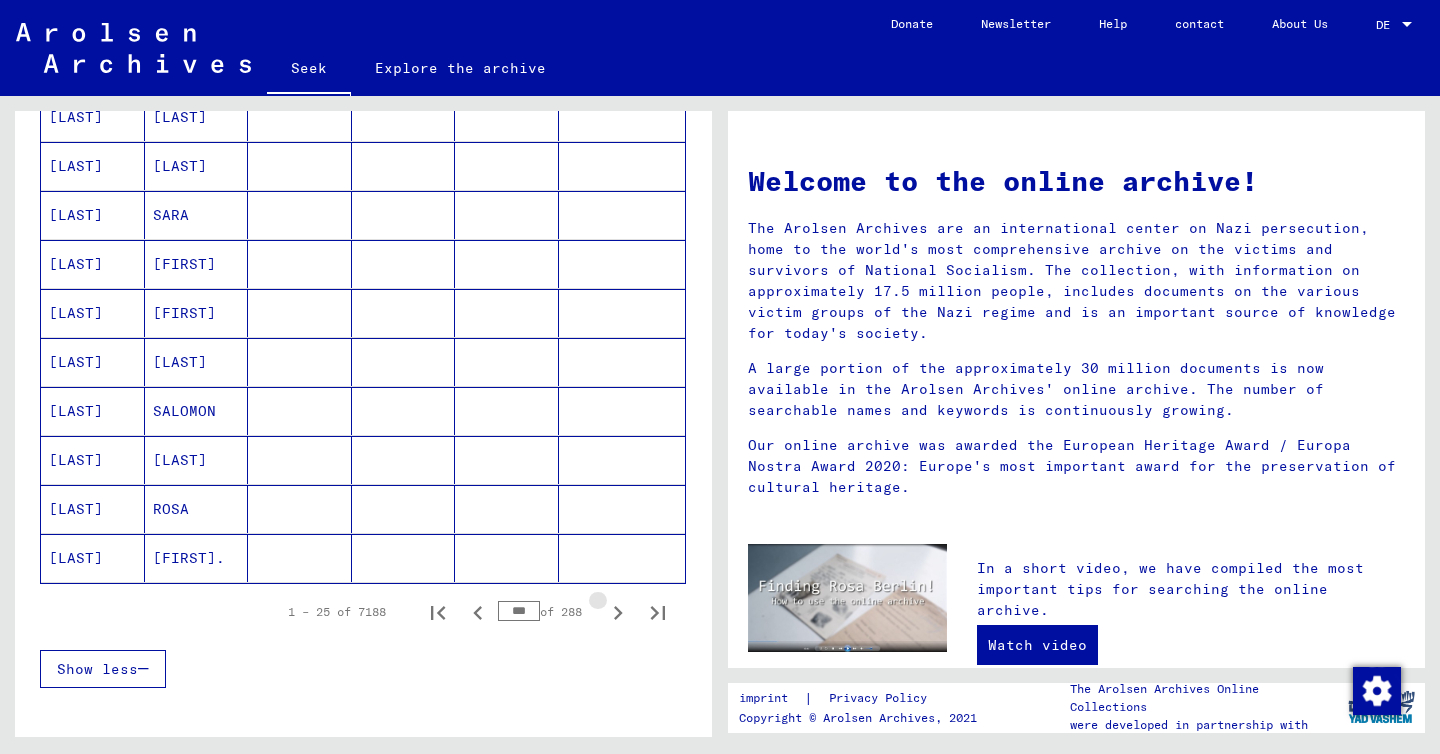 click at bounding box center [618, 613] 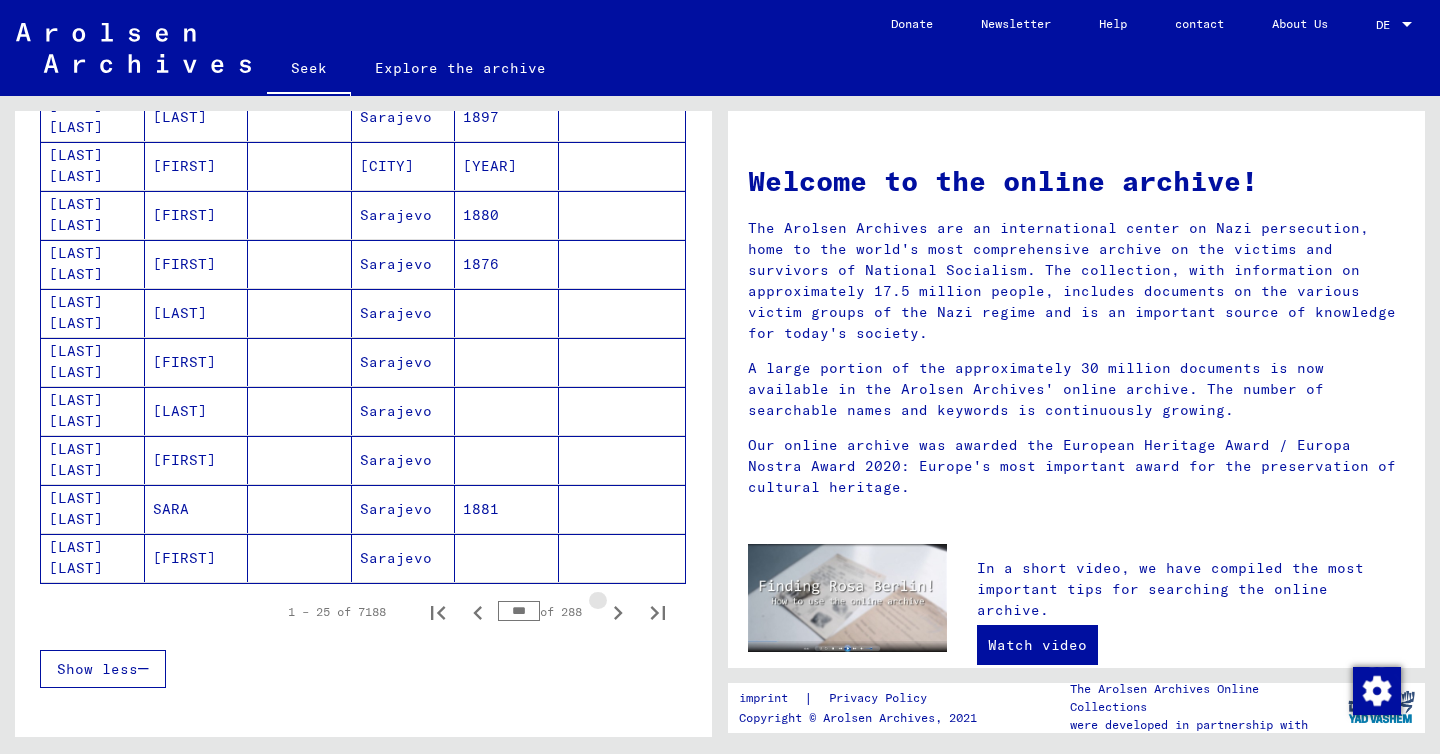 click at bounding box center [618, 613] 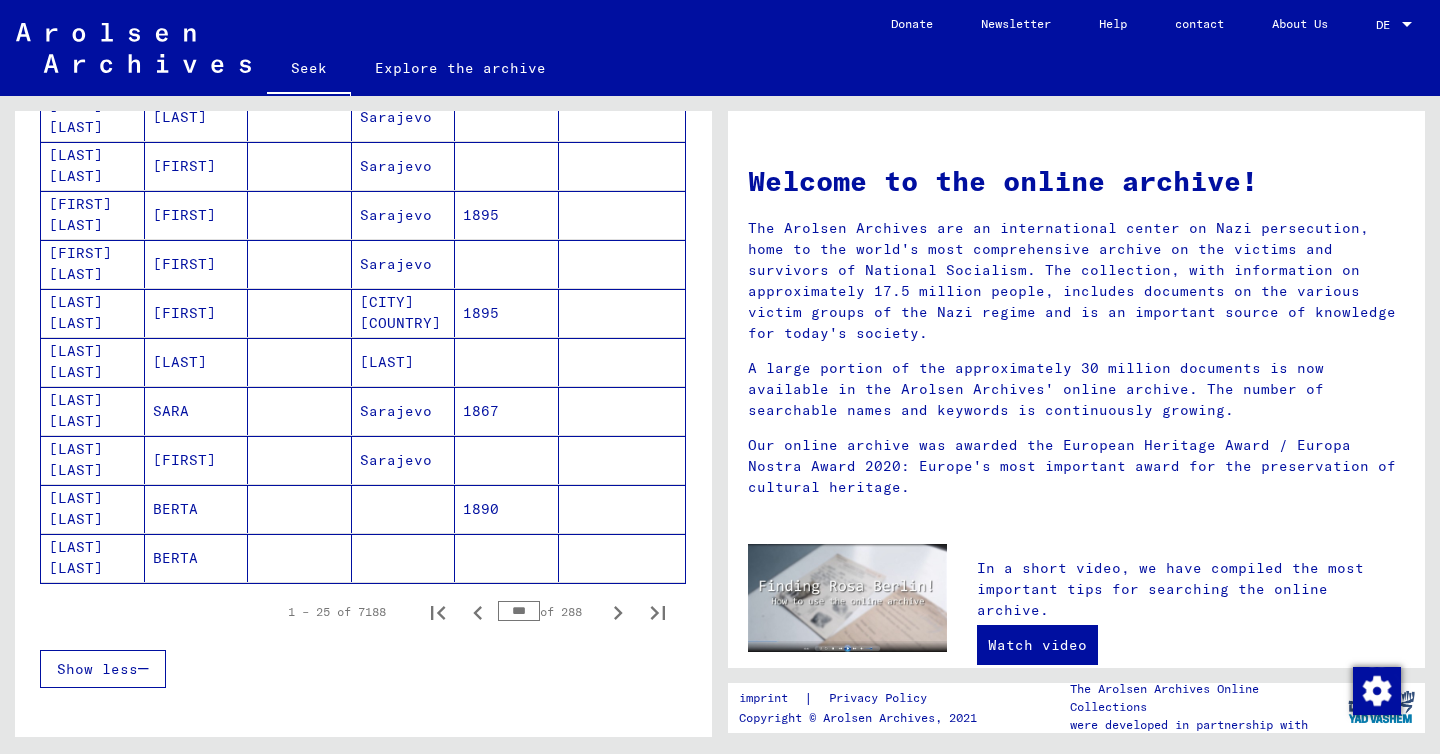 click at bounding box center [618, 613] 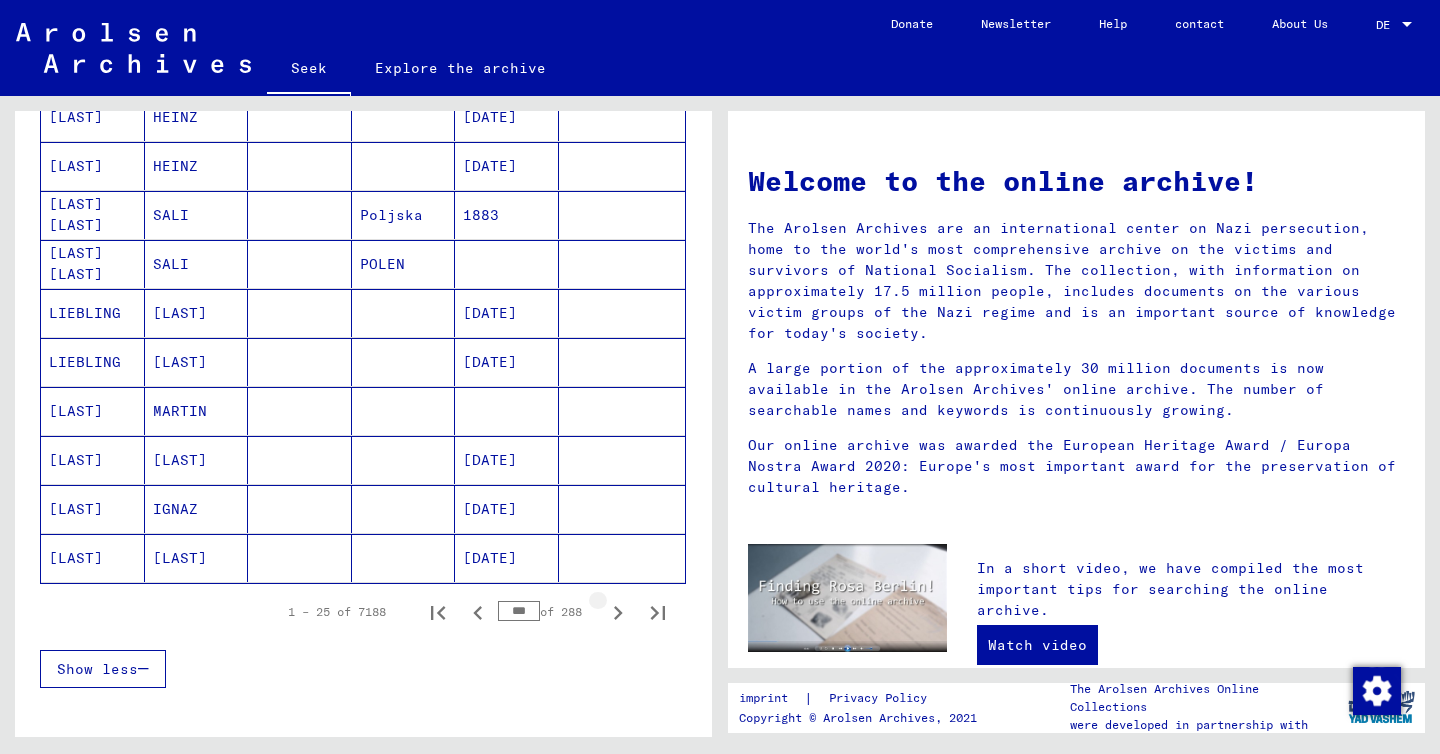 click at bounding box center (618, 613) 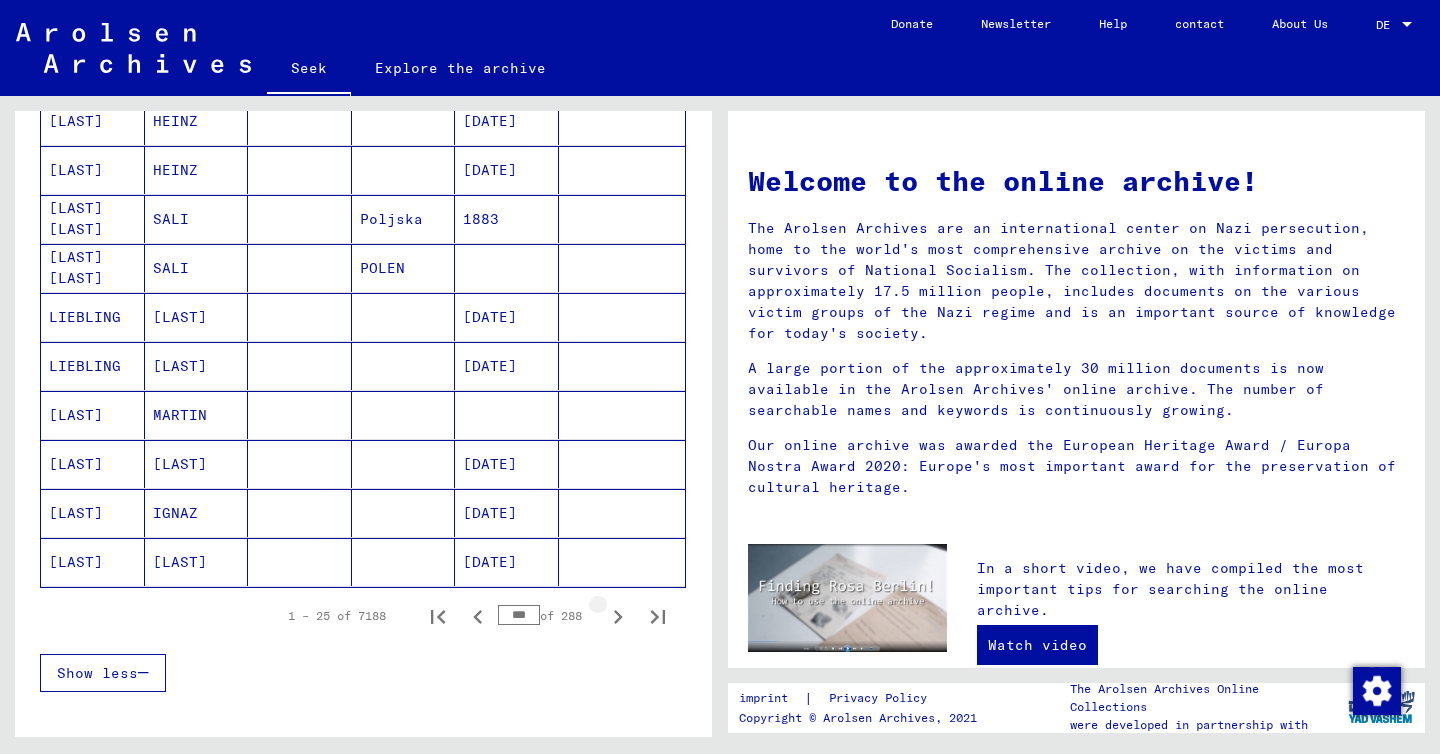 scroll, scrollTop: 1151, scrollLeft: 0, axis: vertical 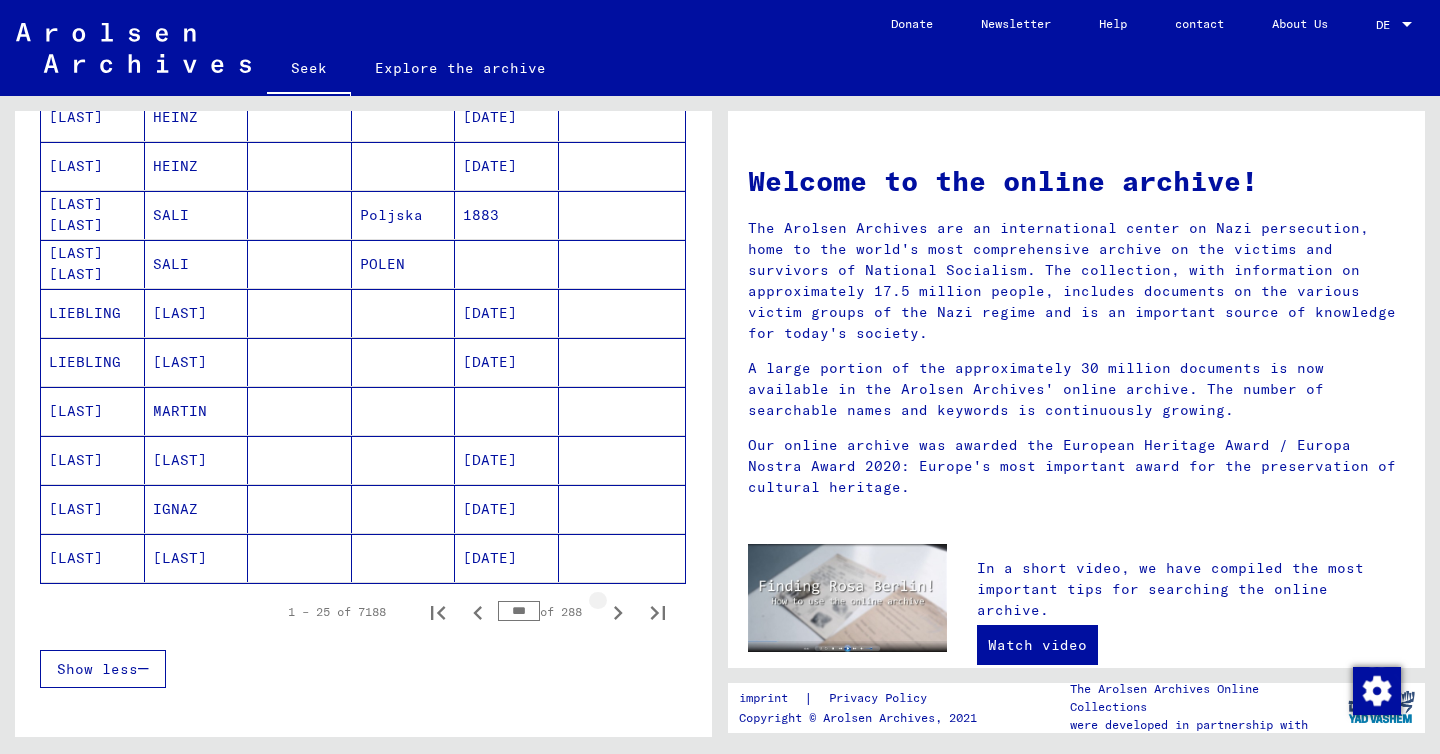 click at bounding box center [618, 613] 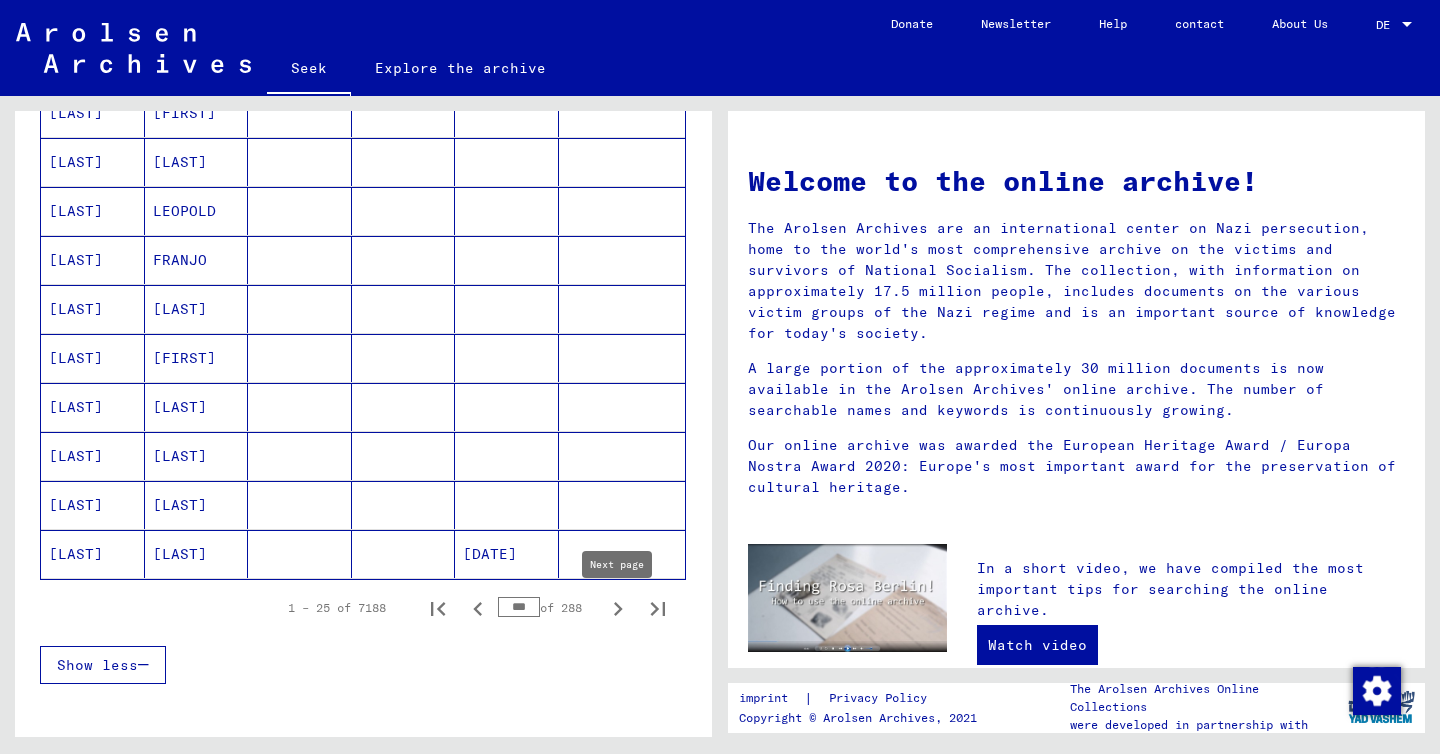 click at bounding box center [618, 609] 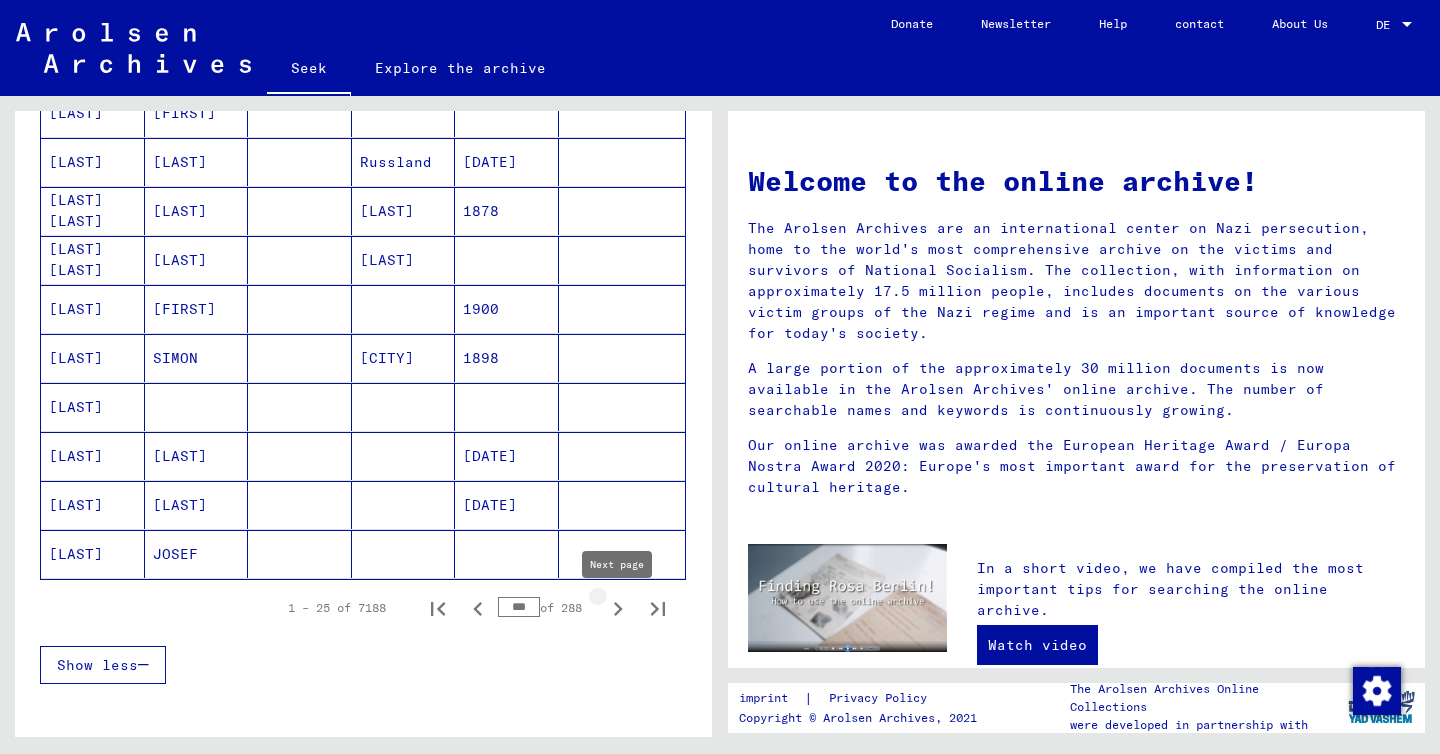 scroll, scrollTop: 1147, scrollLeft: 0, axis: vertical 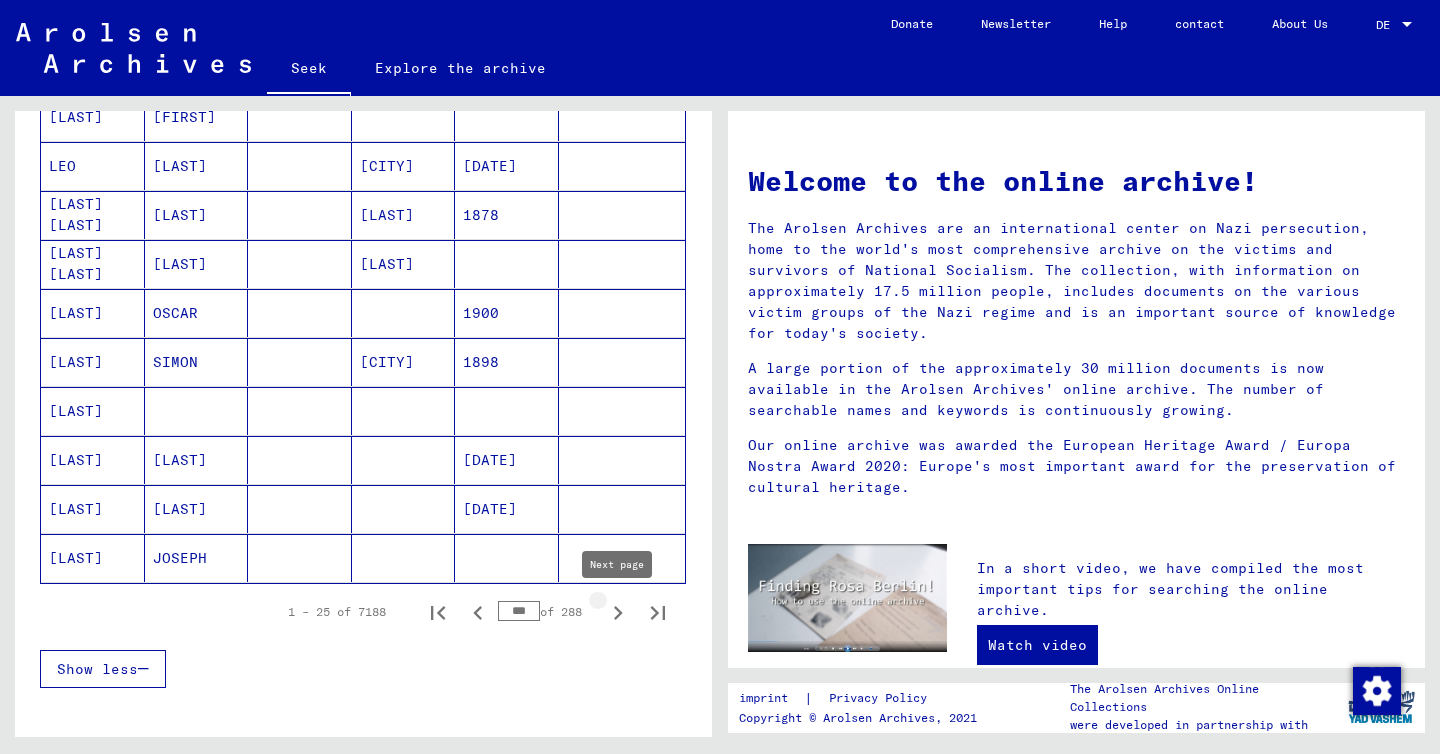 click at bounding box center (618, 613) 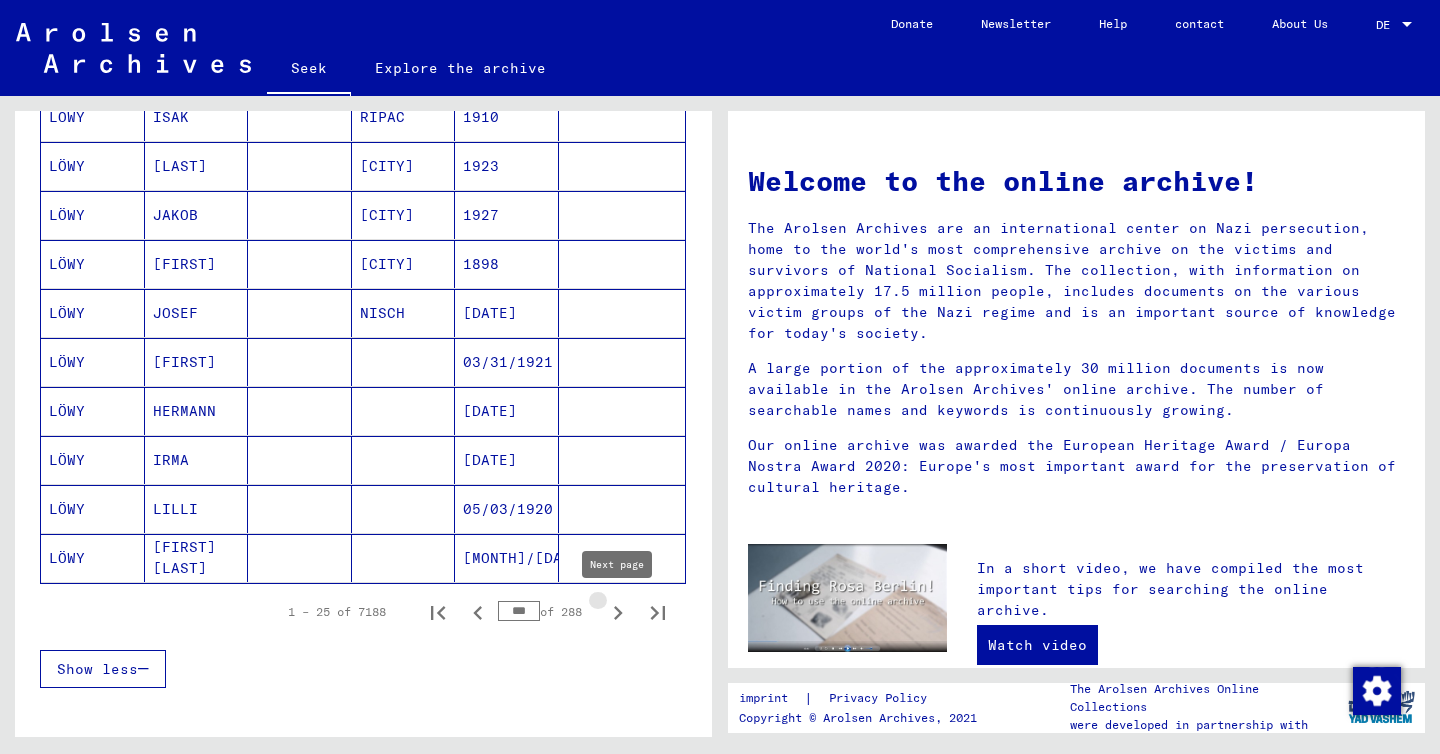 click at bounding box center (618, 613) 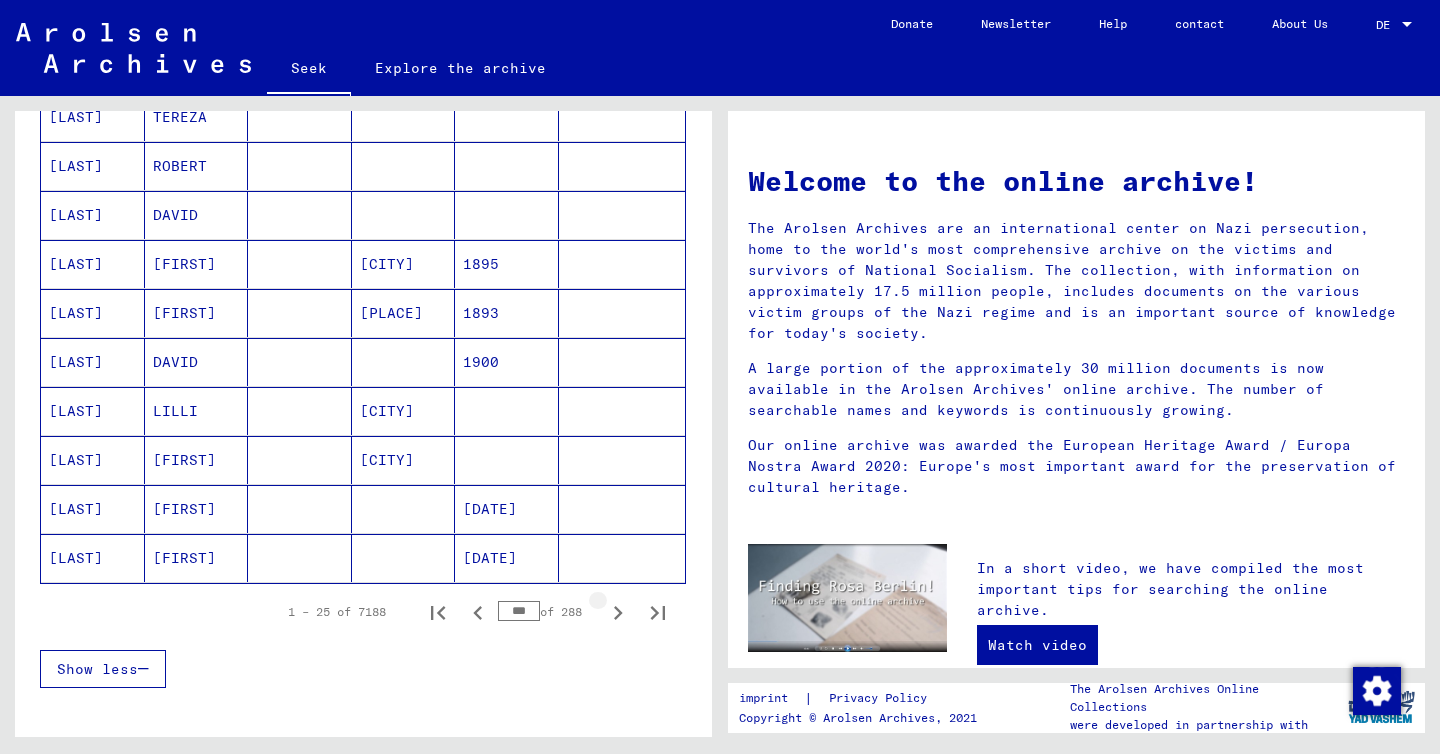 click at bounding box center (618, 613) 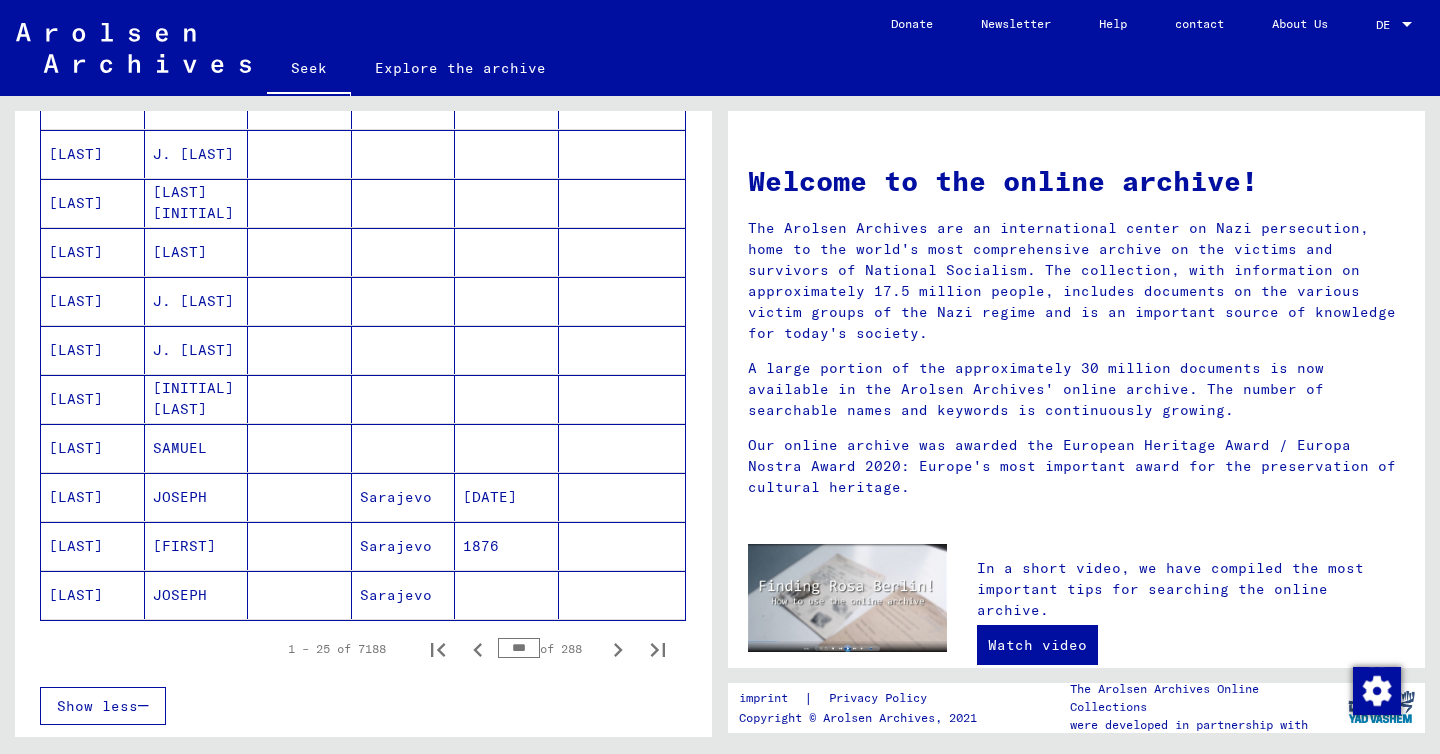 scroll, scrollTop: 1118, scrollLeft: 0, axis: vertical 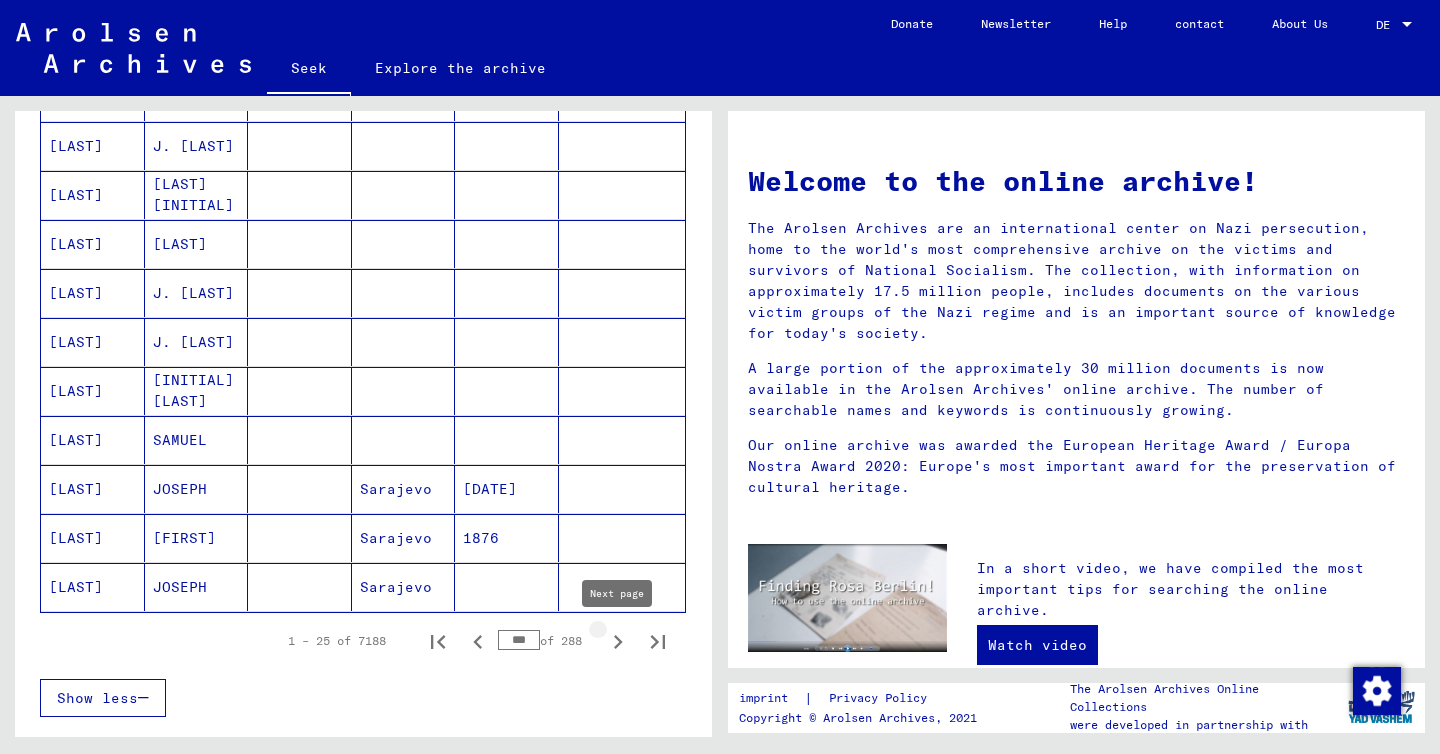 click at bounding box center (618, 642) 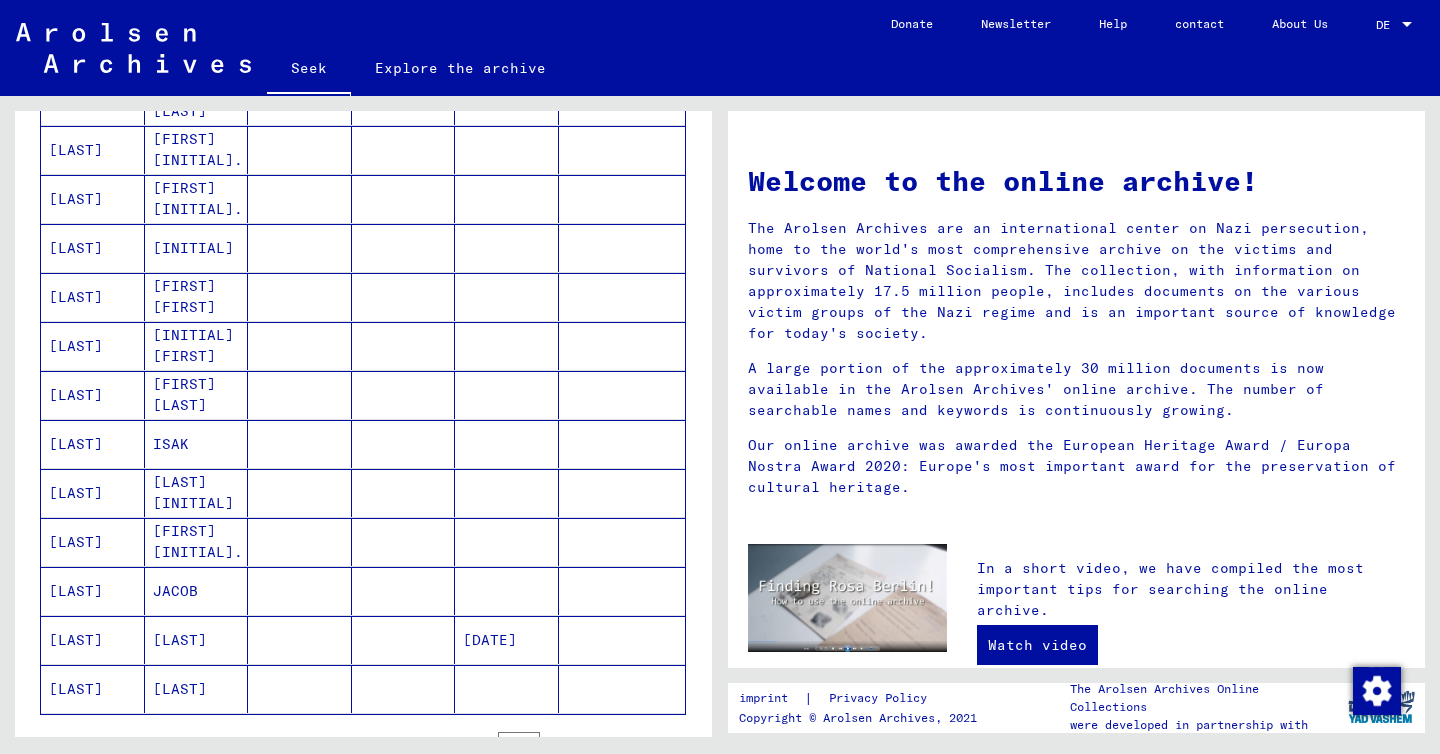 scroll, scrollTop: 1107, scrollLeft: 0, axis: vertical 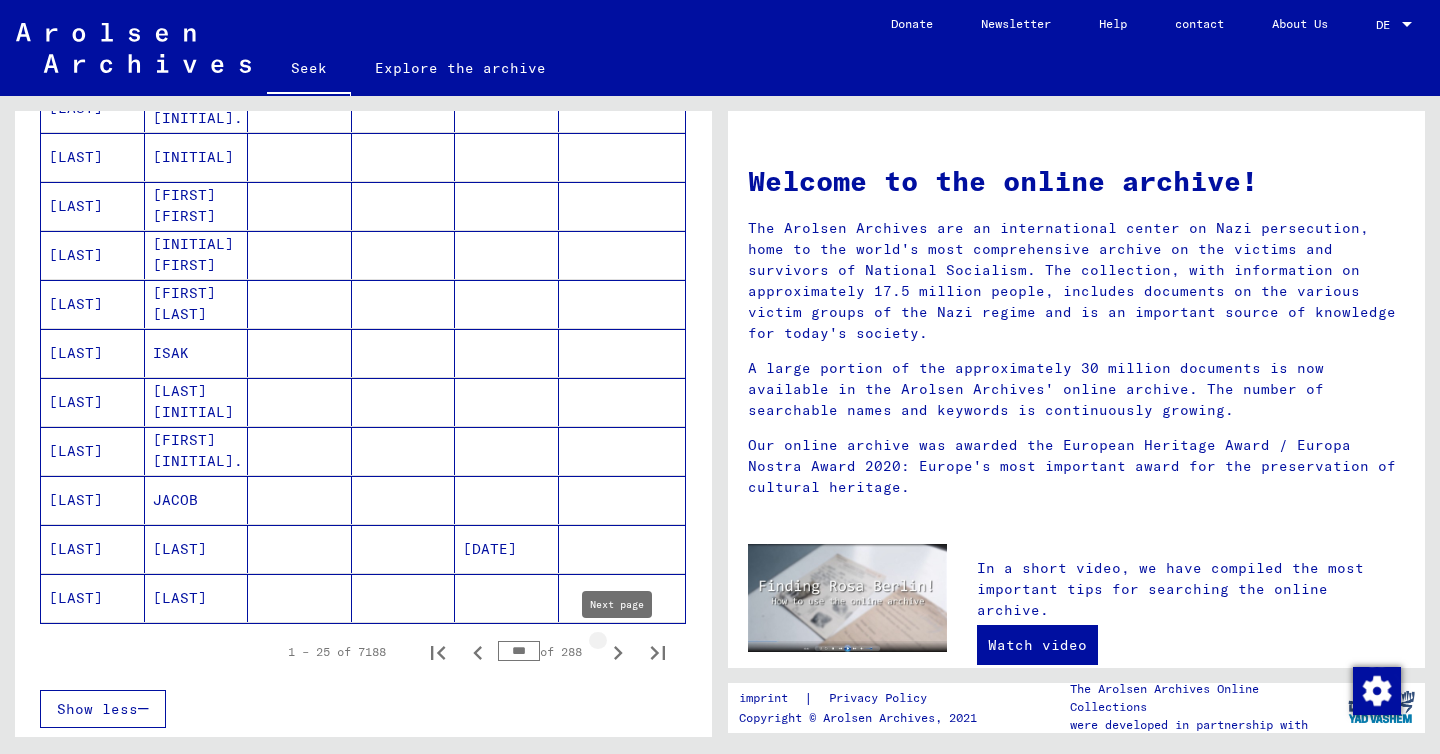 click at bounding box center [618, 653] 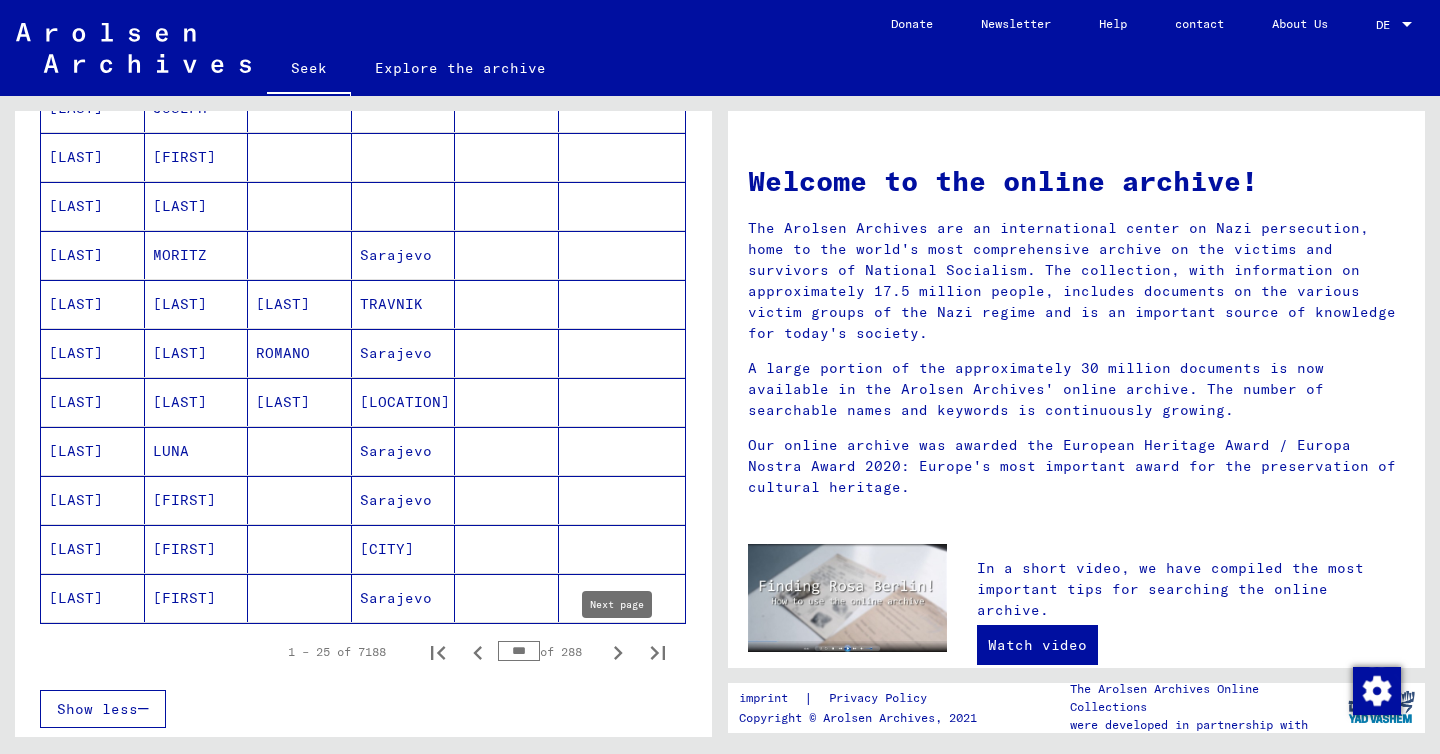 scroll, scrollTop: 1368, scrollLeft: 0, axis: vertical 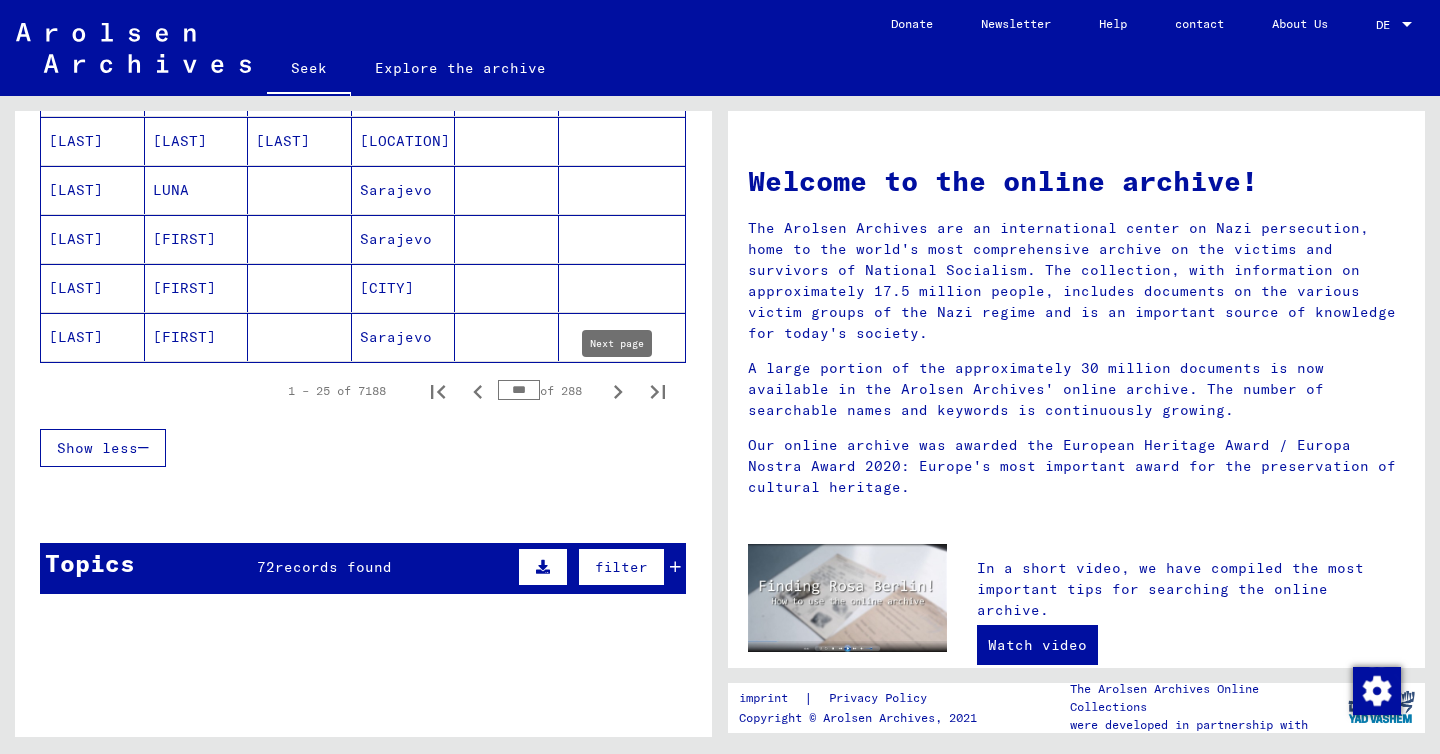 click at bounding box center [618, 392] 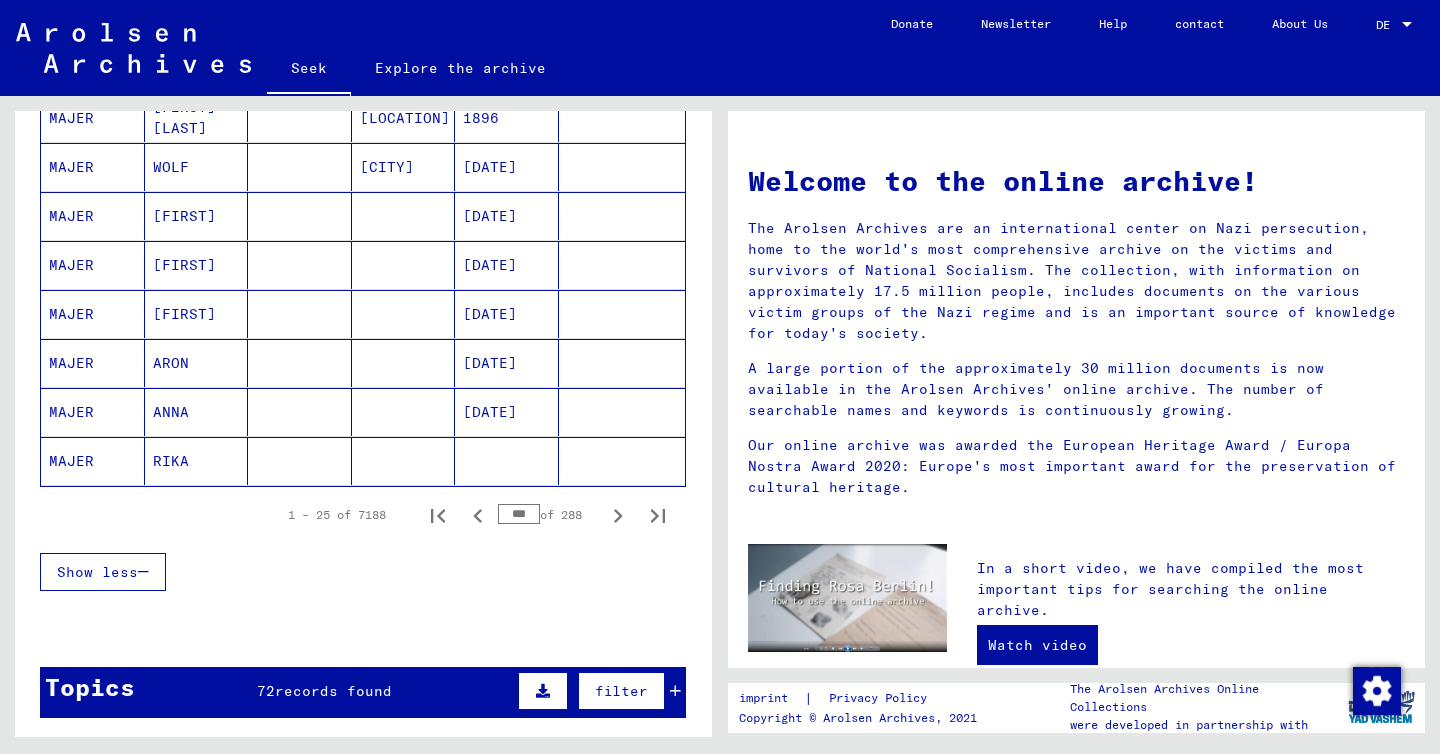 scroll, scrollTop: 1294, scrollLeft: 0, axis: vertical 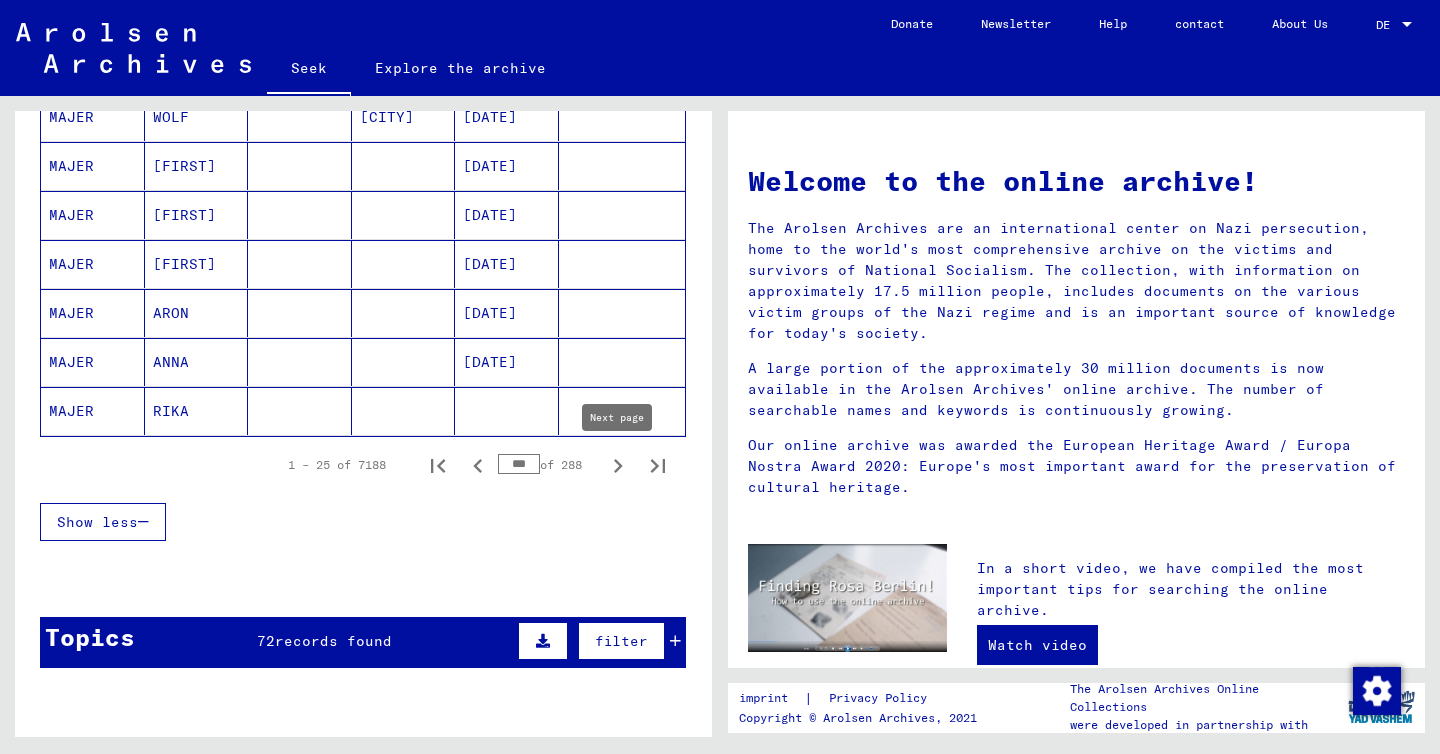click at bounding box center (618, 466) 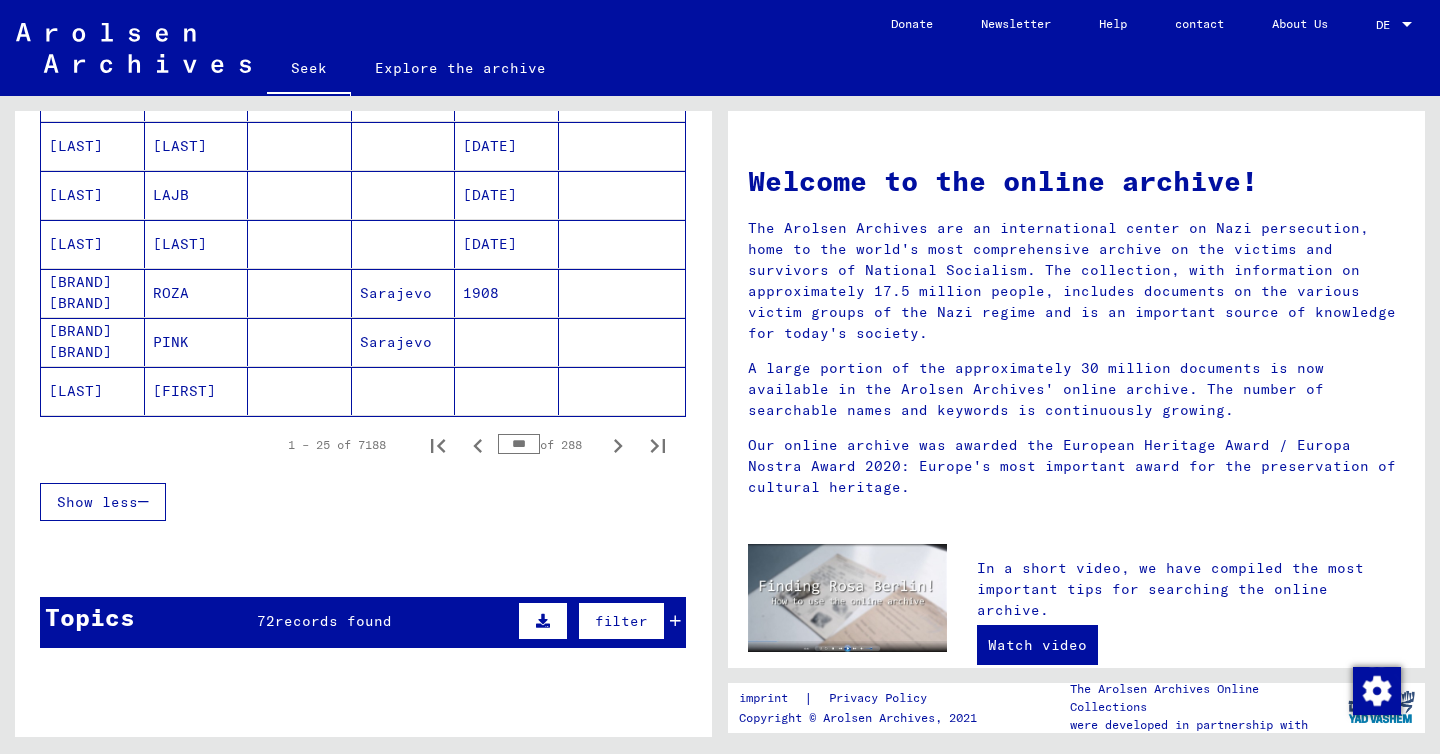 scroll, scrollTop: 1322, scrollLeft: 0, axis: vertical 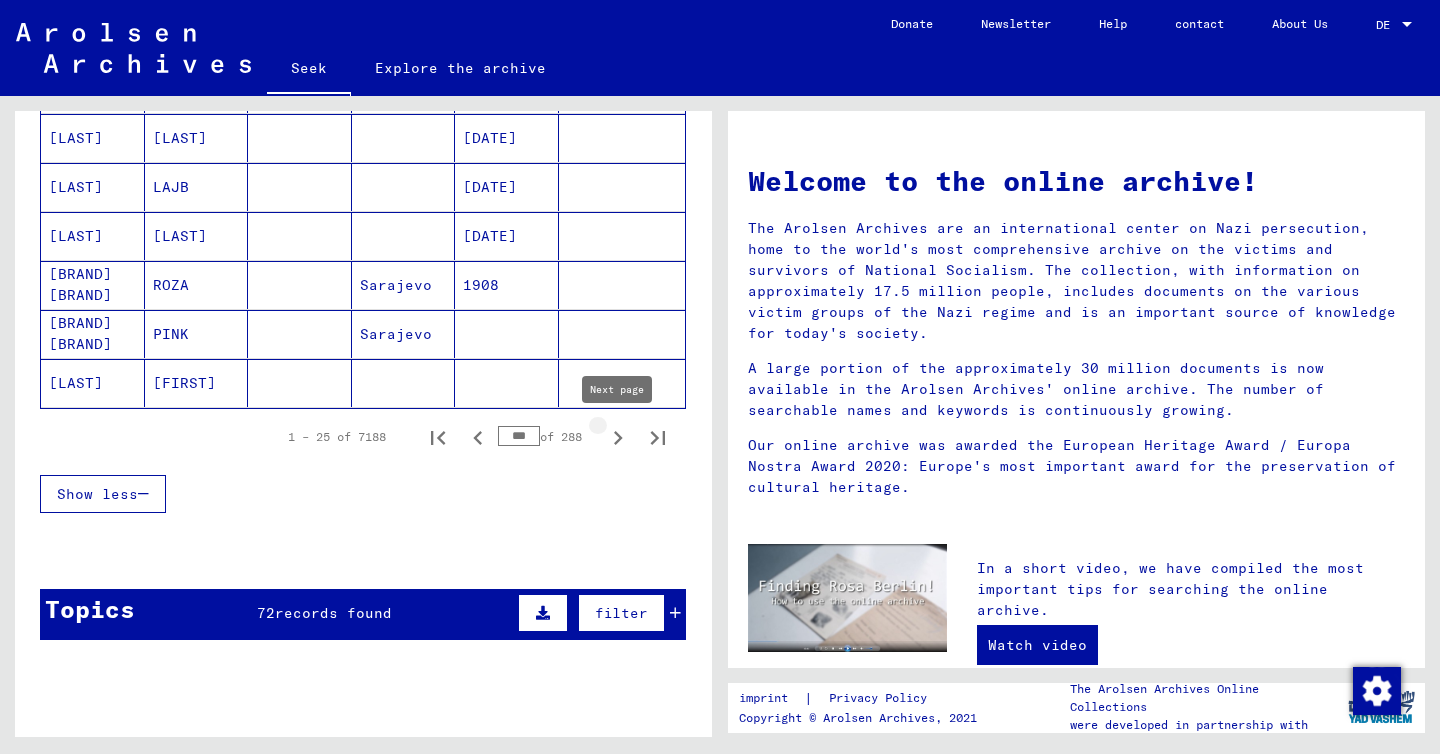 click at bounding box center [618, 438] 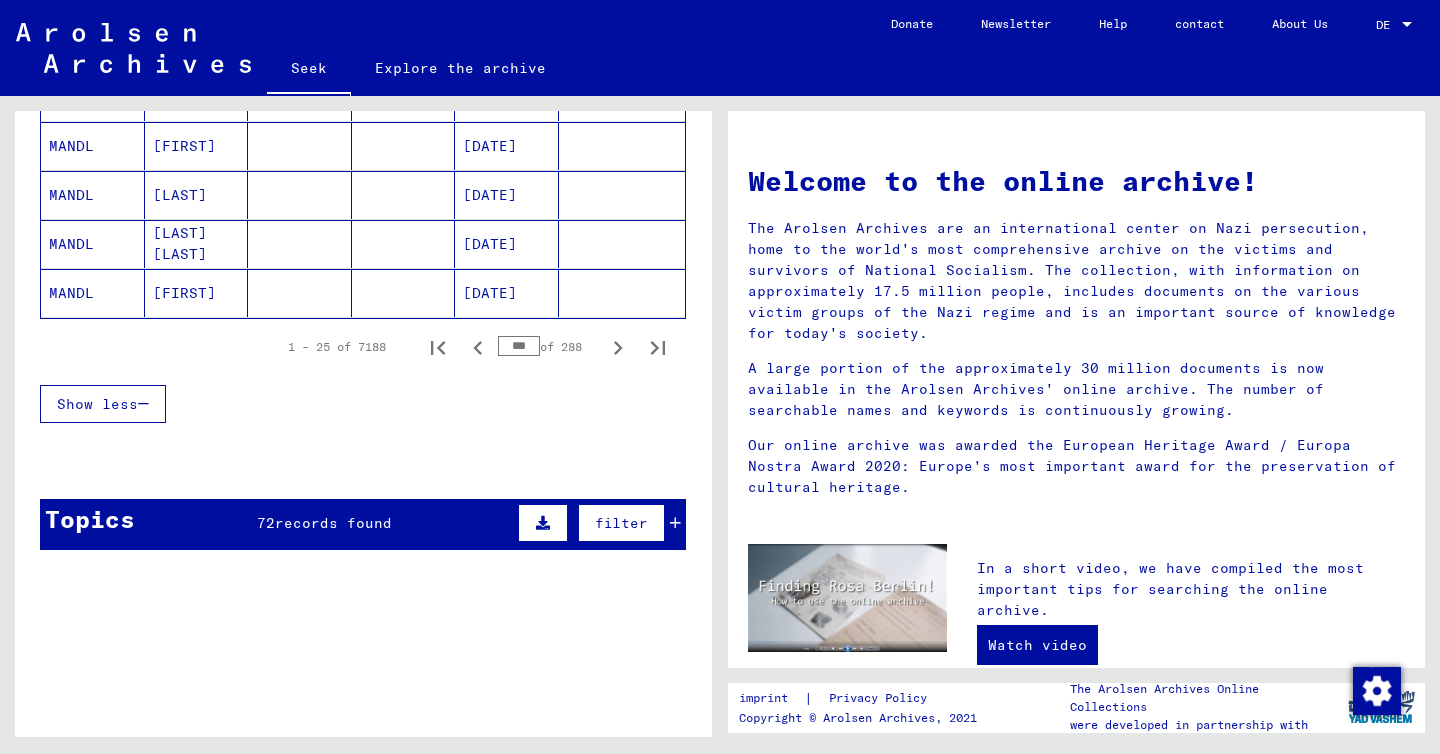 scroll, scrollTop: 1448, scrollLeft: 0, axis: vertical 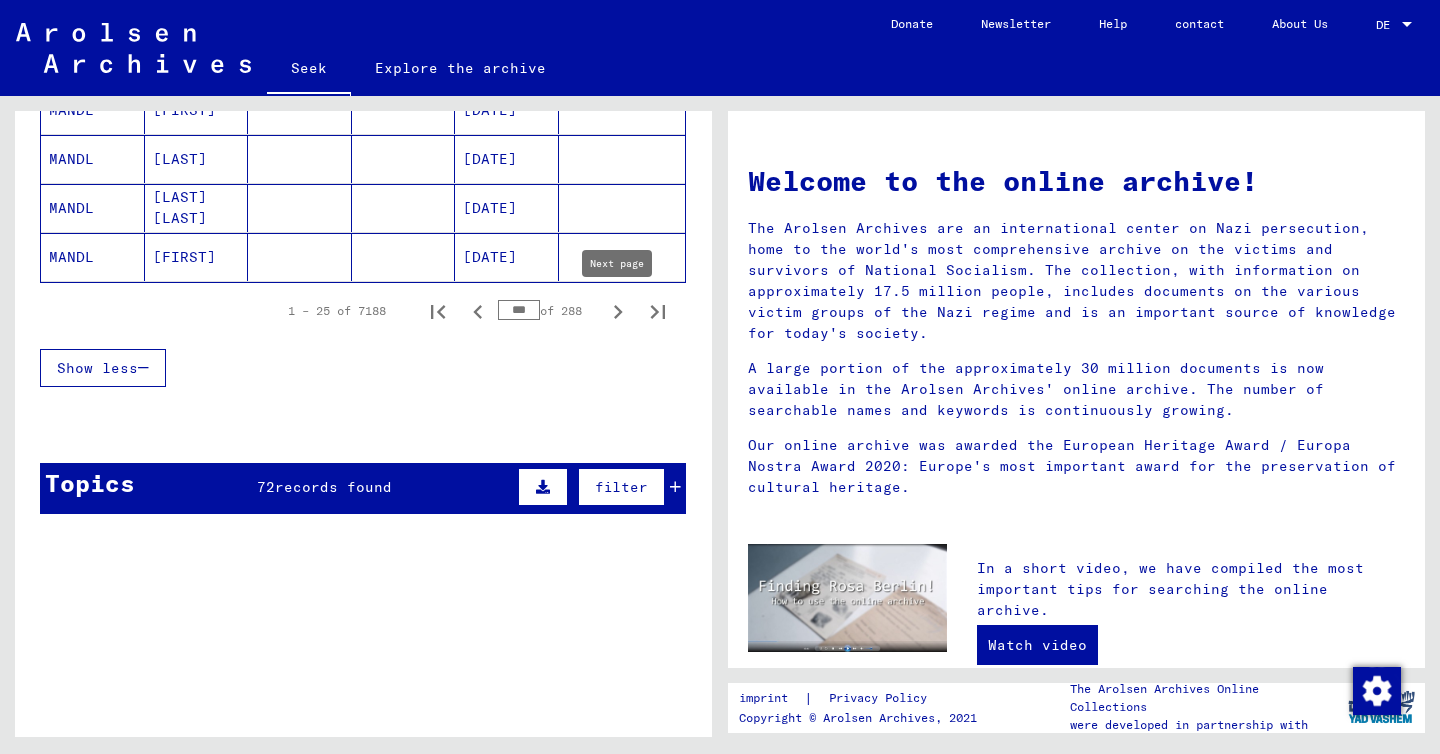 click at bounding box center [618, 312] 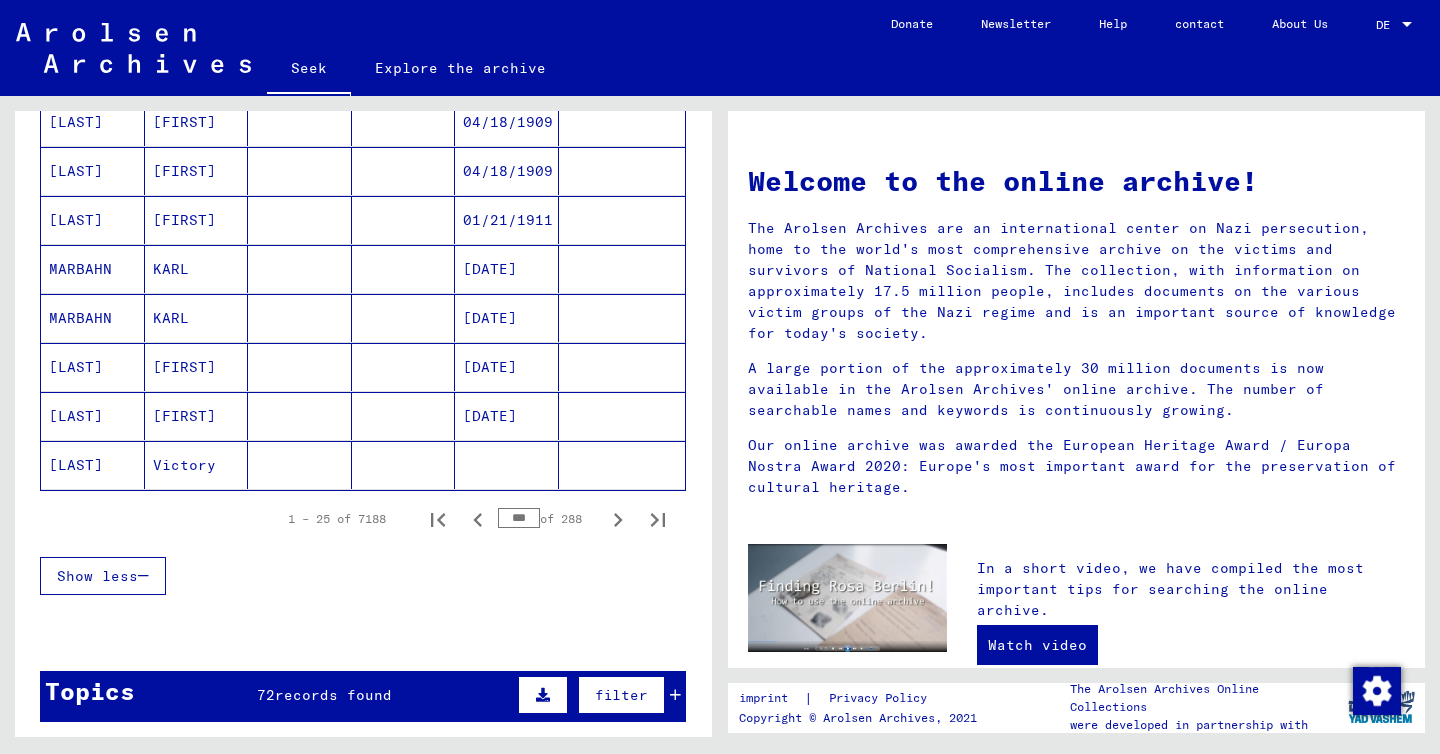 scroll, scrollTop: 1255, scrollLeft: 0, axis: vertical 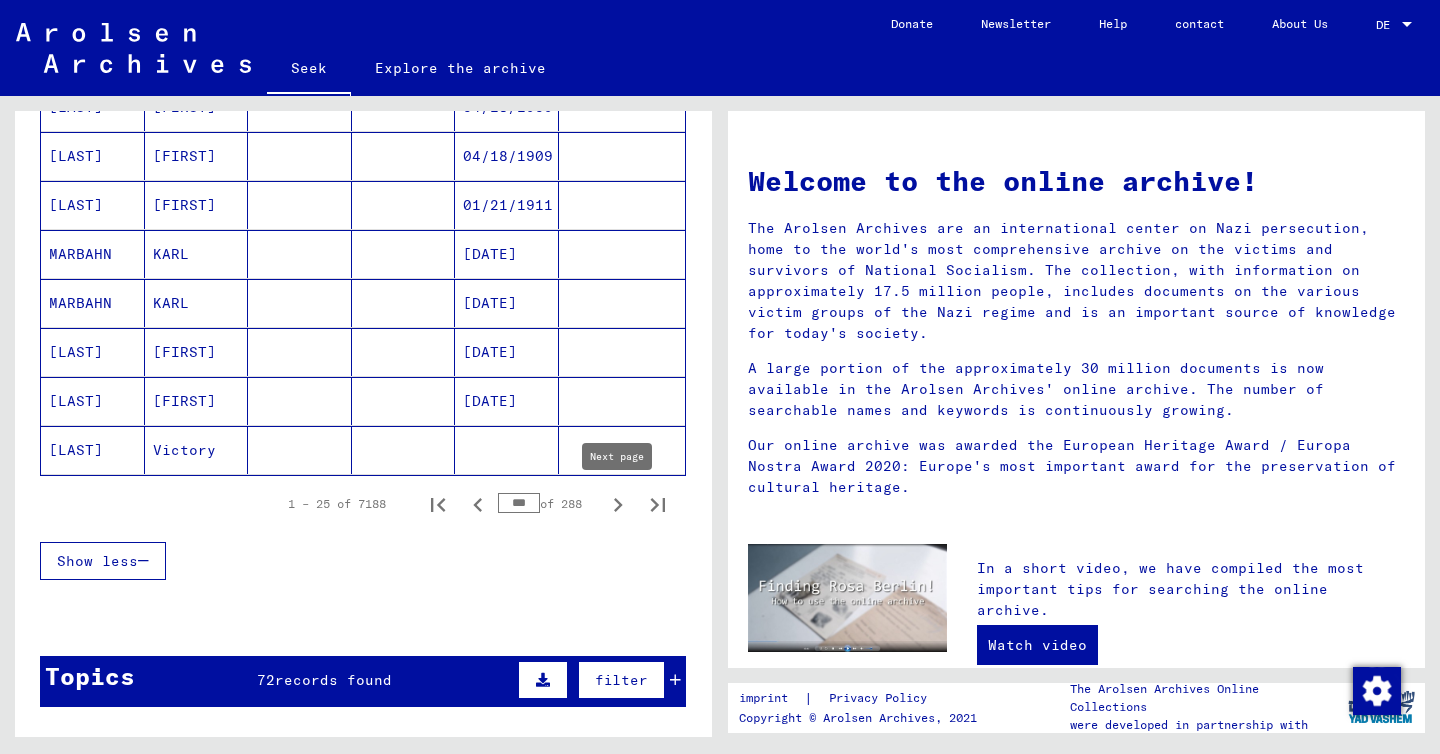 click at bounding box center (618, 505) 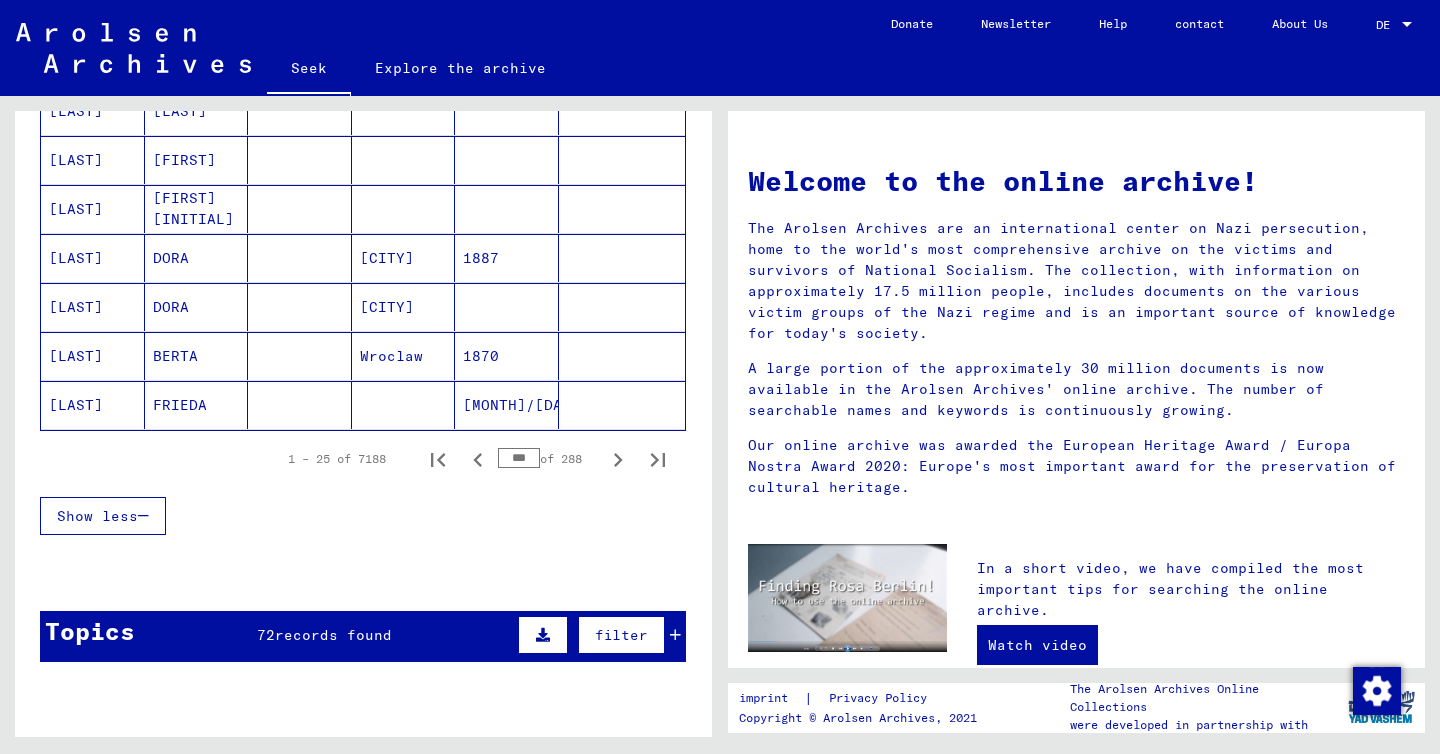 scroll, scrollTop: 1325, scrollLeft: 0, axis: vertical 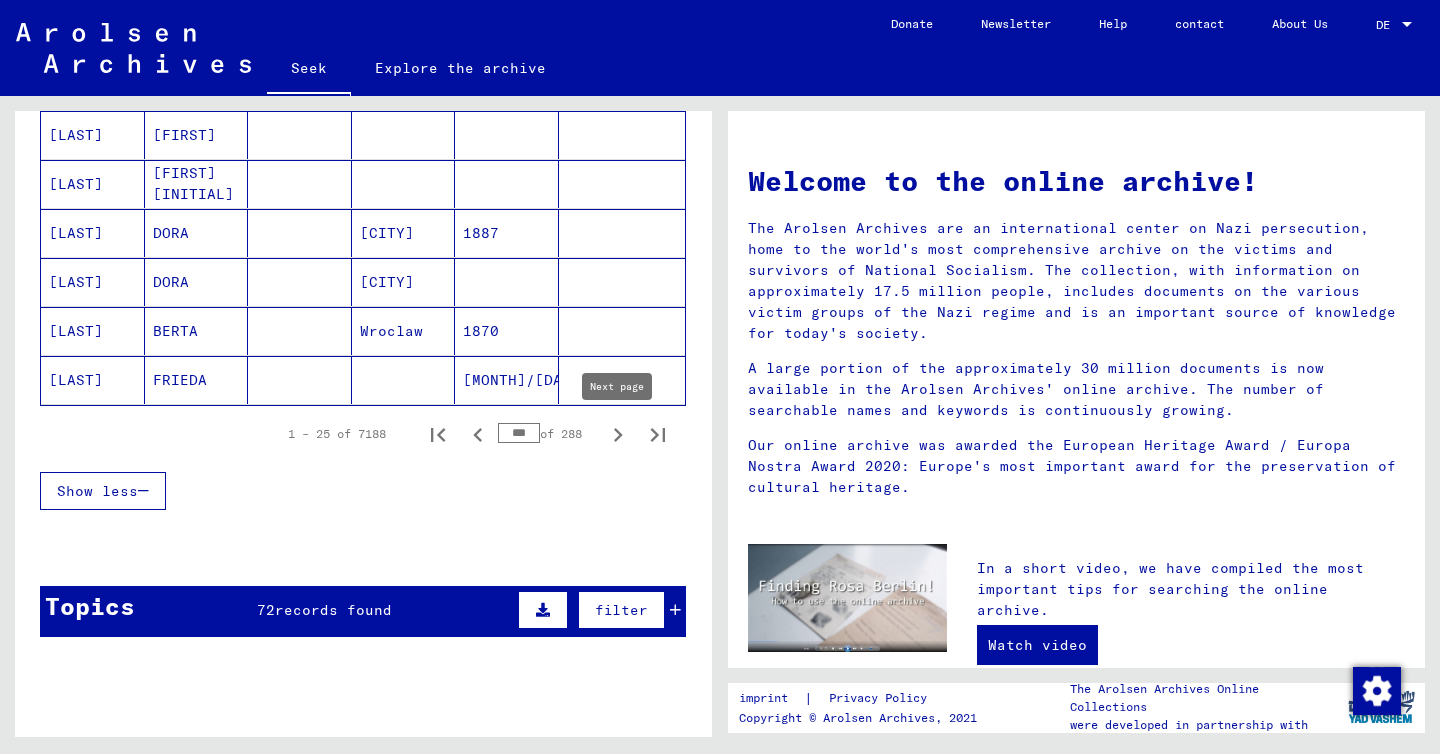 click at bounding box center (618, 435) 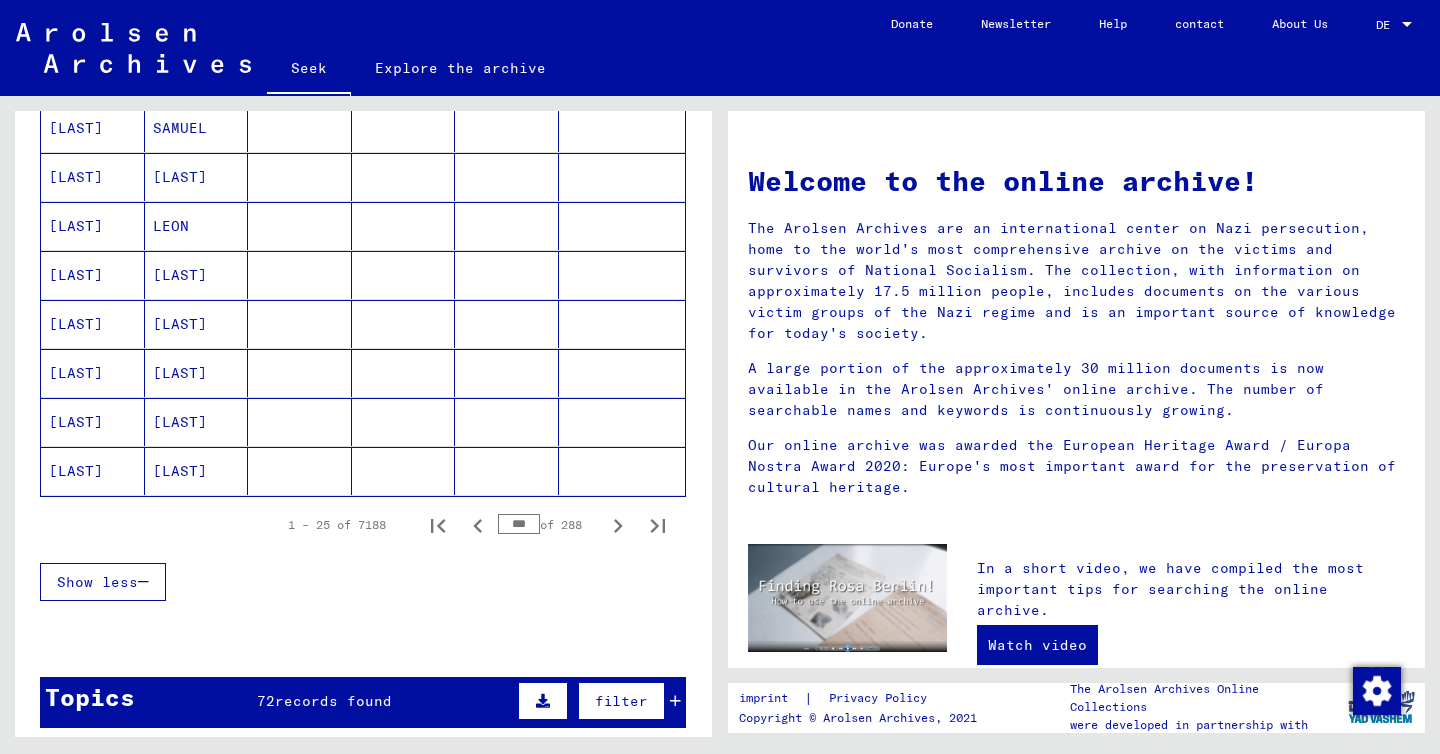 scroll, scrollTop: 1248, scrollLeft: 0, axis: vertical 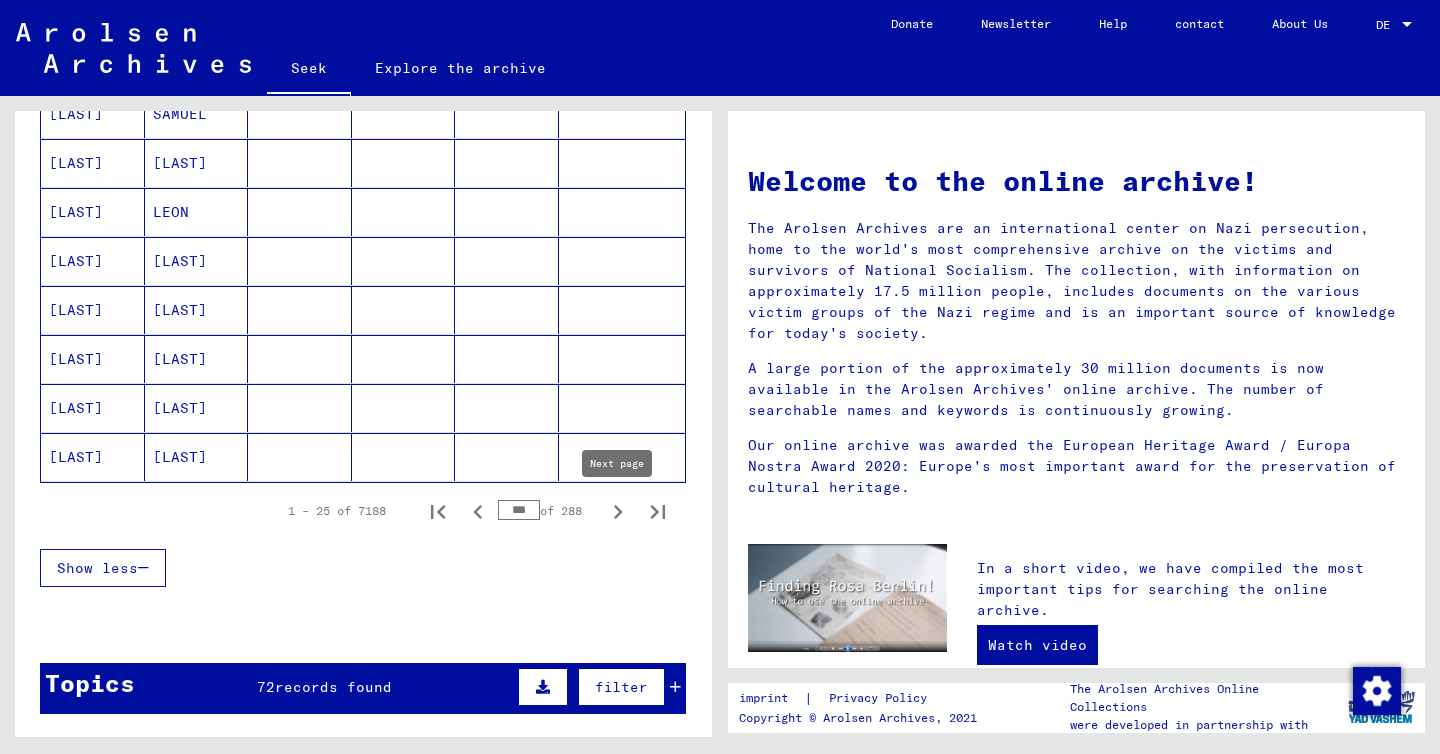 click at bounding box center (618, 512) 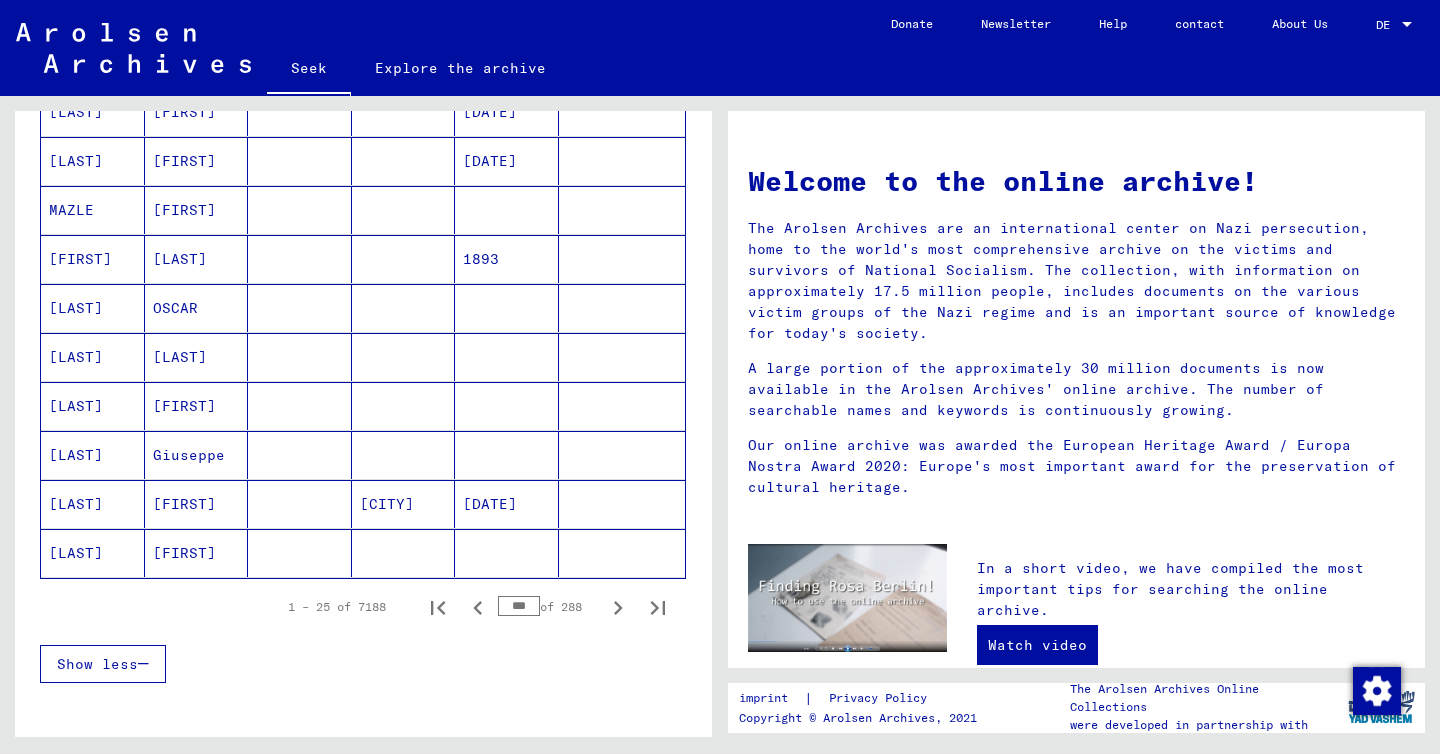 scroll, scrollTop: 1198, scrollLeft: 0, axis: vertical 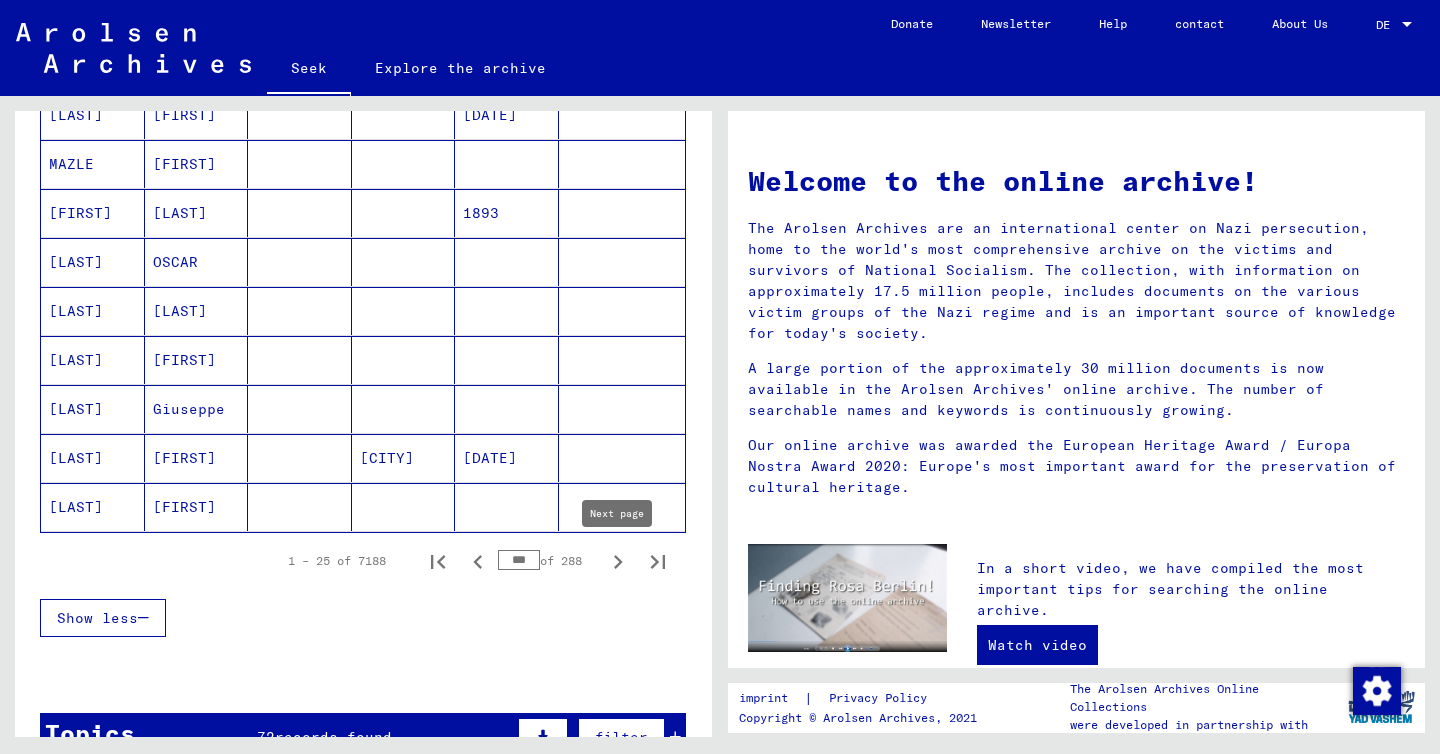 click at bounding box center [618, 562] 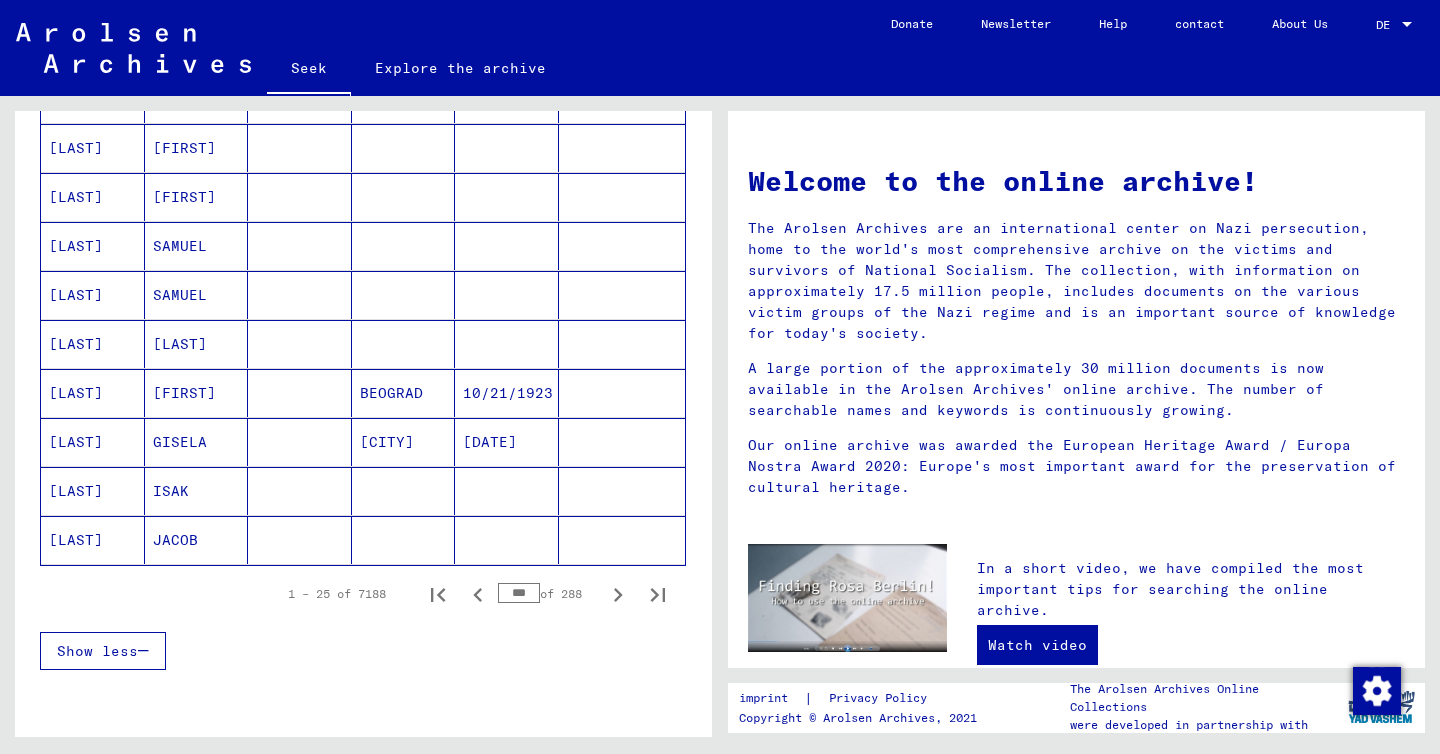 scroll, scrollTop: 1204, scrollLeft: 0, axis: vertical 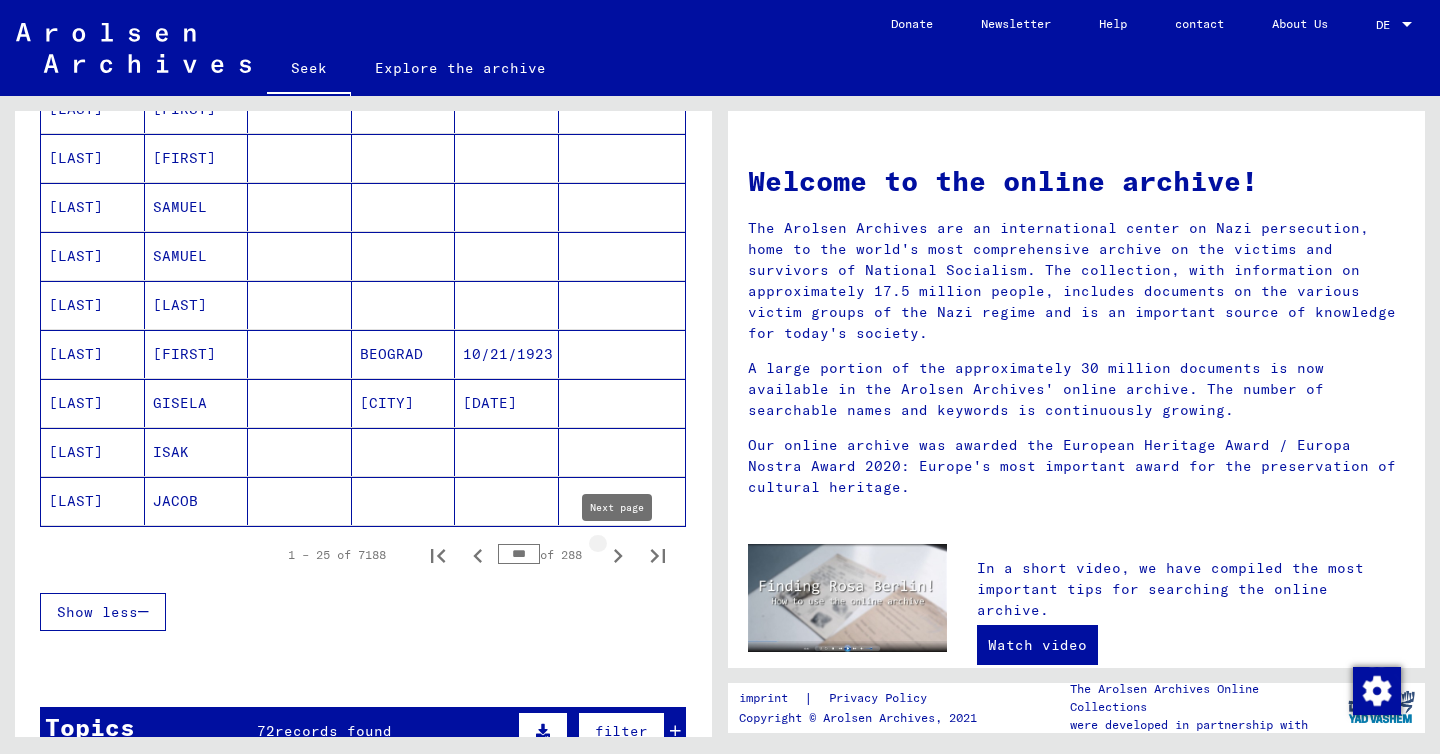 click at bounding box center [618, 556] 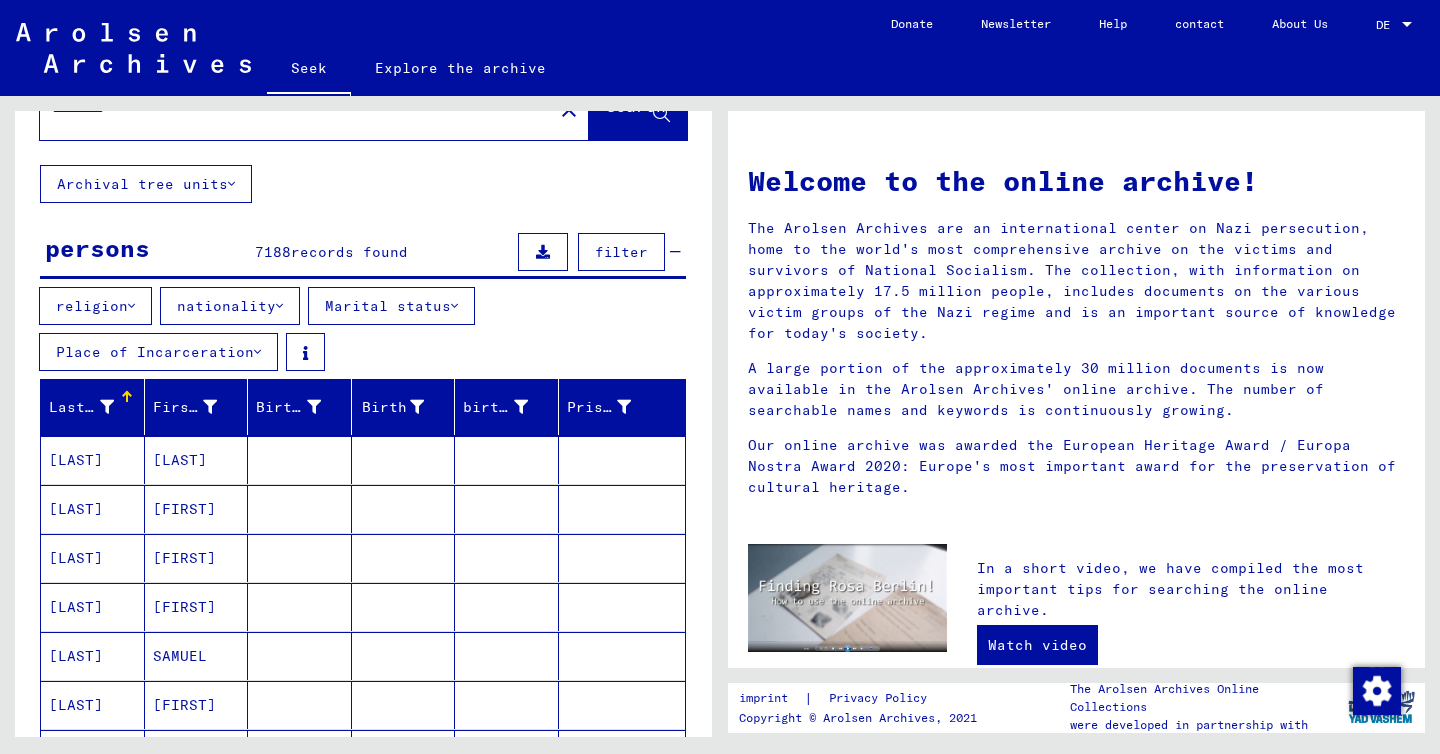 scroll, scrollTop: 0, scrollLeft: 0, axis: both 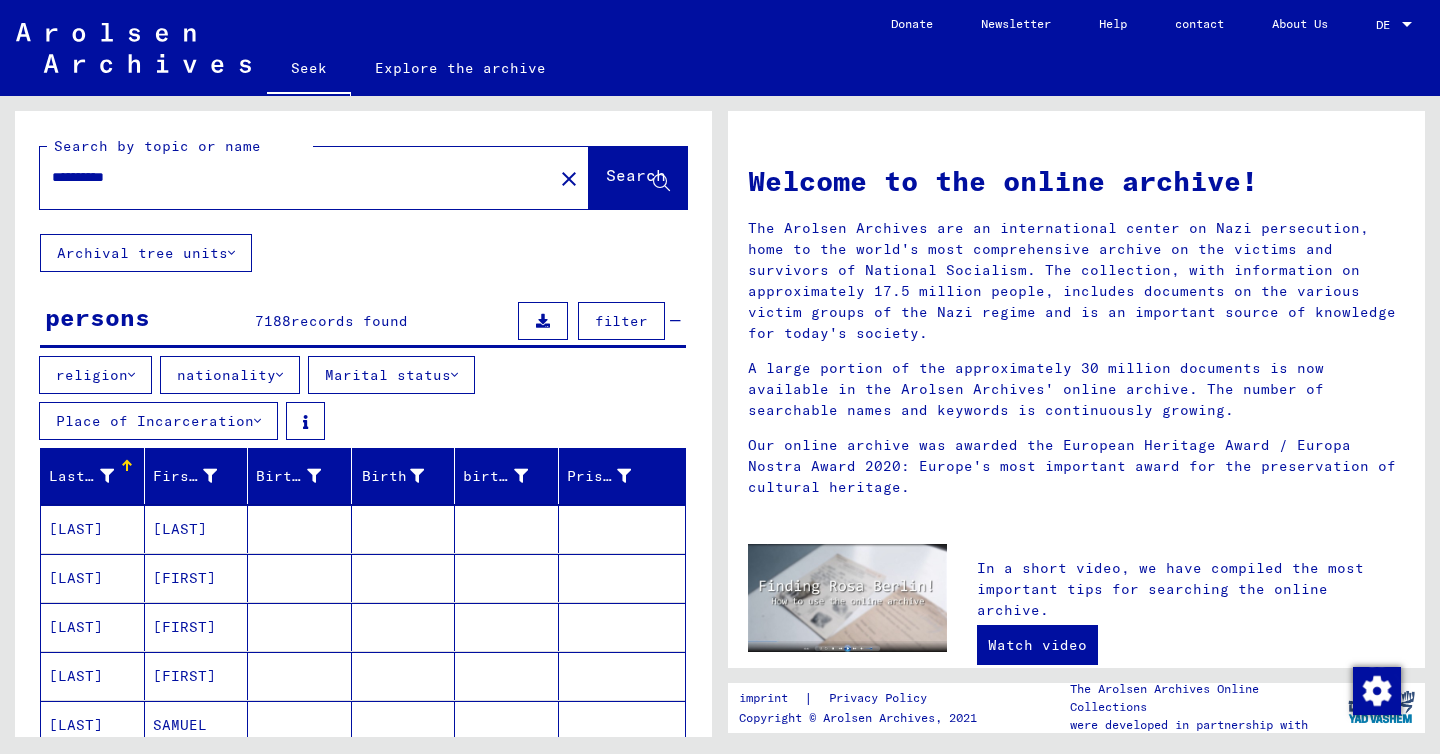 drag, startPoint x: 158, startPoint y: 181, endPoint x: 0, endPoint y: 150, distance: 161.01242 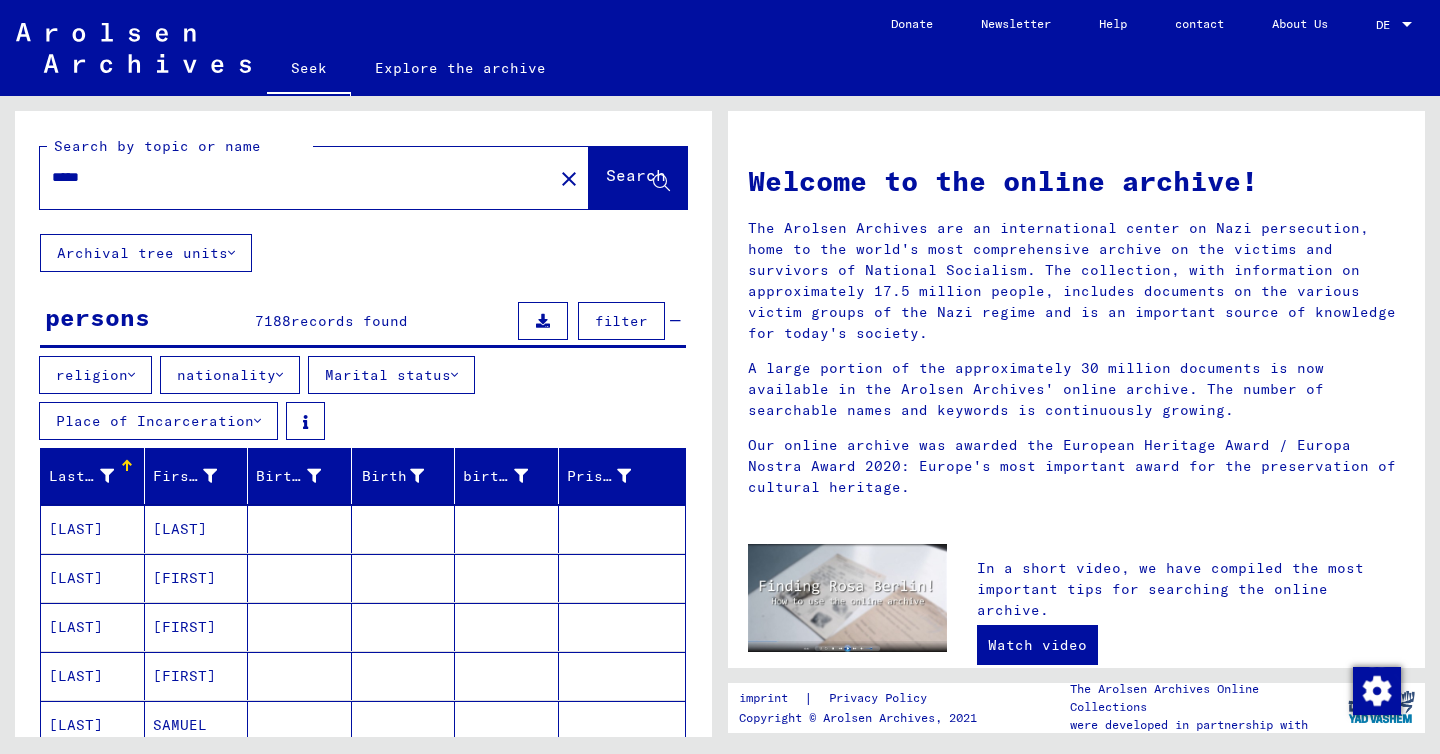 type on "*****" 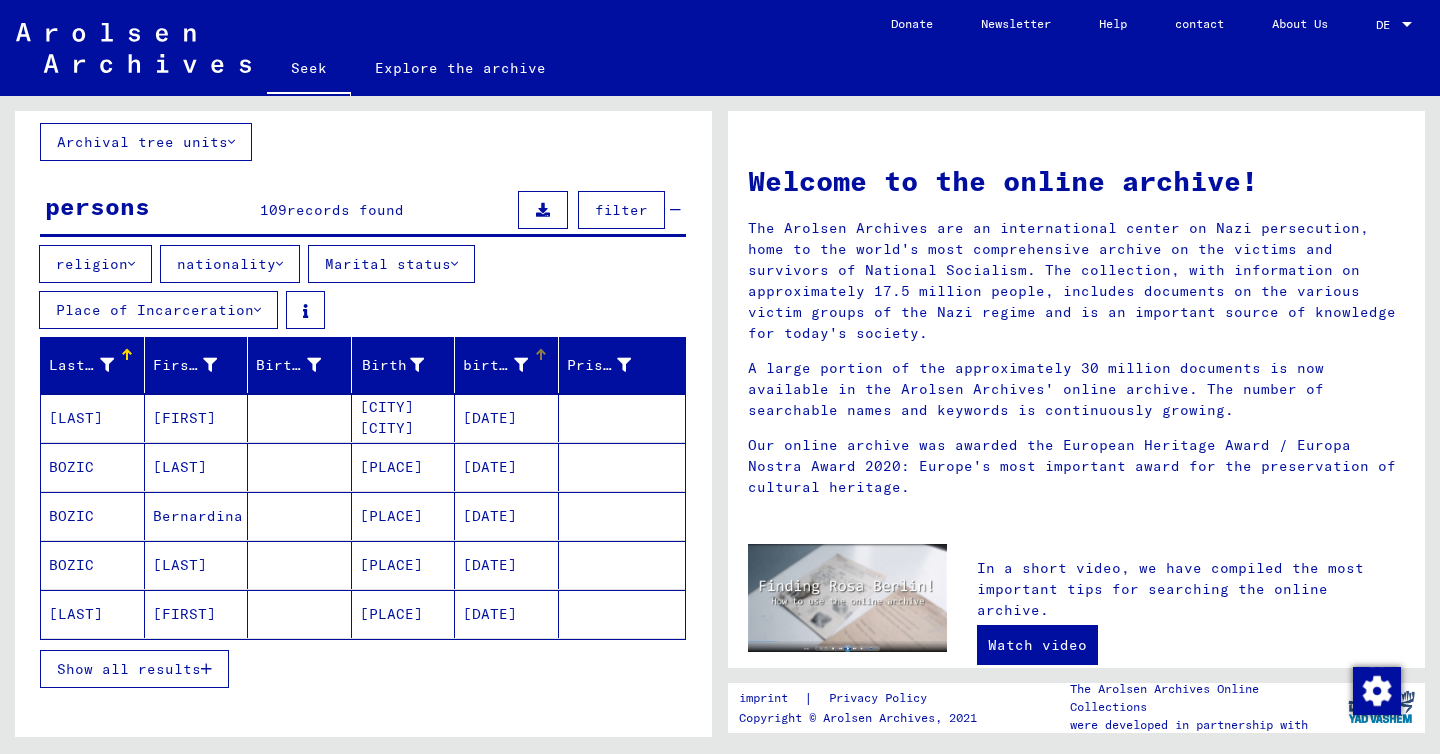 scroll, scrollTop: 160, scrollLeft: 0, axis: vertical 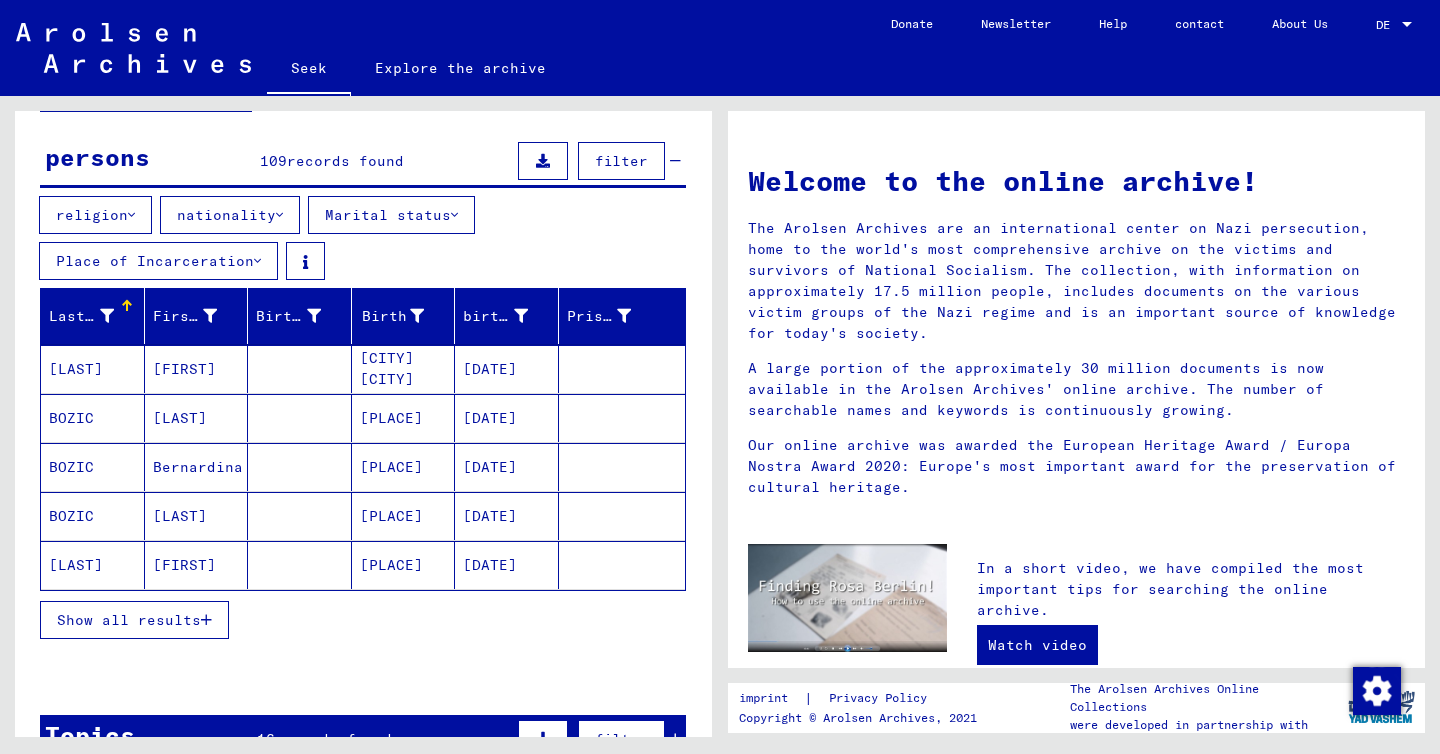 click on "Show all results" at bounding box center (129, 620) 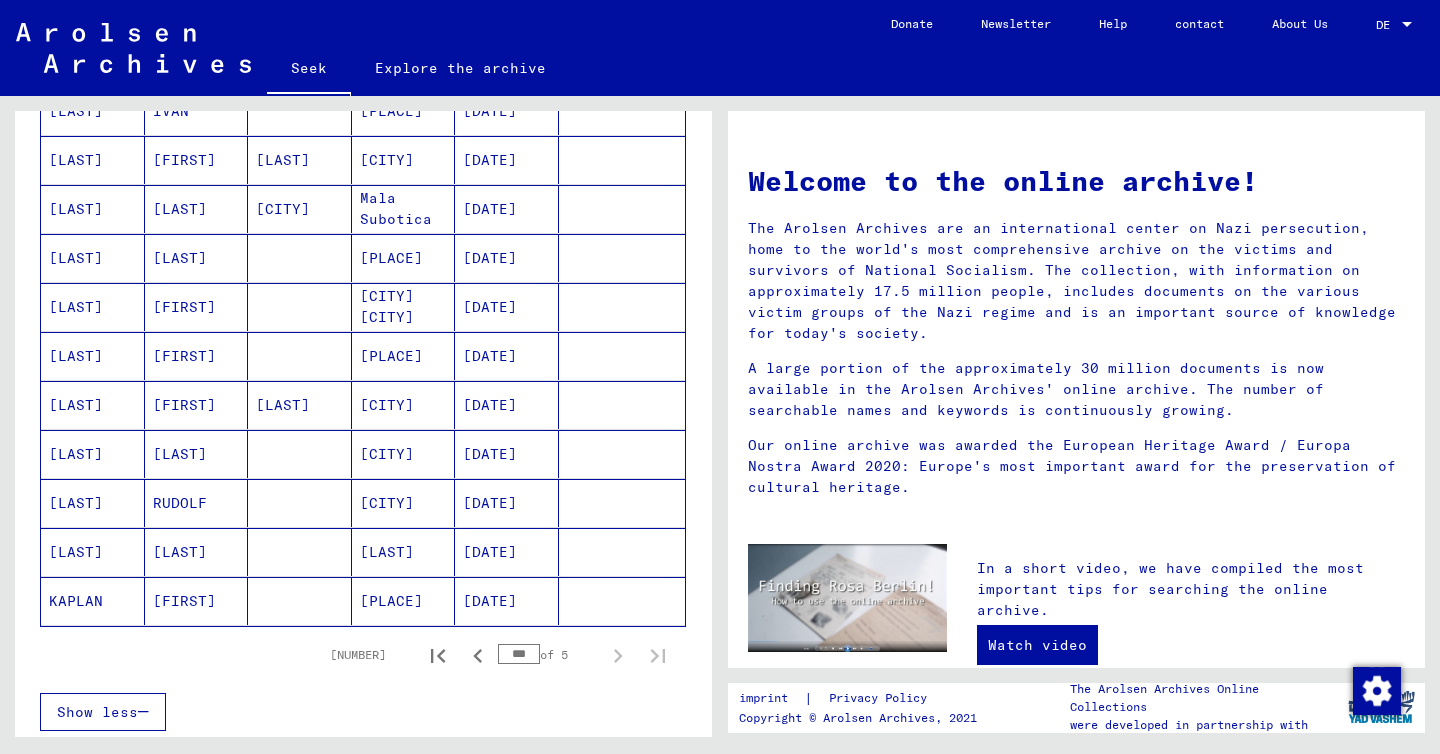 scroll, scrollTop: 1188, scrollLeft: 0, axis: vertical 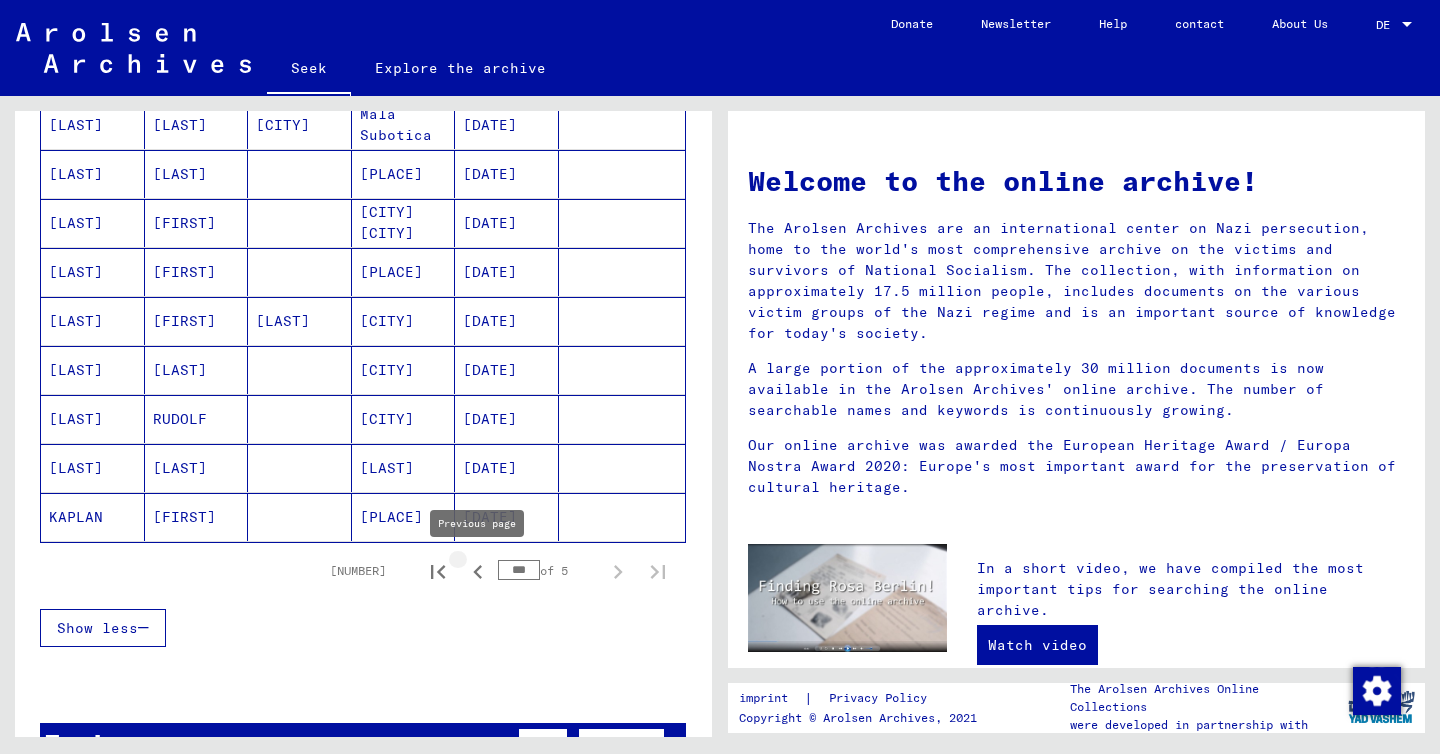 click at bounding box center [477, 572] 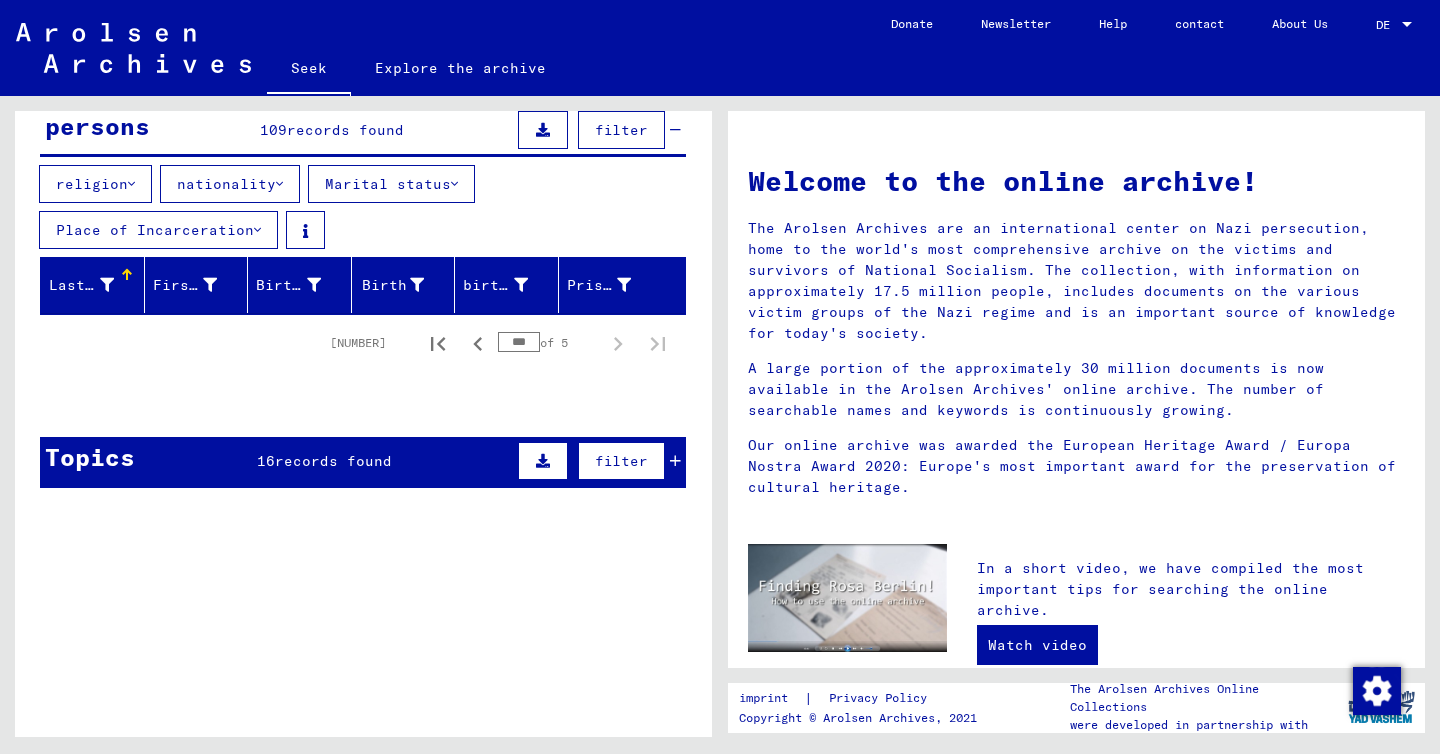 scroll, scrollTop: 0, scrollLeft: 0, axis: both 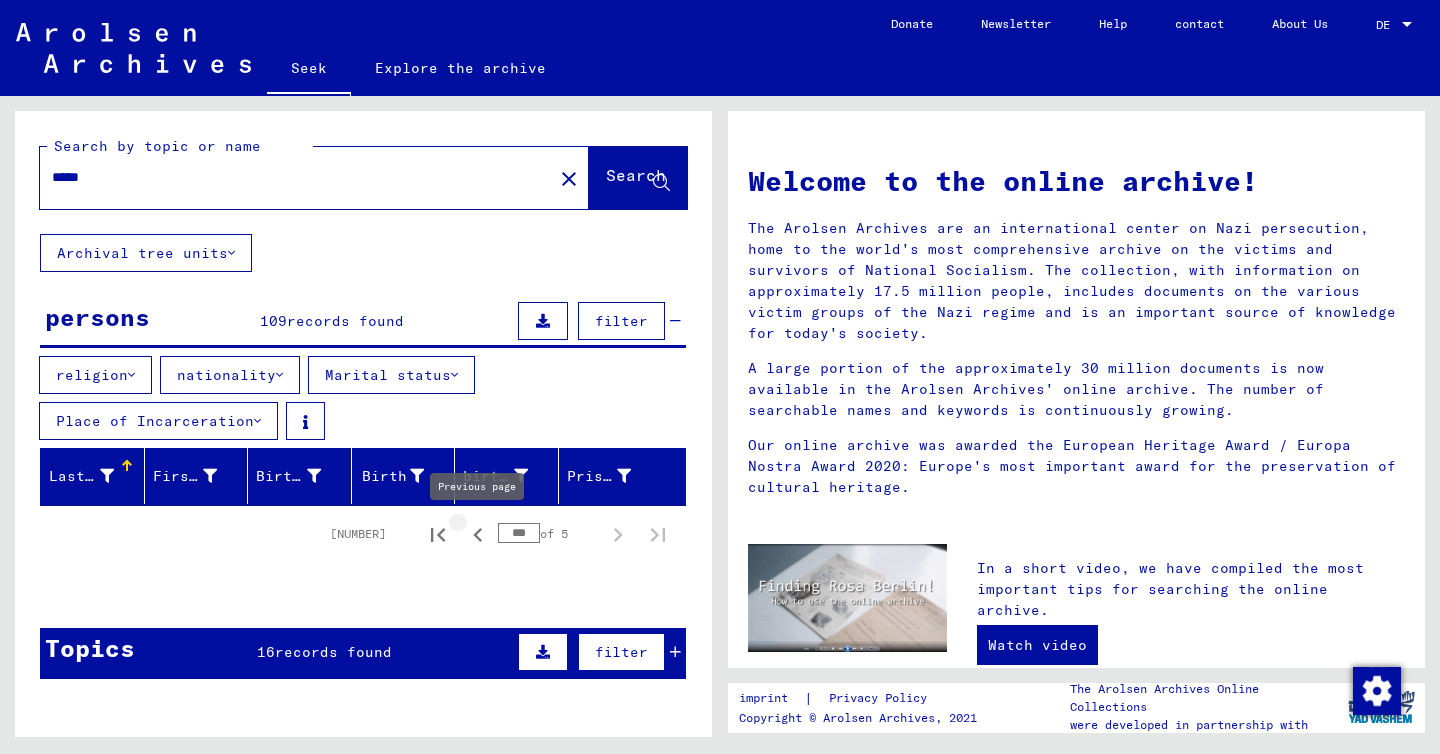click at bounding box center (478, 535) 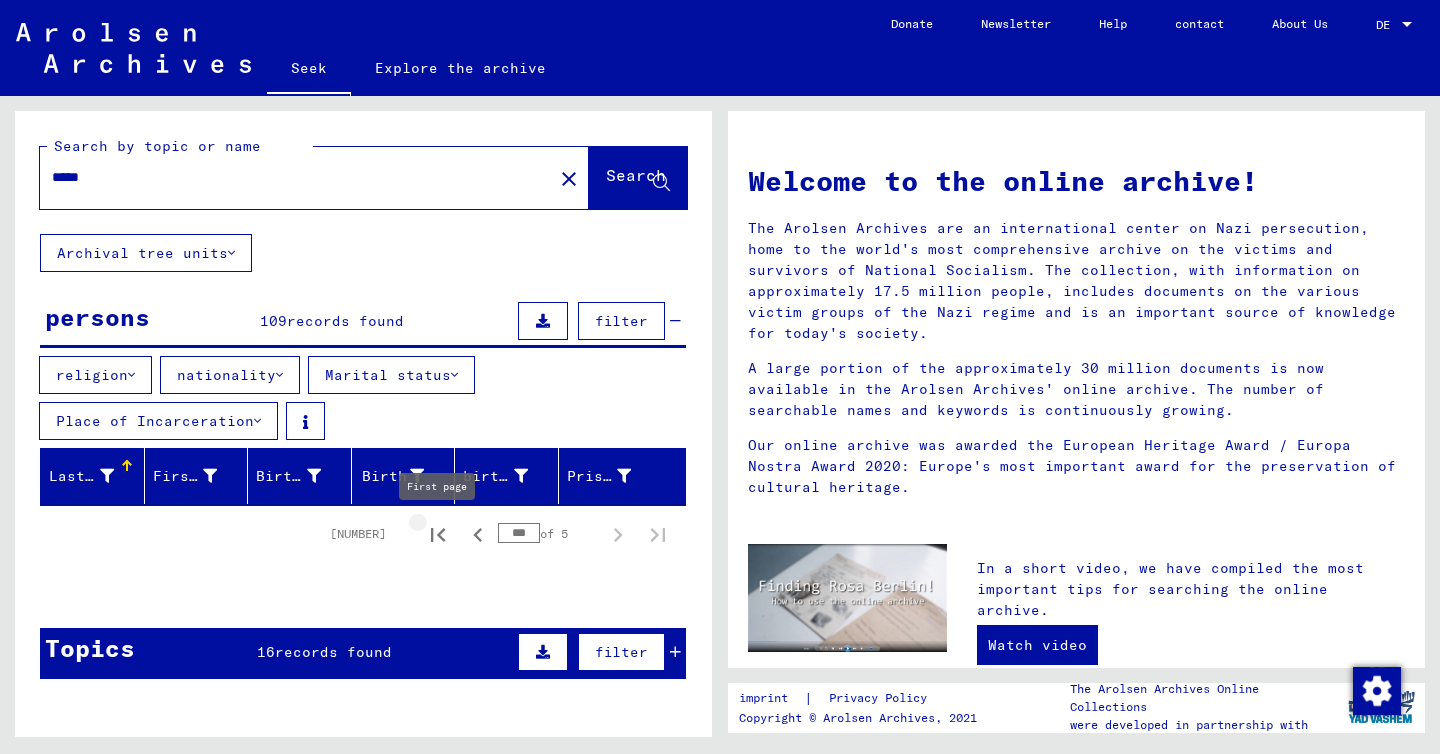 click at bounding box center [438, 535] 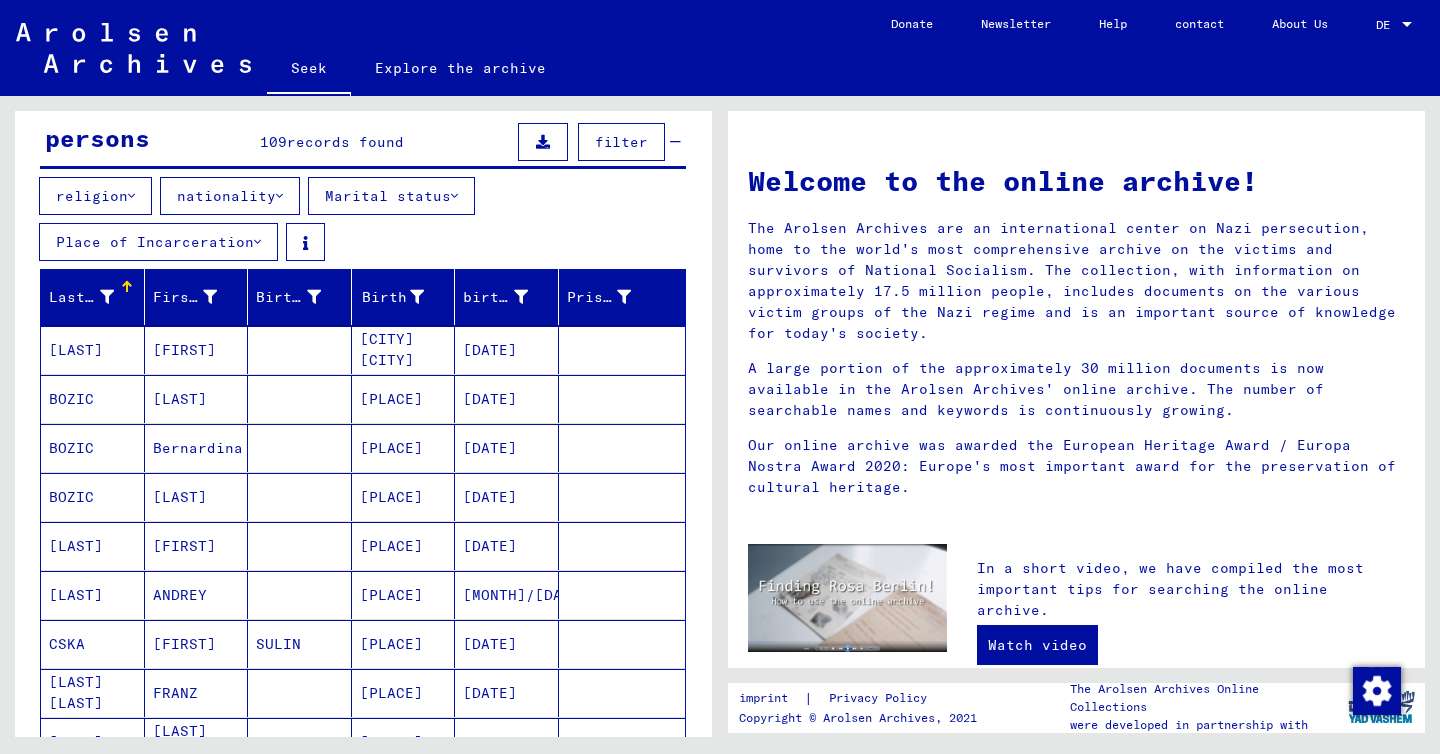 scroll, scrollTop: 0, scrollLeft: 0, axis: both 